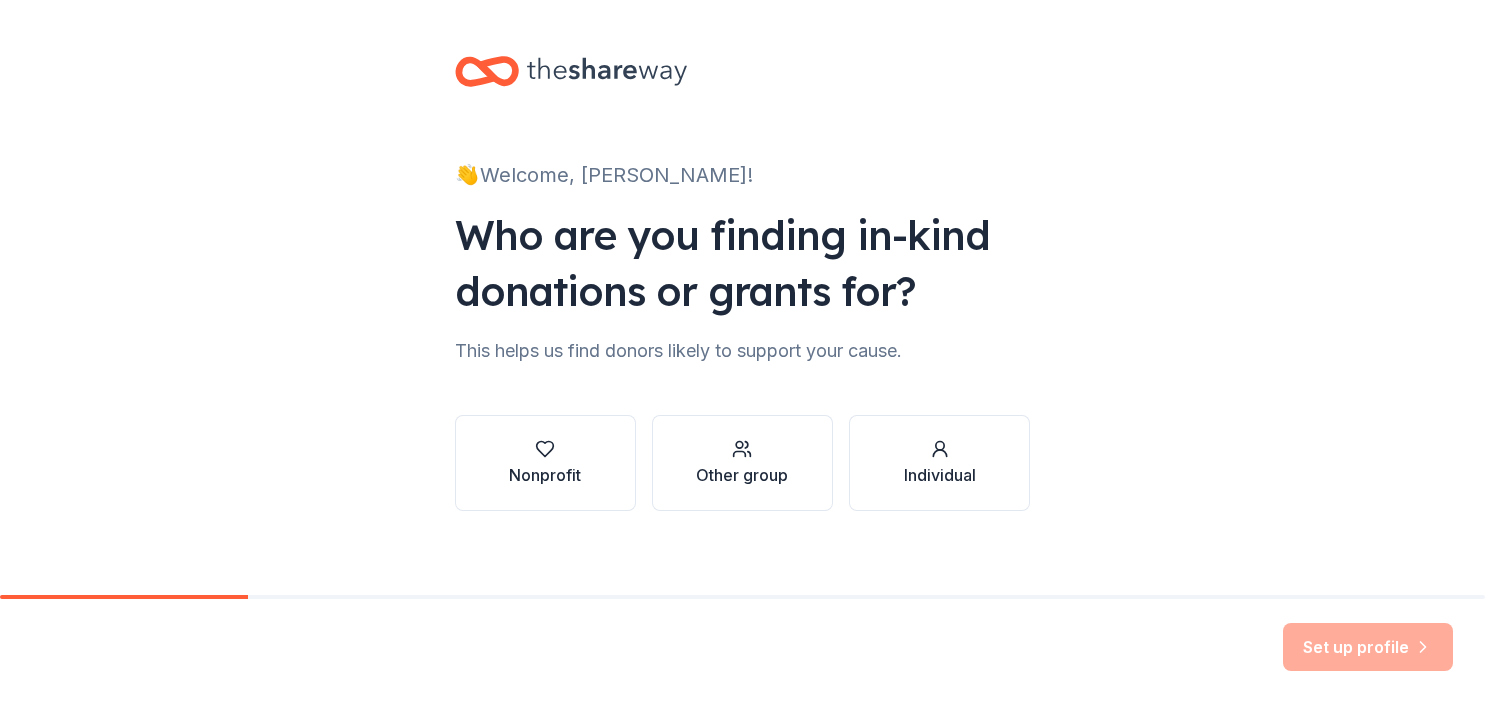 scroll, scrollTop: 0, scrollLeft: 0, axis: both 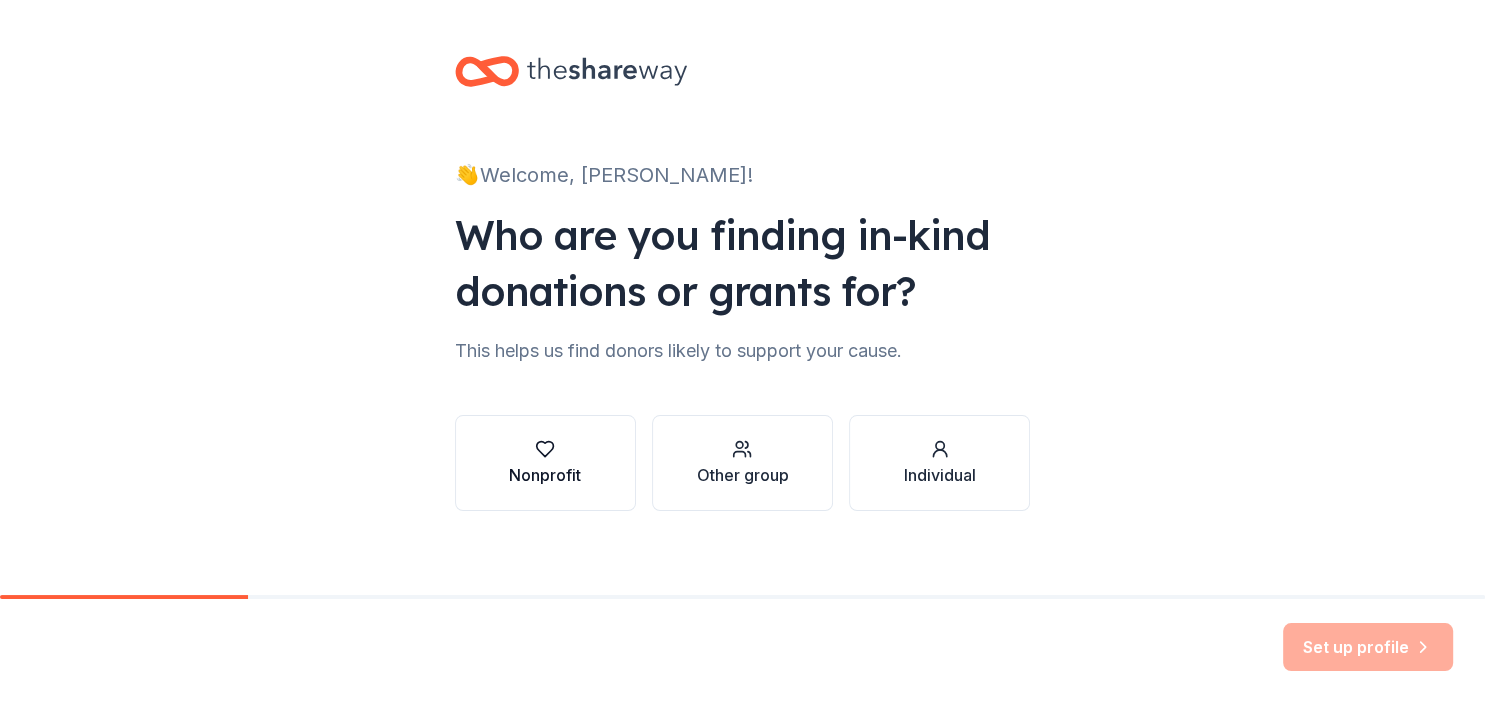 click on "Nonprofit" at bounding box center [545, 475] 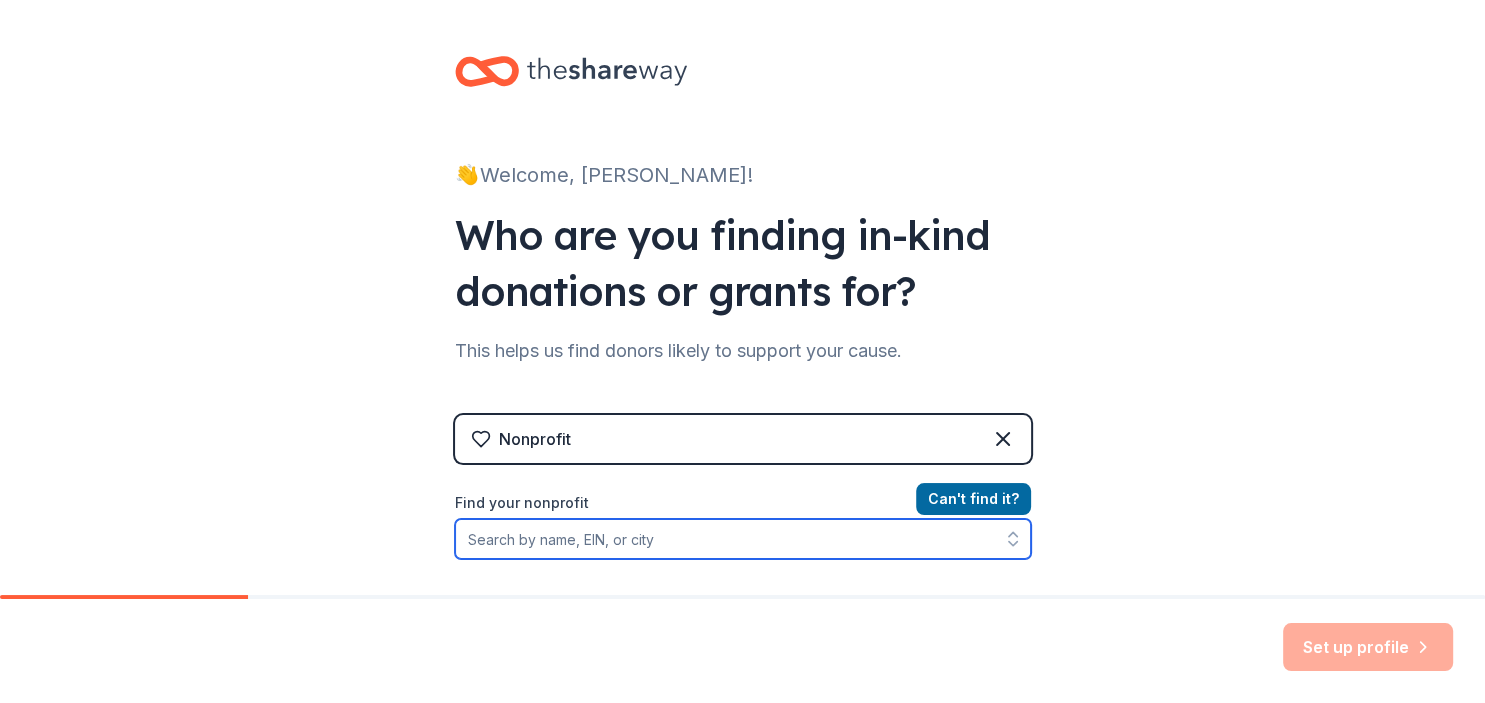 click on "Find your nonprofit" at bounding box center [743, 539] 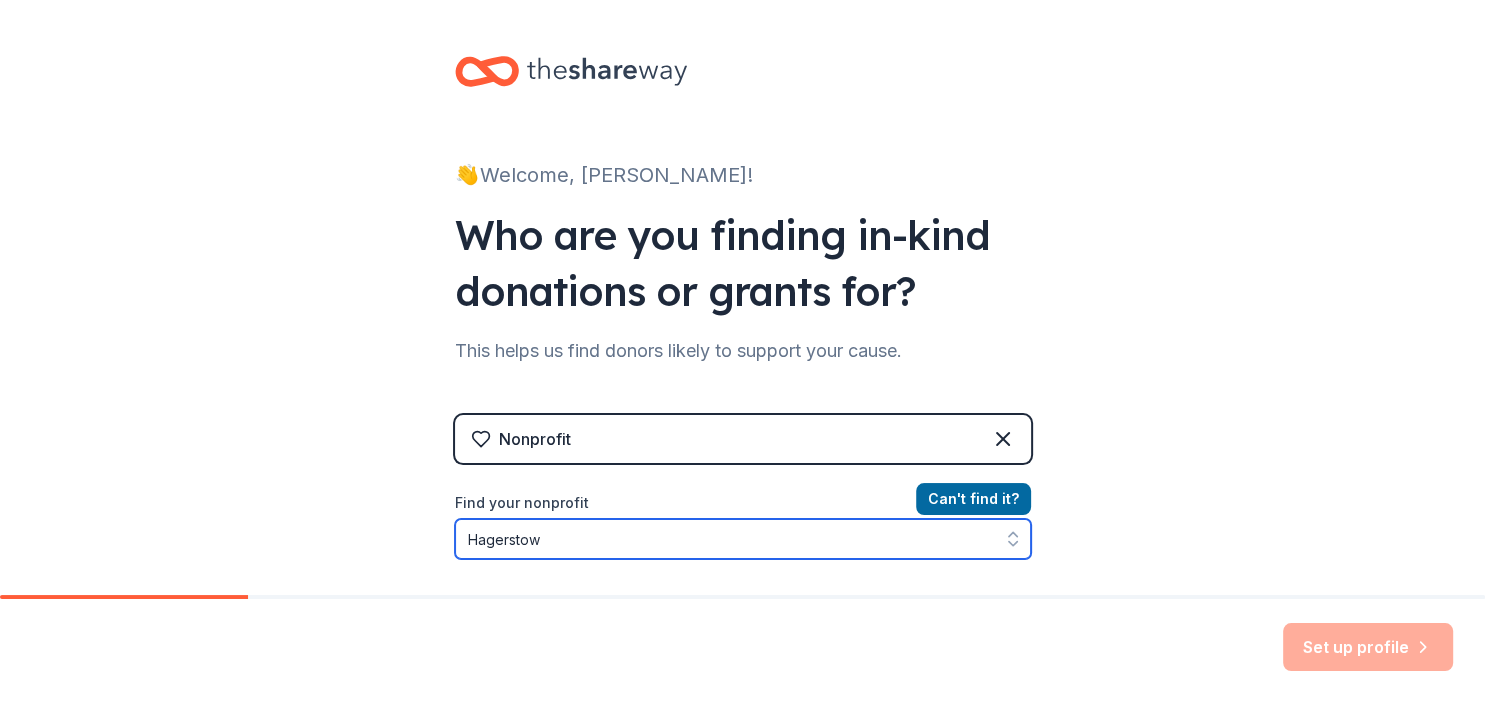 type on "[GEOGRAPHIC_DATA]" 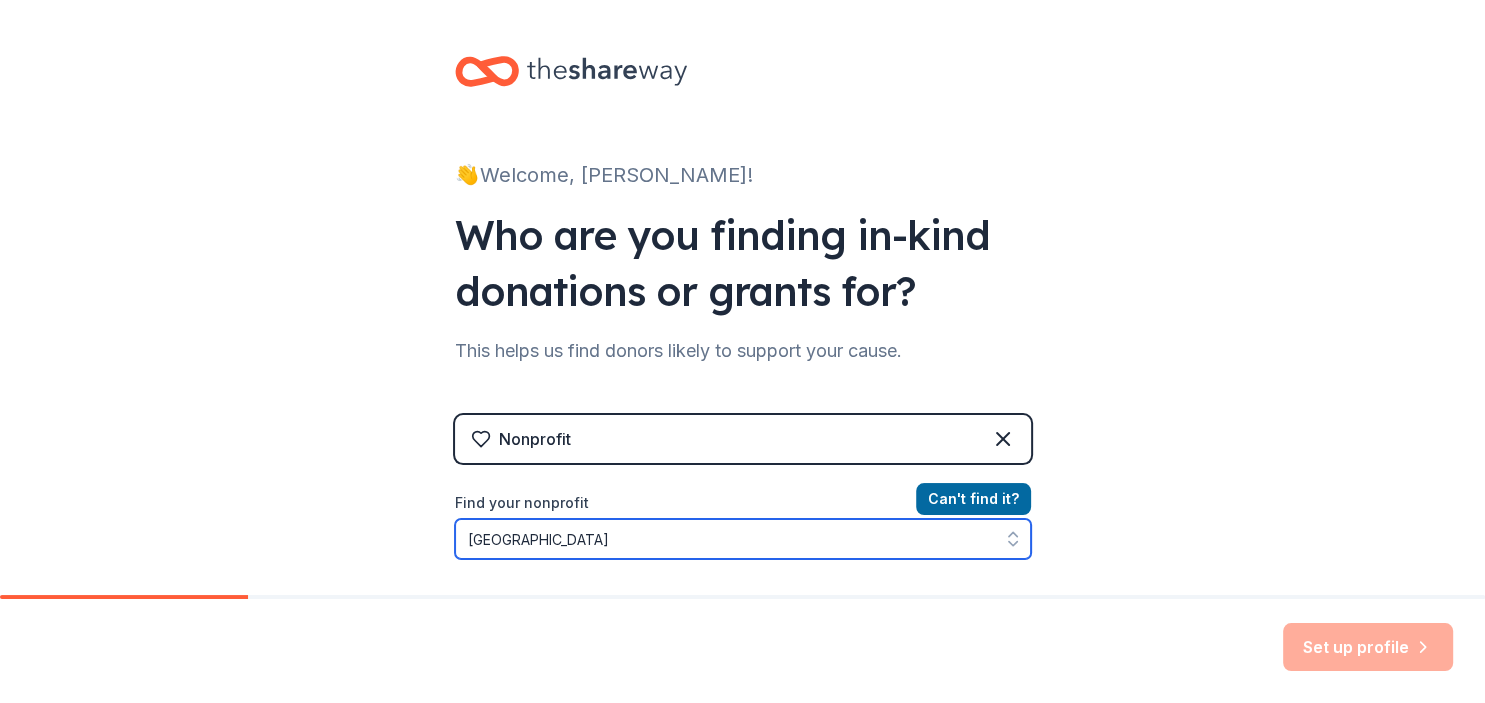 scroll, scrollTop: 64, scrollLeft: 0, axis: vertical 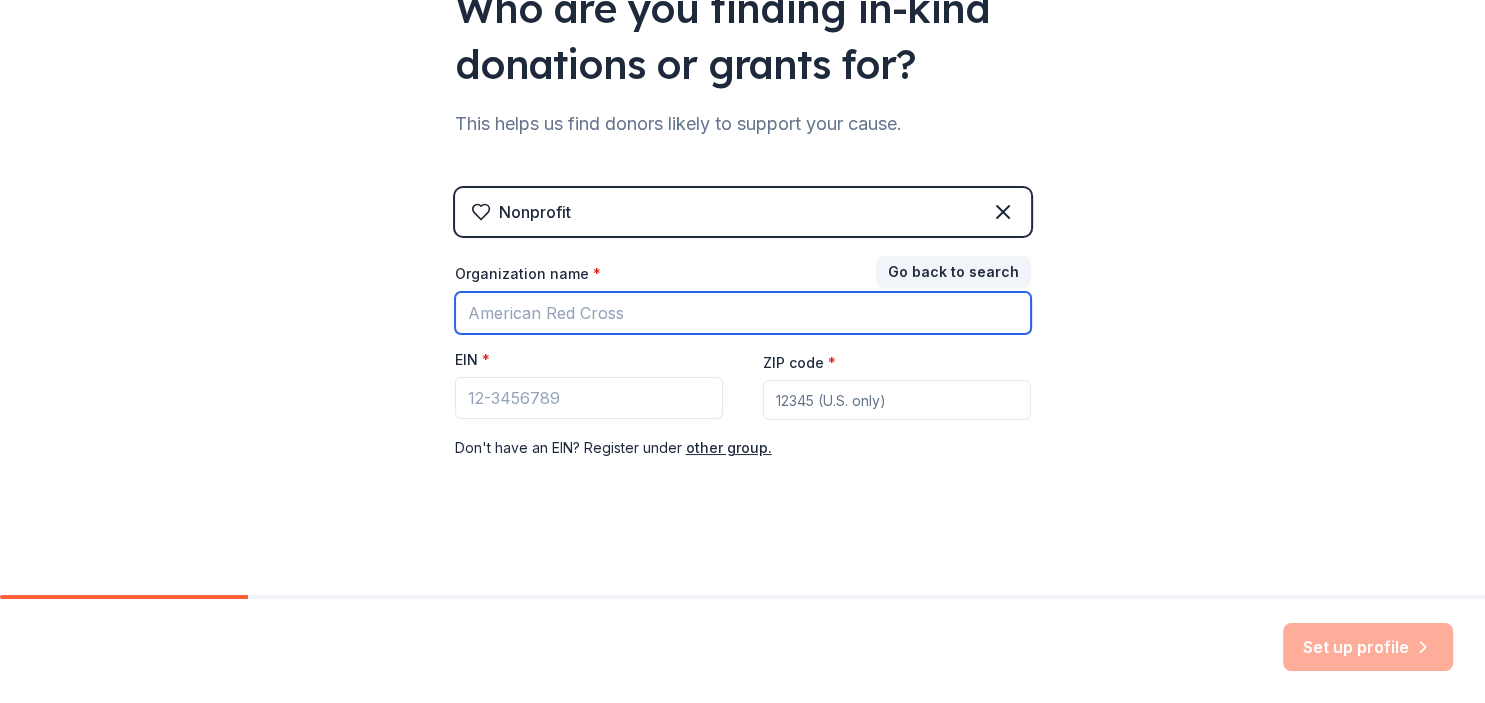 click on "Organization name *" at bounding box center (743, 313) 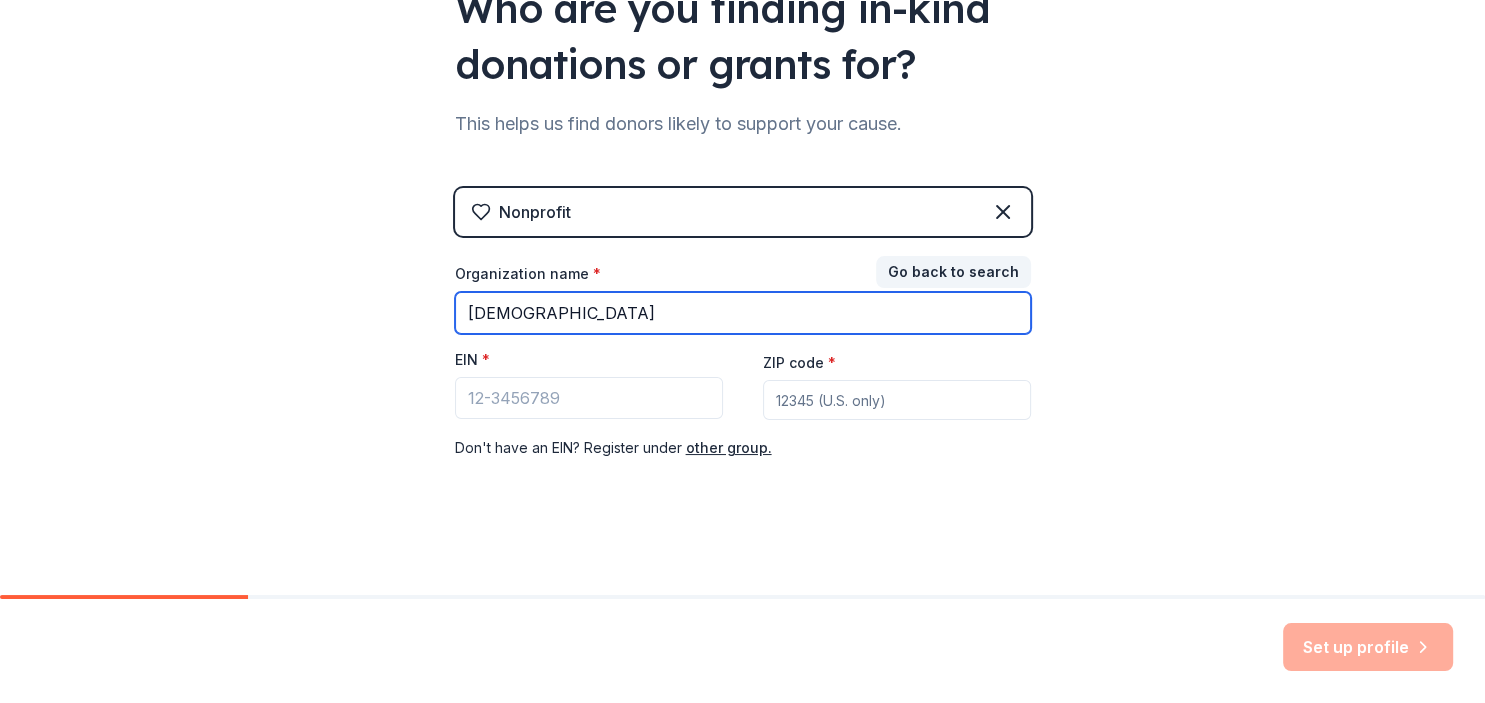 type on "[DEMOGRAPHIC_DATA]" 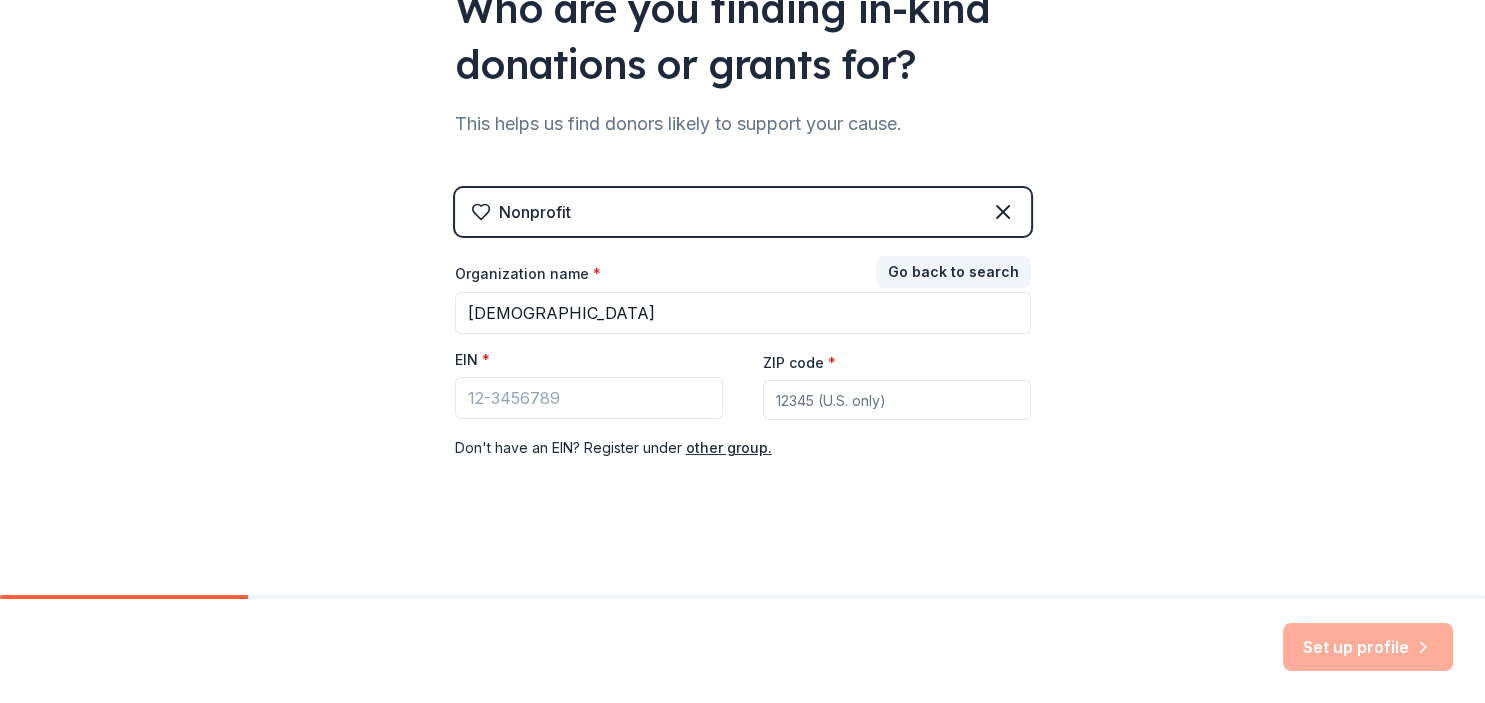 click on "ZIP code *" at bounding box center (897, 400) 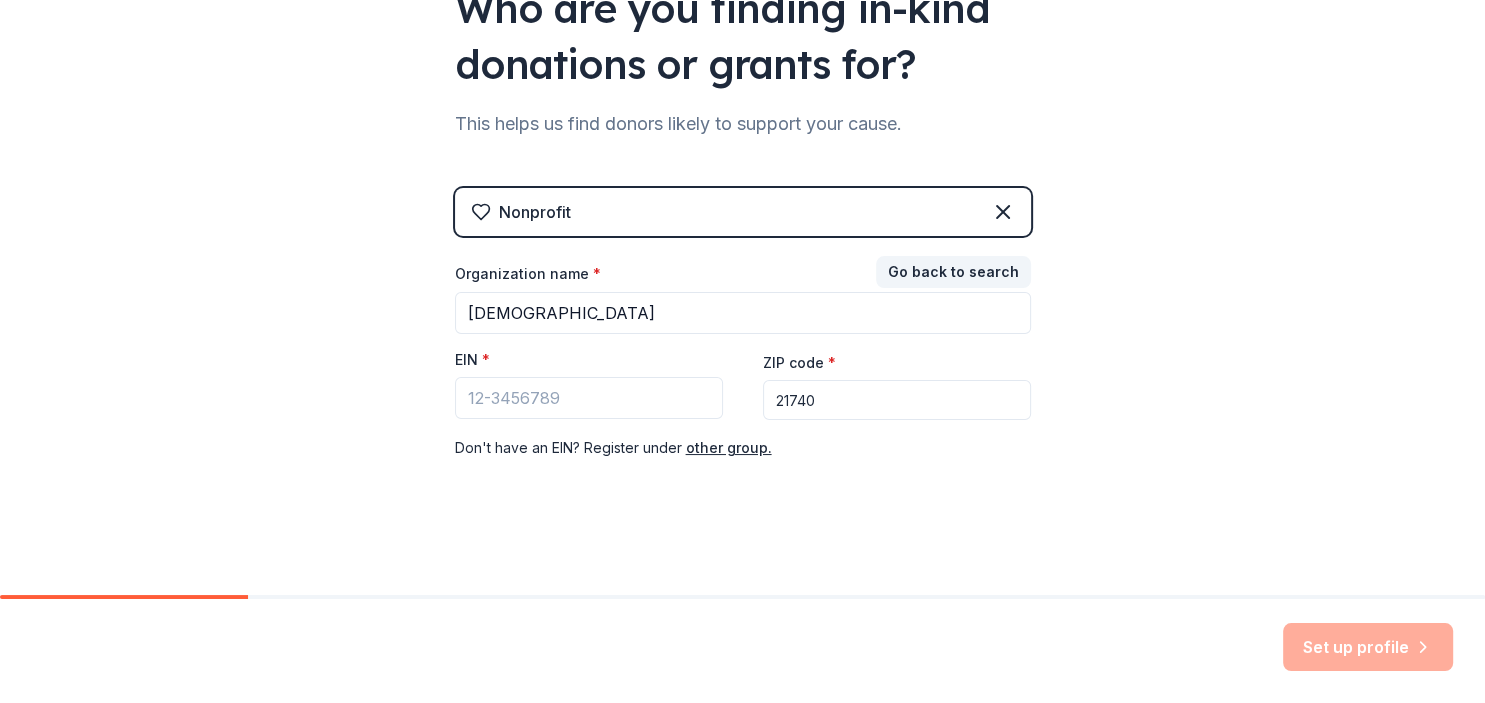 type on "21740" 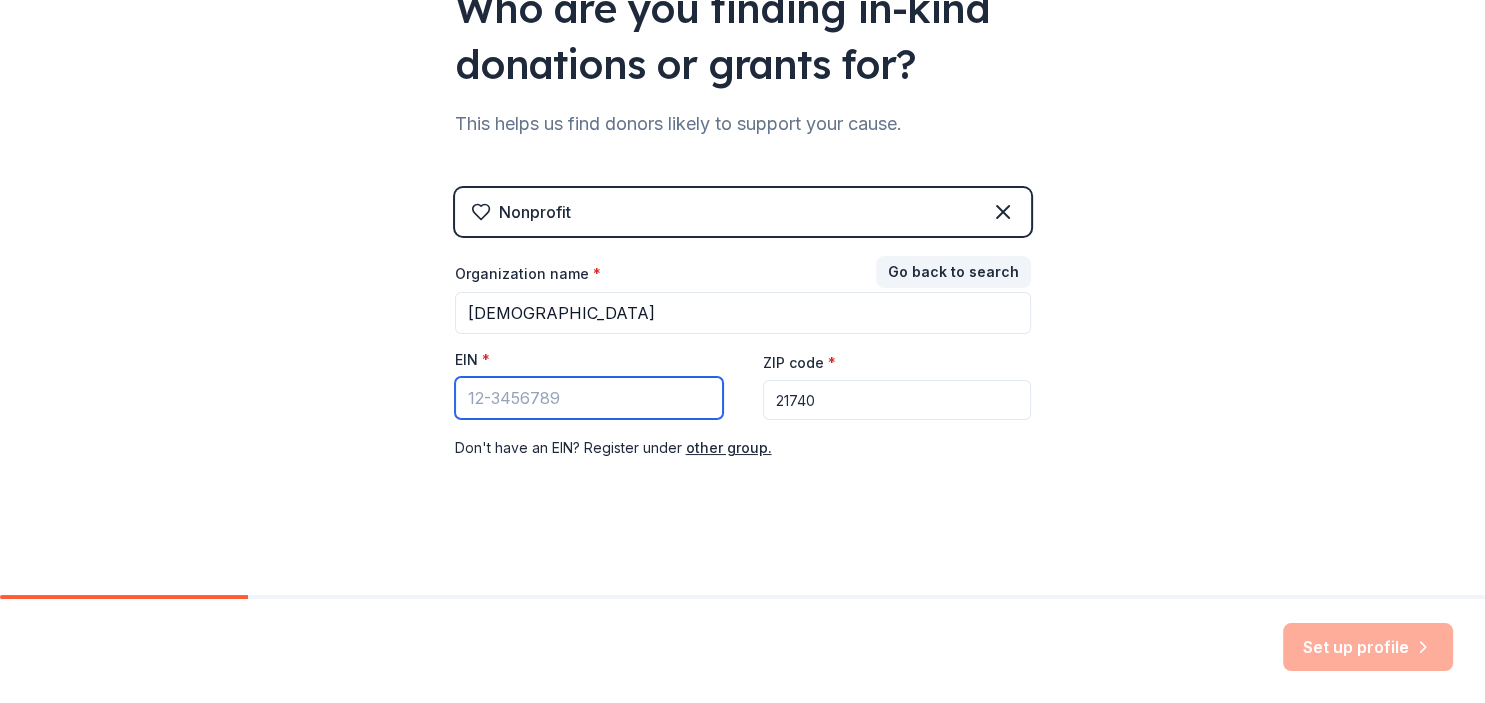 click on "EIN *" at bounding box center [589, 398] 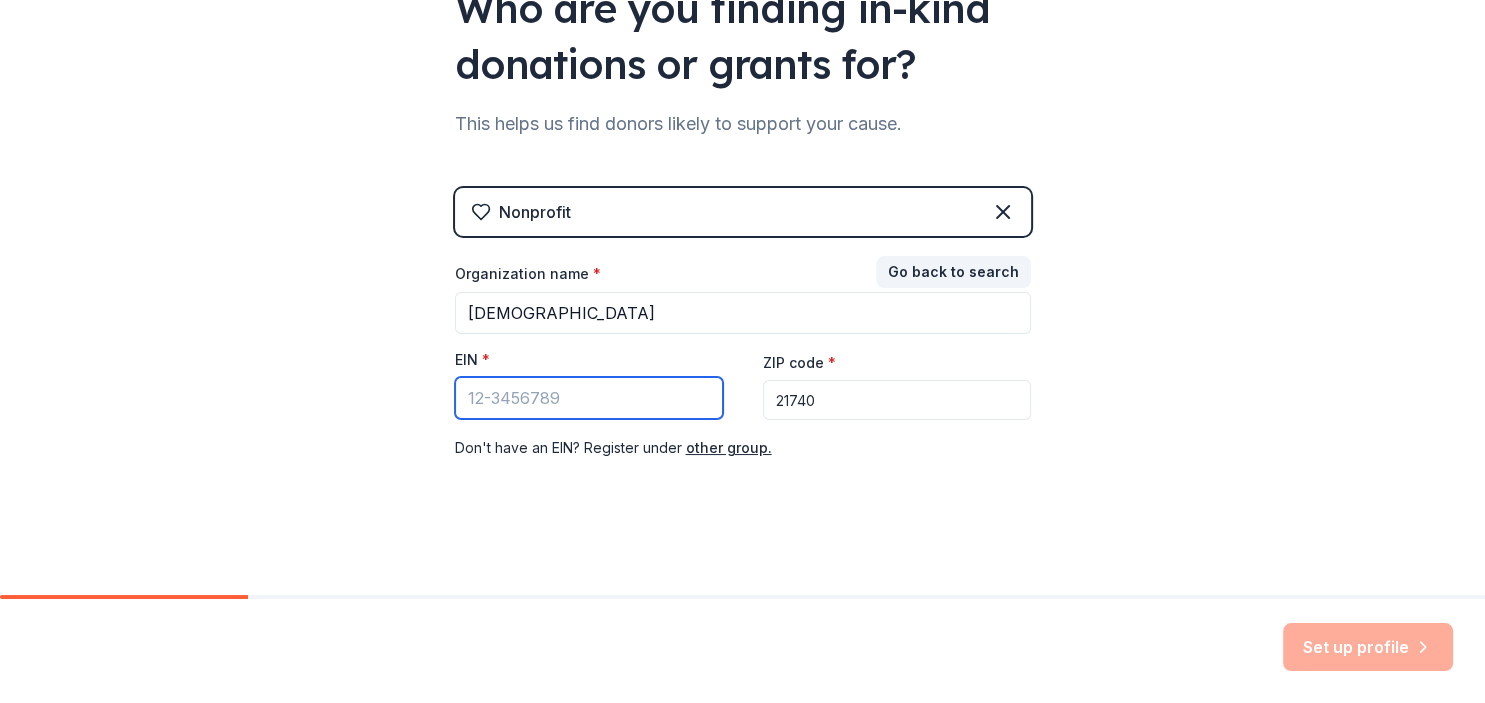 paste on "[US_EMPLOYER_IDENTIFICATION_NUMBER]" 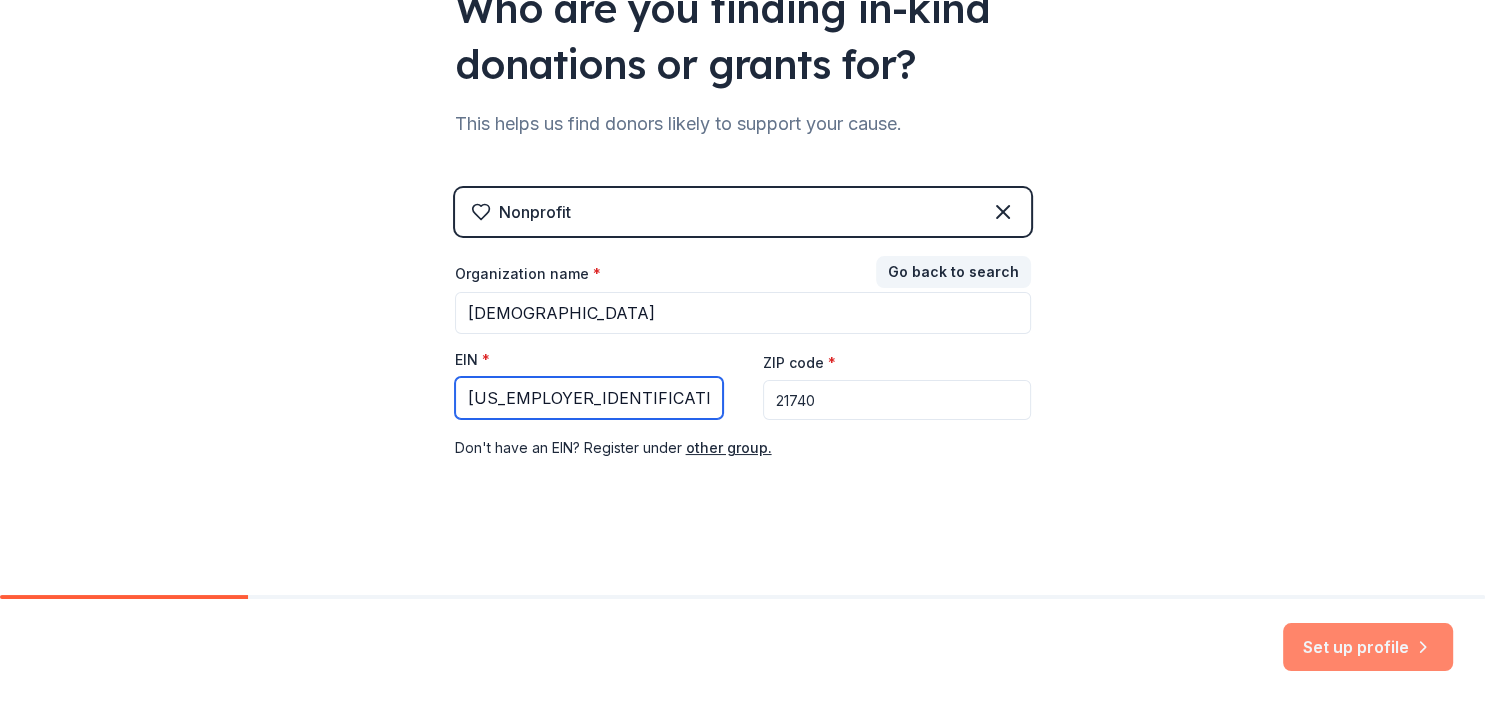 type on "[US_EMPLOYER_IDENTIFICATION_NUMBER]" 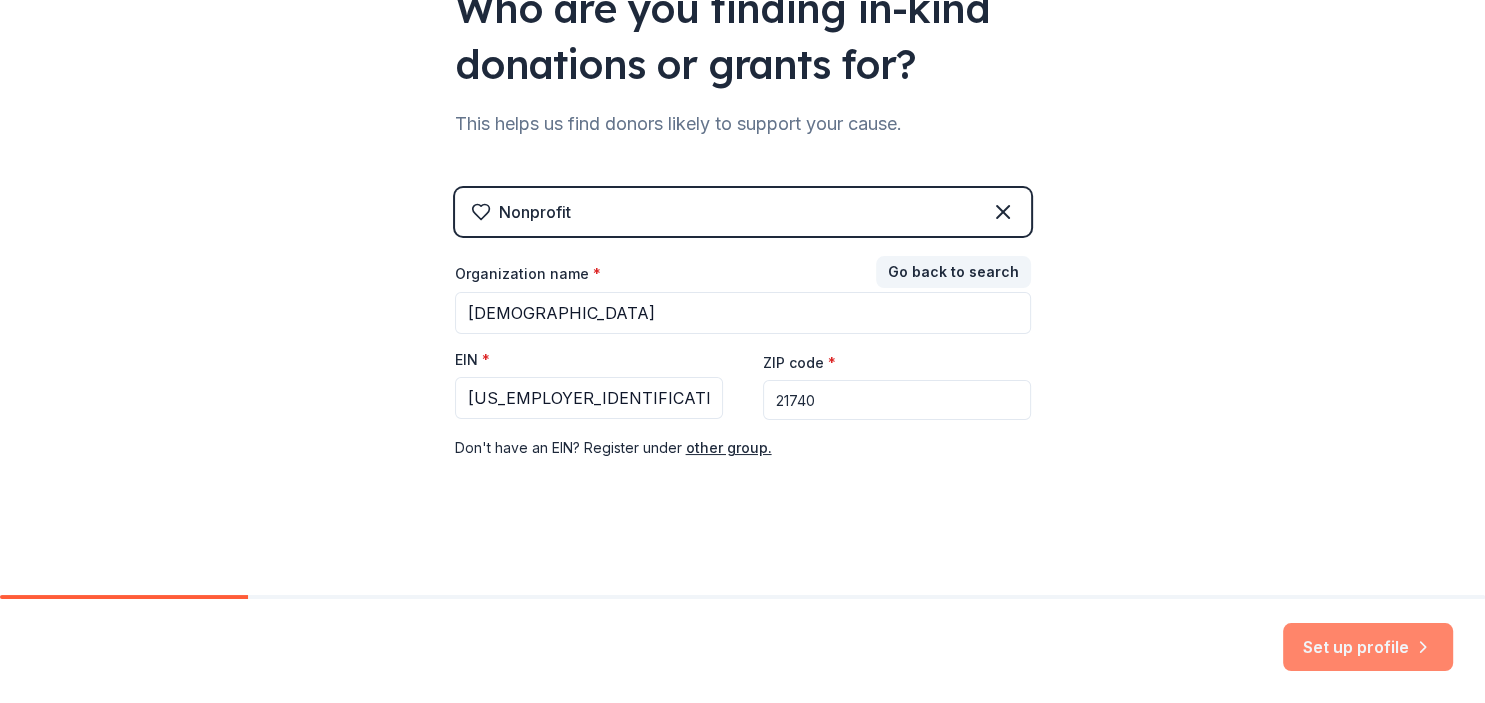 click on "Set up profile" at bounding box center (1368, 647) 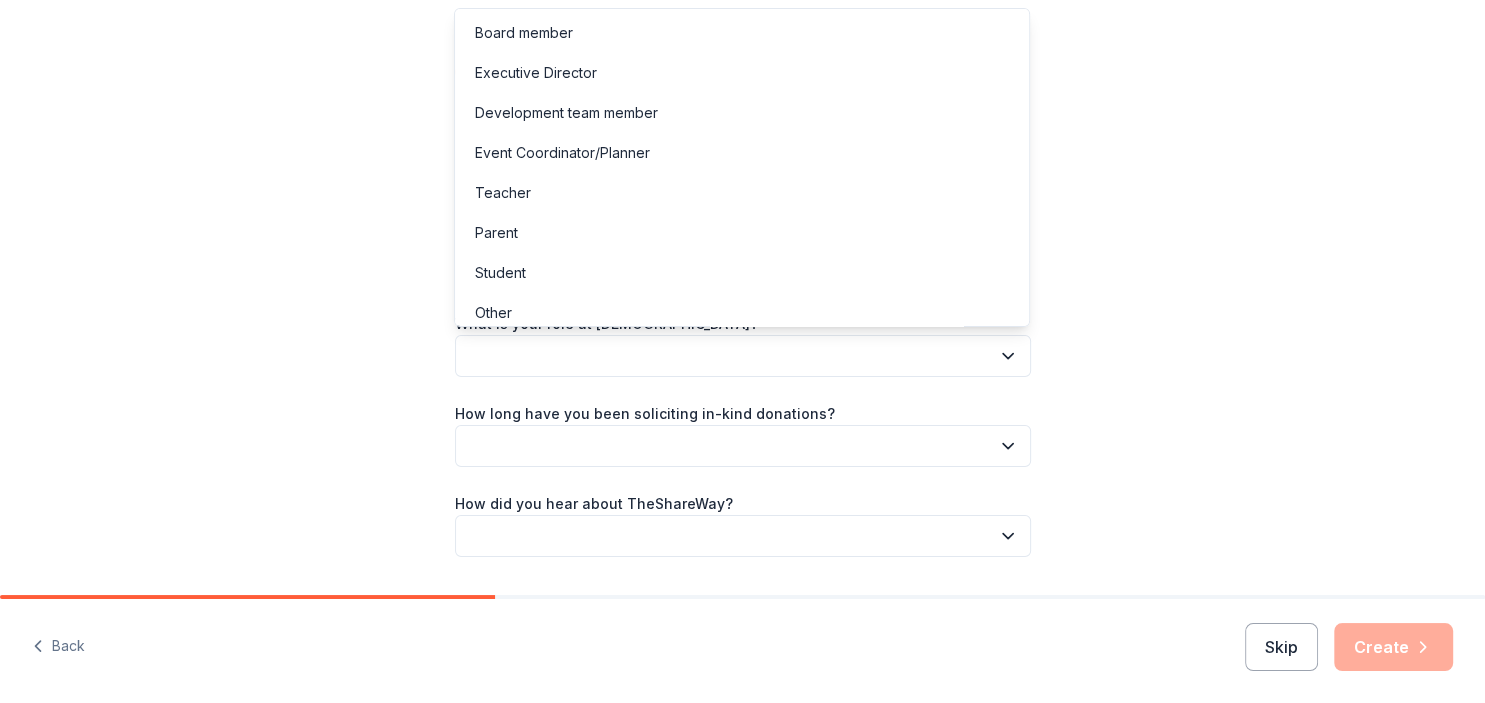 click 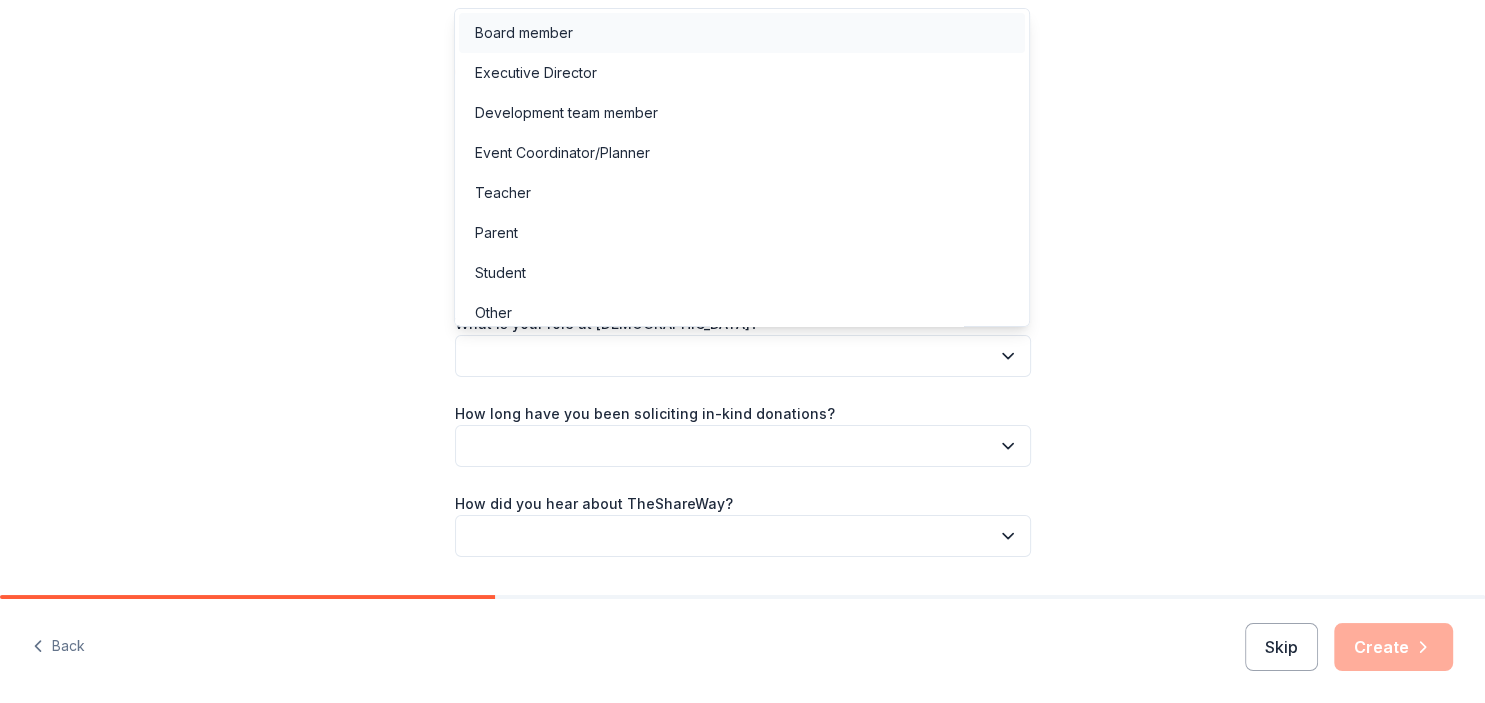 click on "Board member" at bounding box center [742, 33] 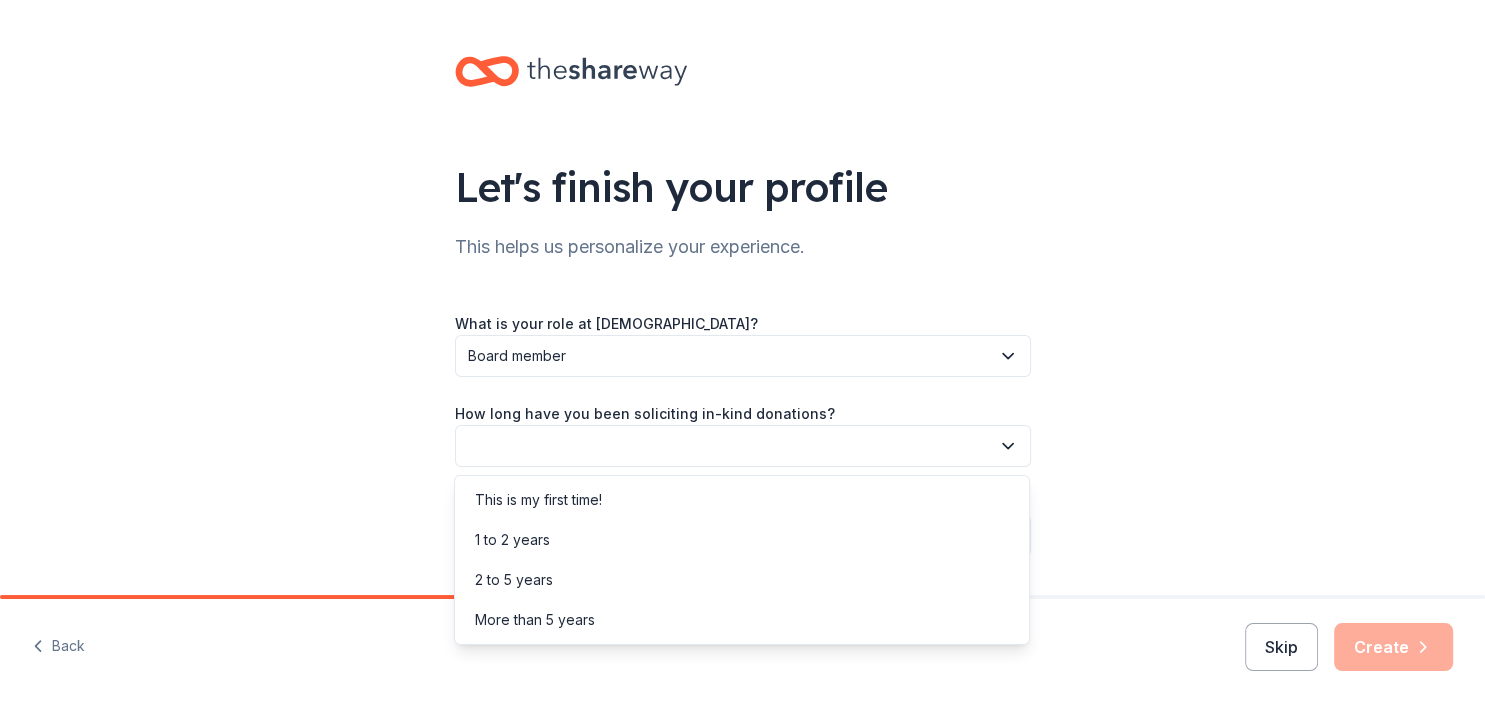 click 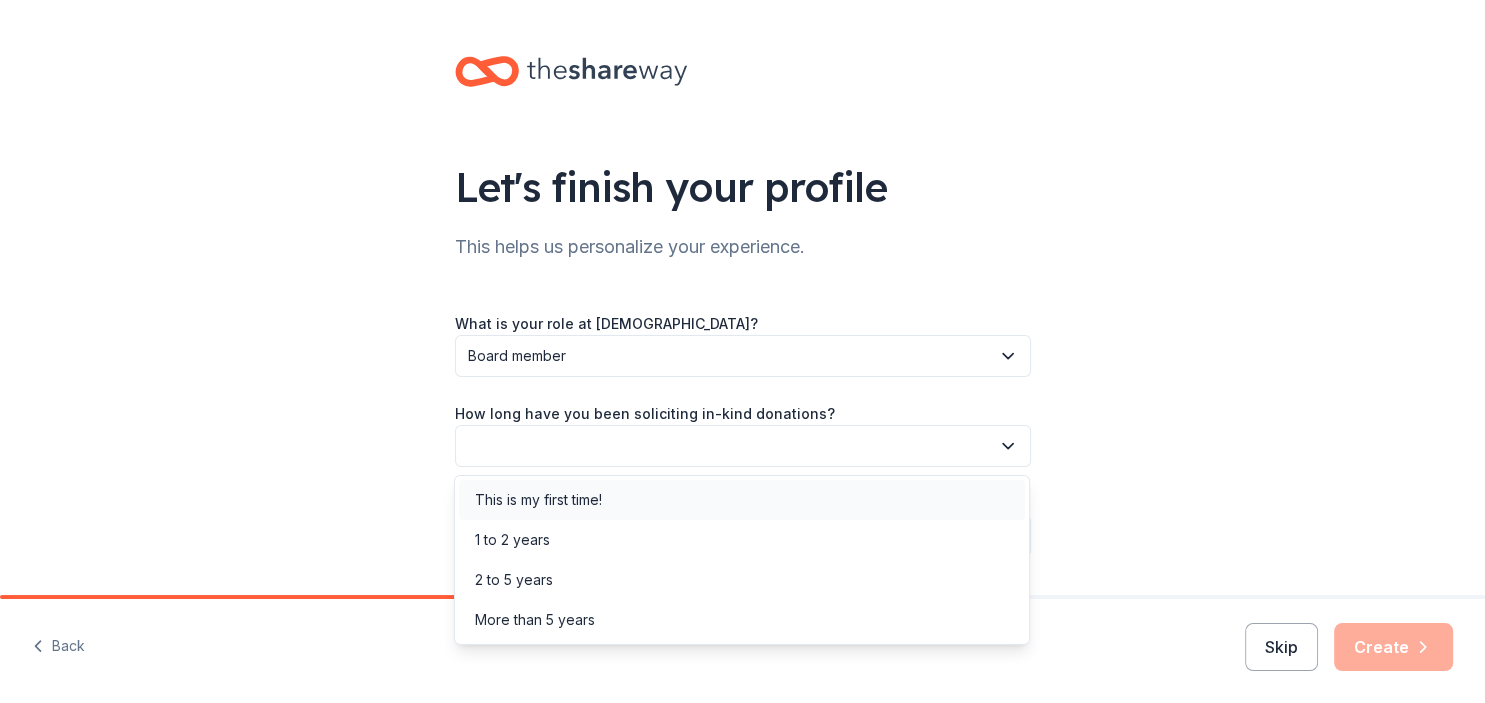 click on "This is my first time!" at bounding box center (742, 500) 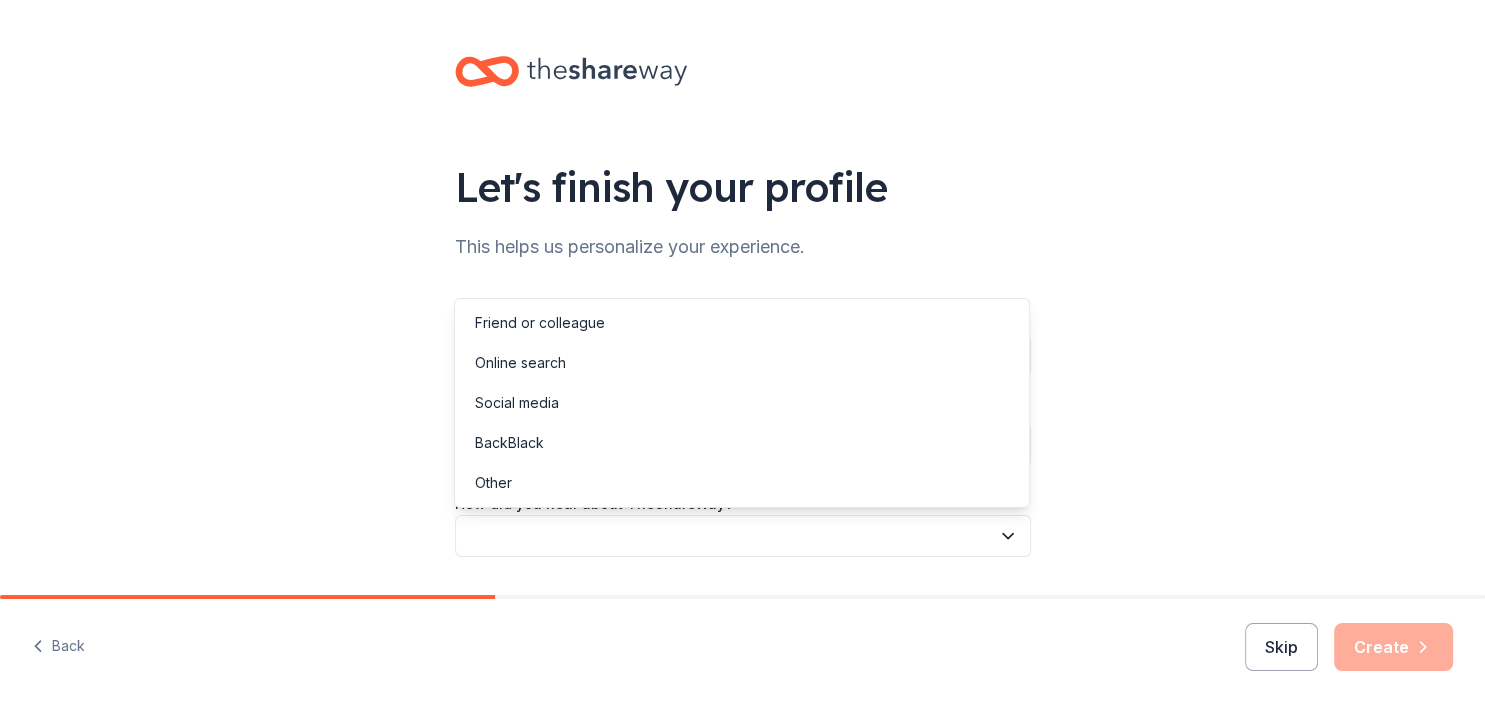 click 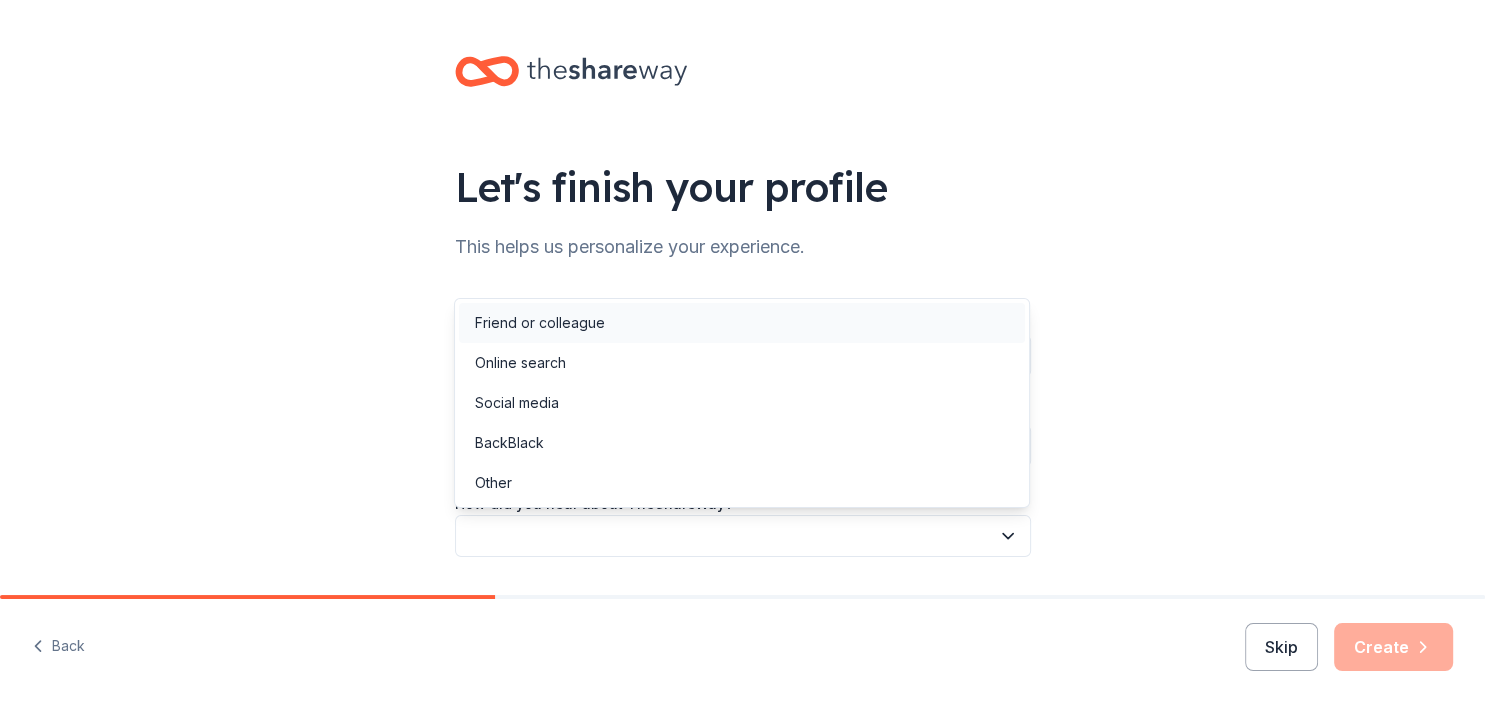 click on "Friend or colleague" at bounding box center (742, 323) 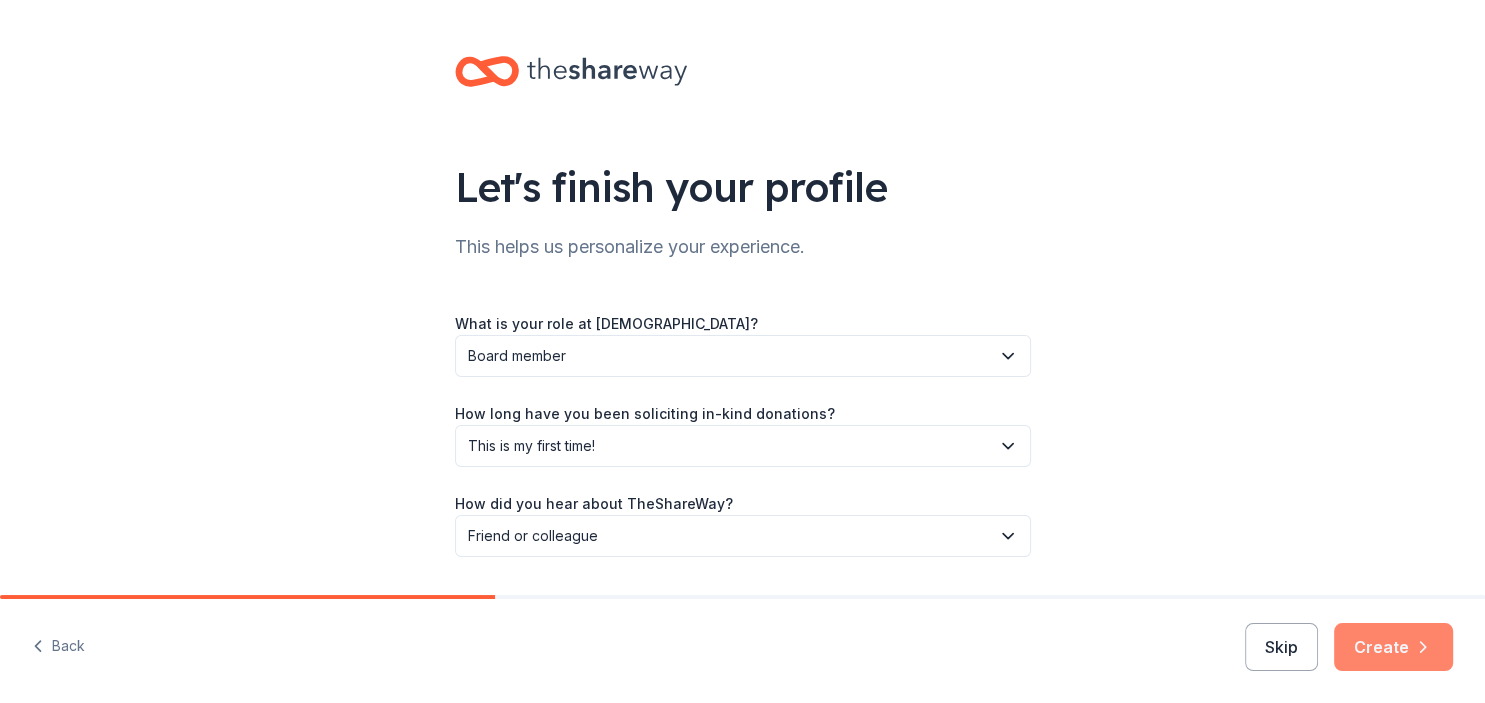 click on "Create" at bounding box center [1393, 647] 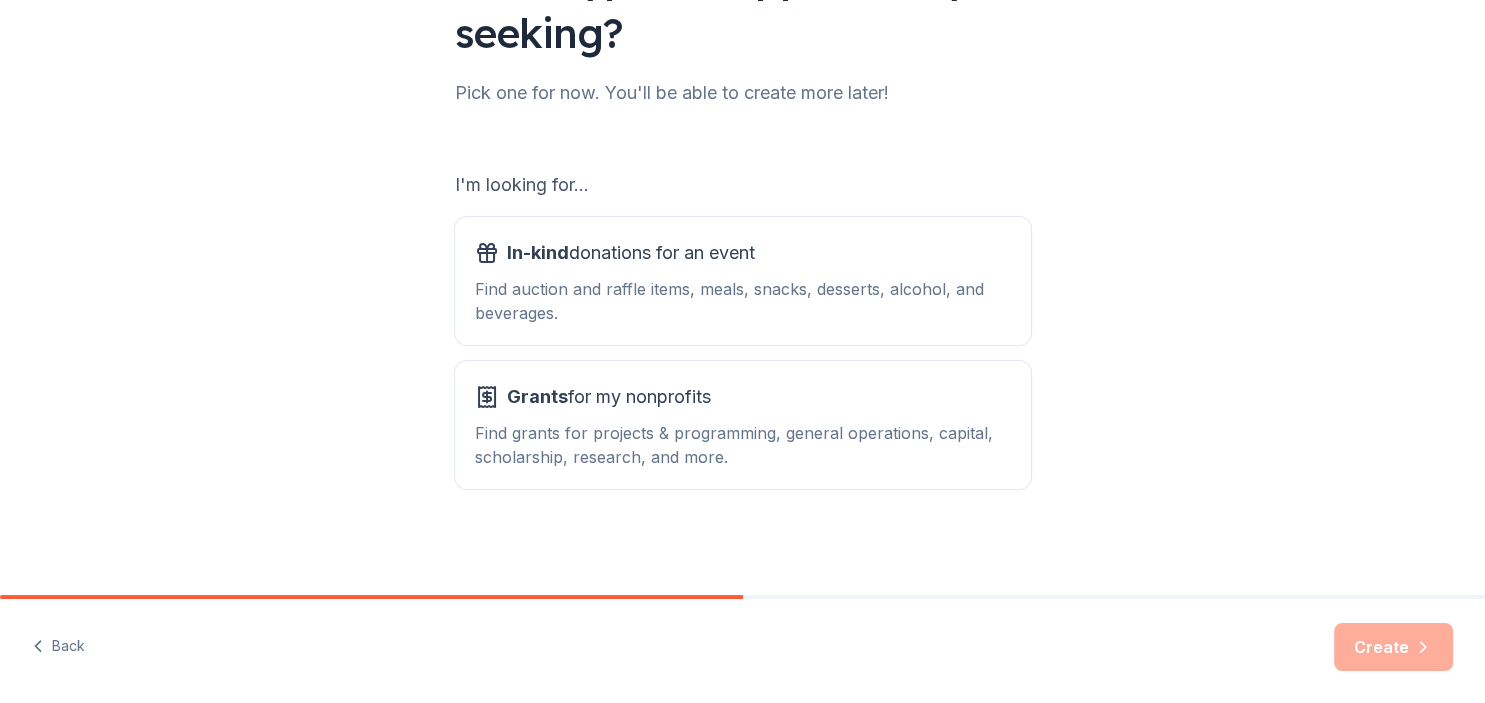 scroll, scrollTop: 212, scrollLeft: 0, axis: vertical 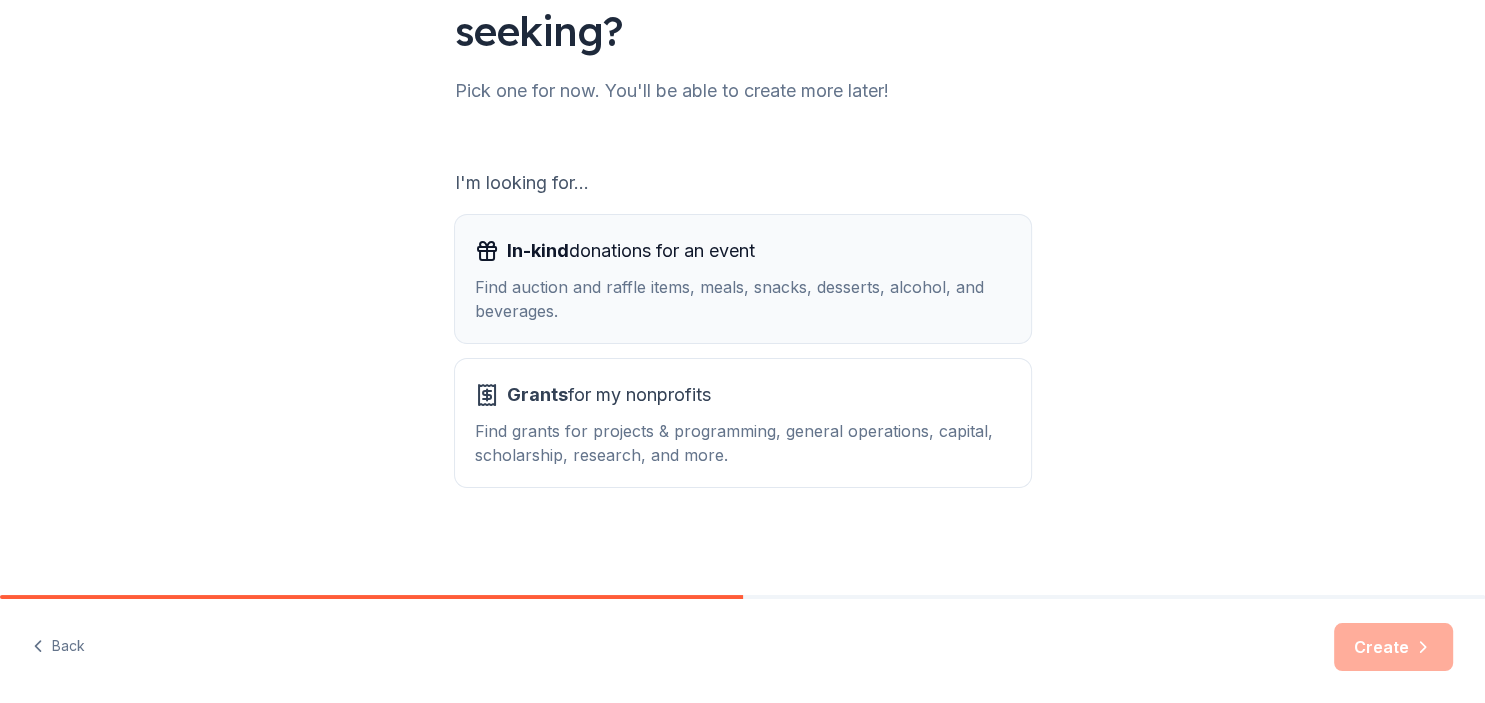 click on "Find auction and raffle items, meals, snacks, desserts, alcohol, and beverages." at bounding box center (743, 299) 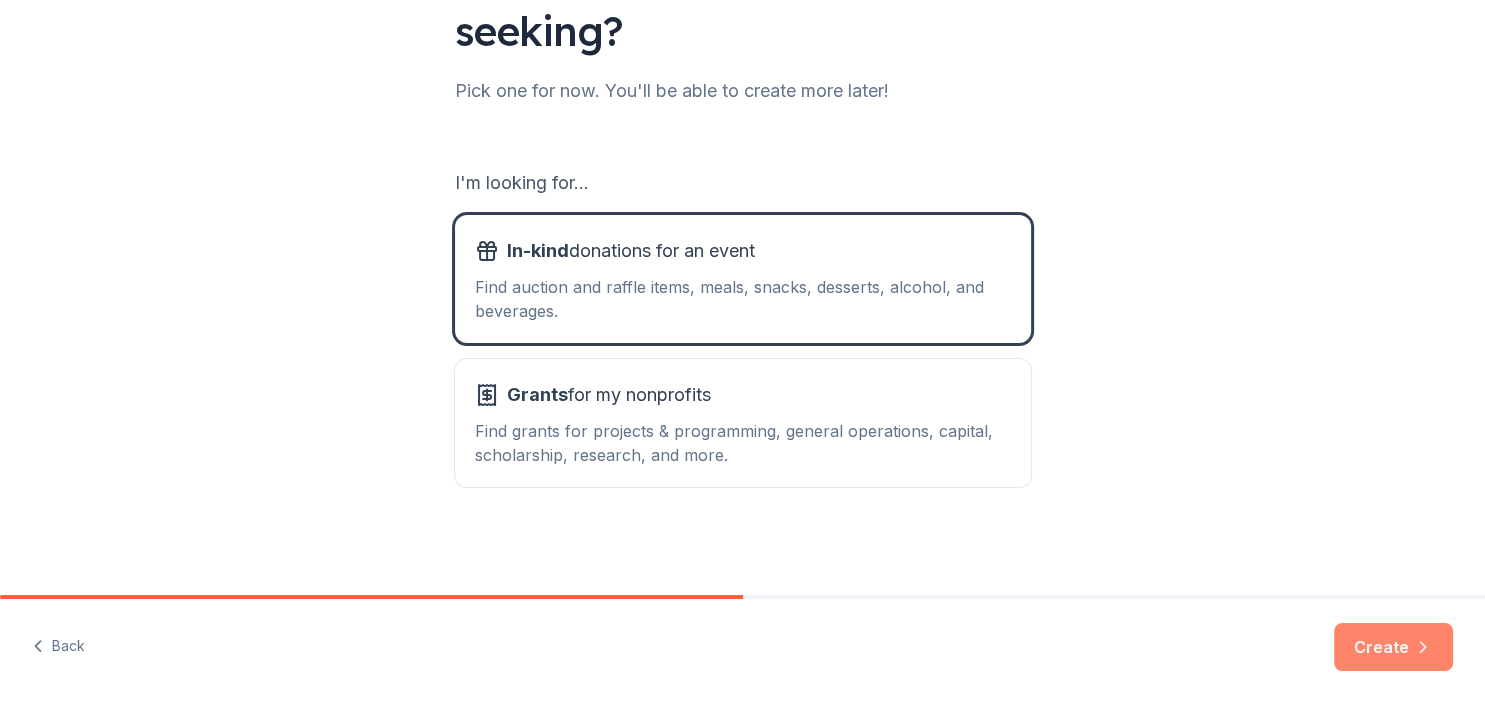 click on "Create" at bounding box center [1393, 647] 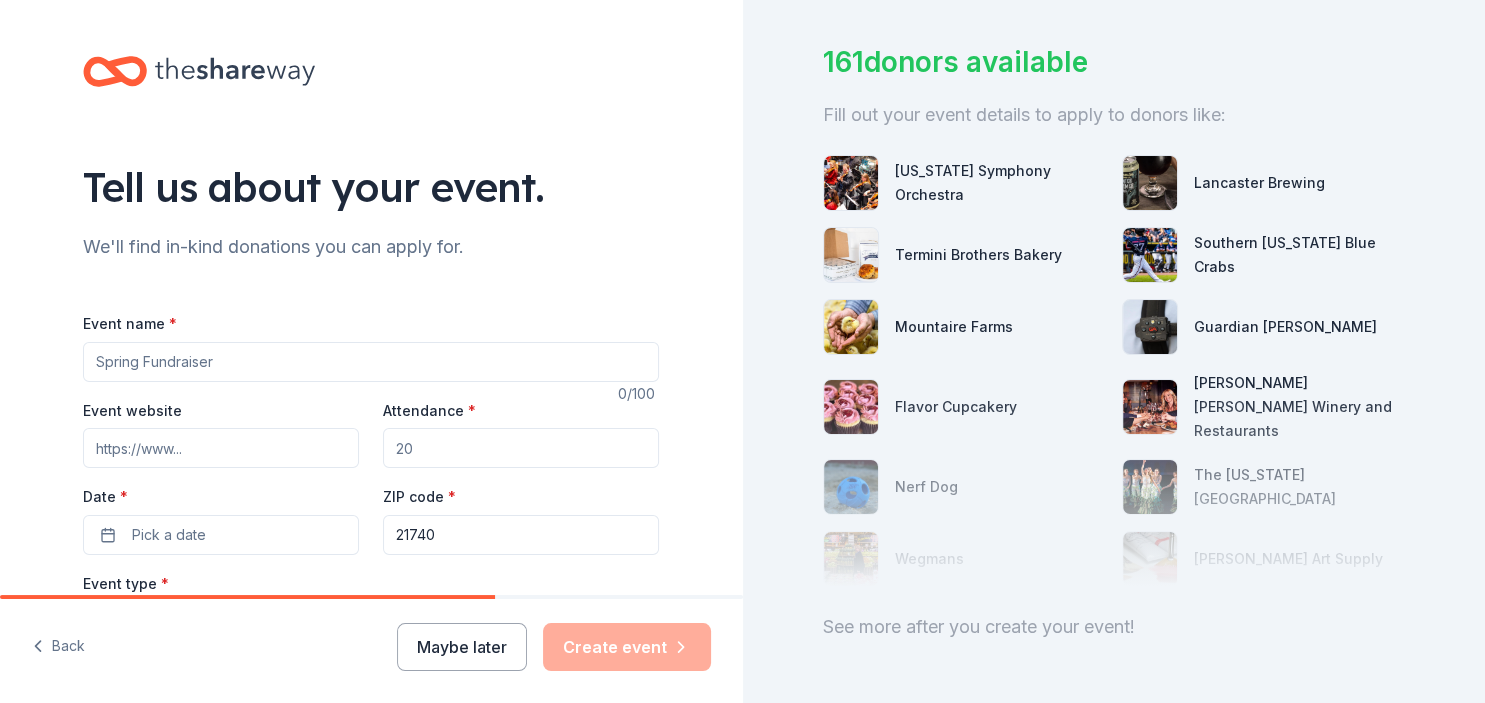 scroll, scrollTop: 171, scrollLeft: 0, axis: vertical 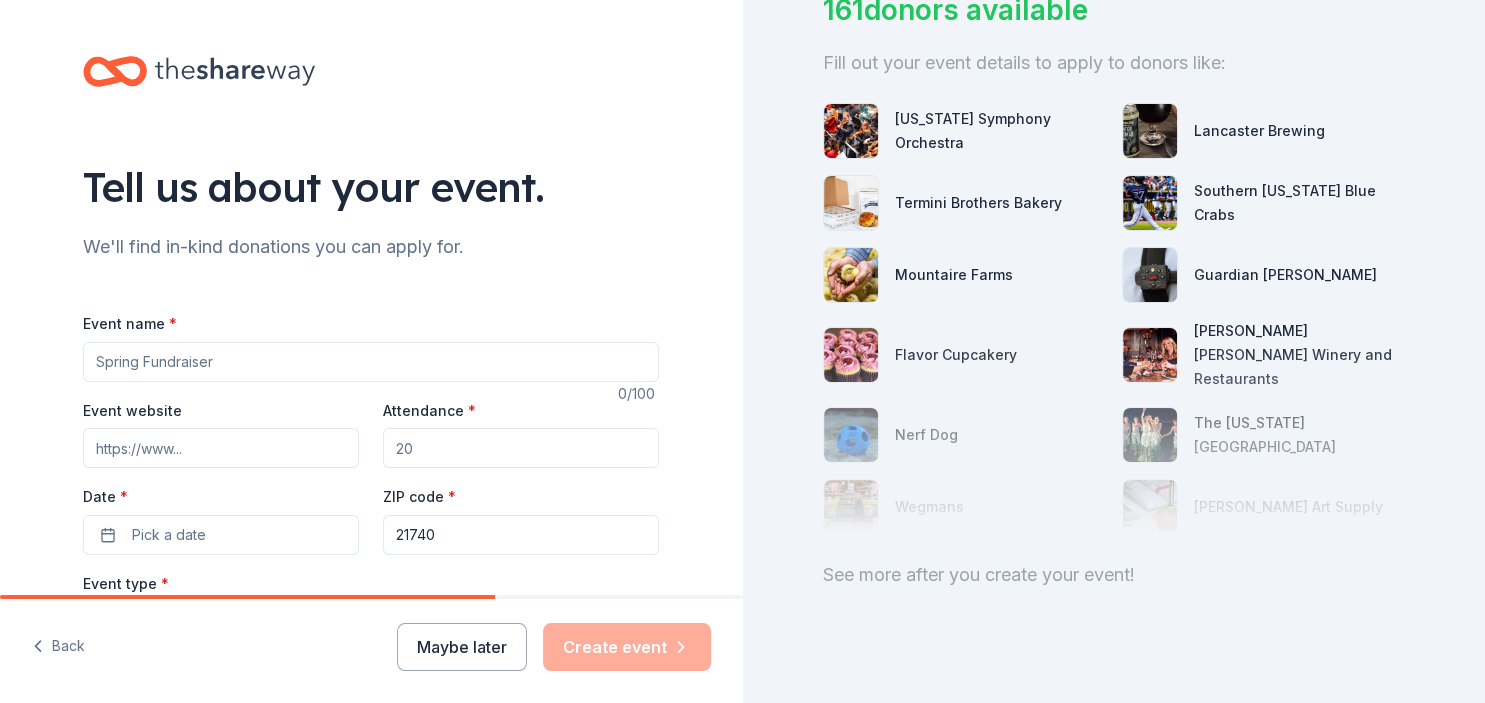 click on "Event name *" at bounding box center [371, 362] 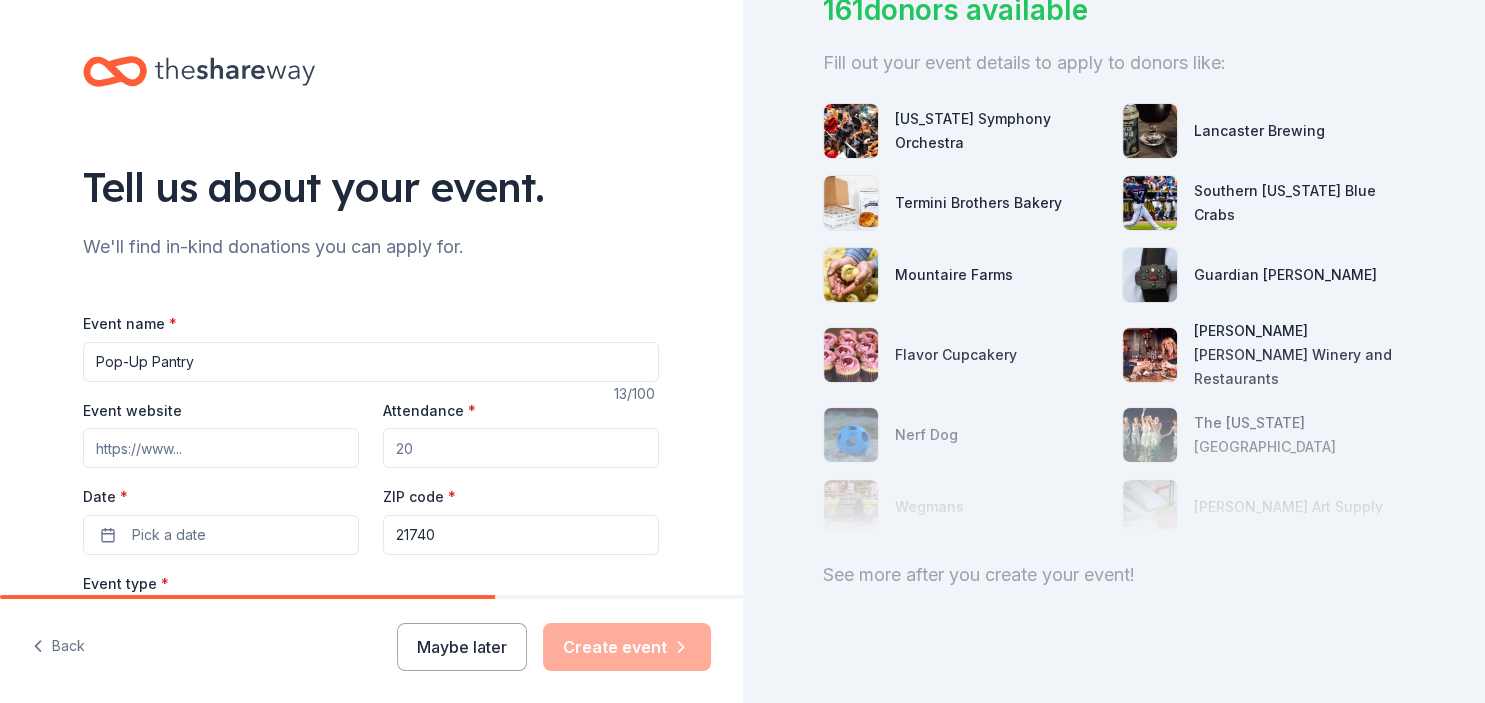 type on "Pop-Up Pantry" 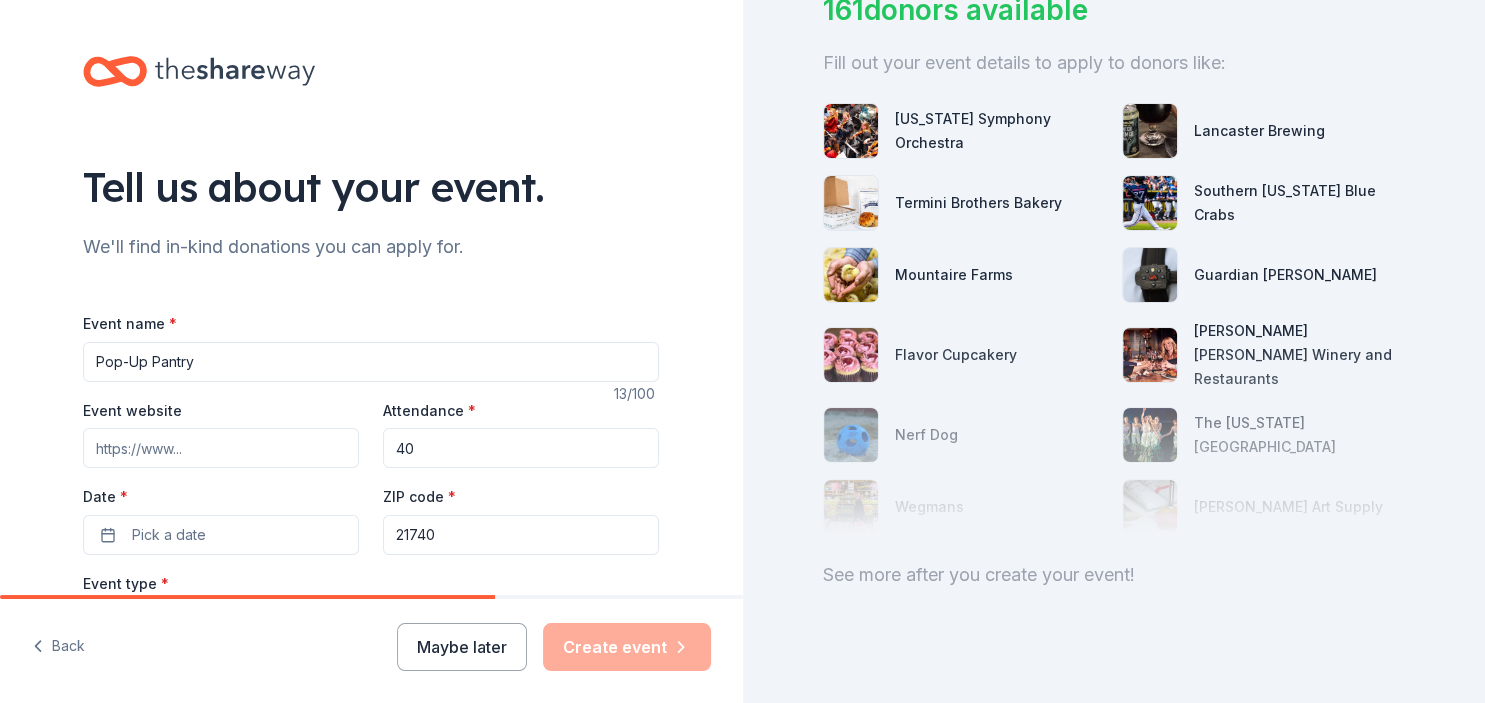 type on "40" 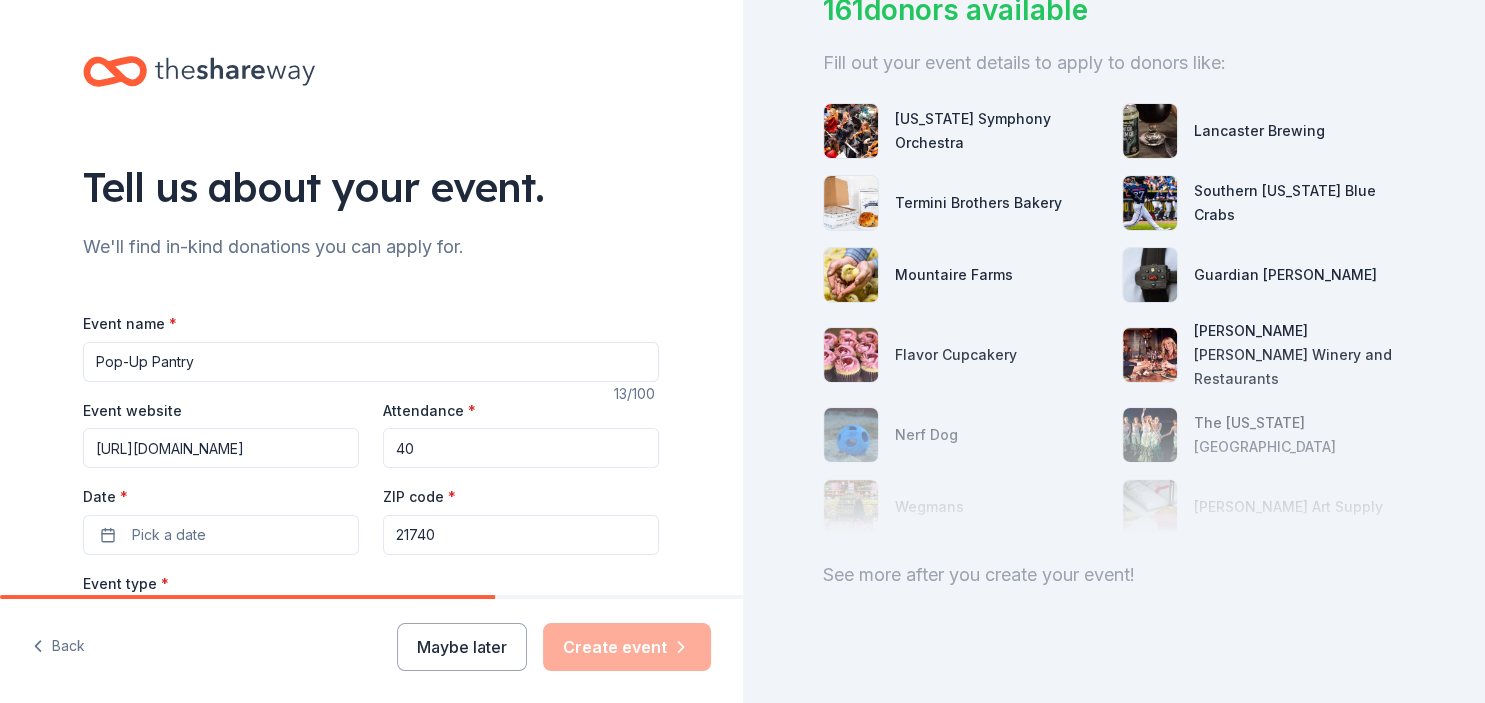 scroll, scrollTop: 0, scrollLeft: 26, axis: horizontal 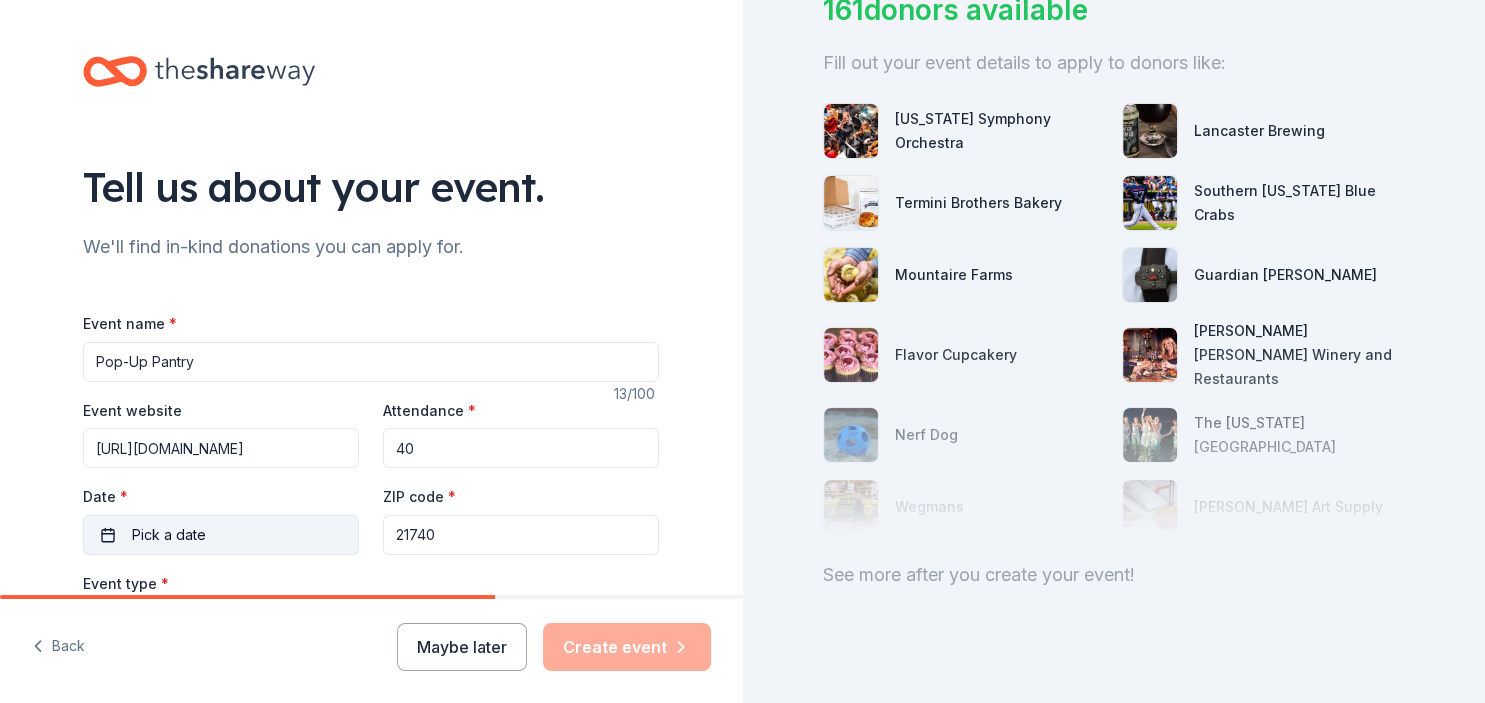 type on "[URL][DOMAIN_NAME]" 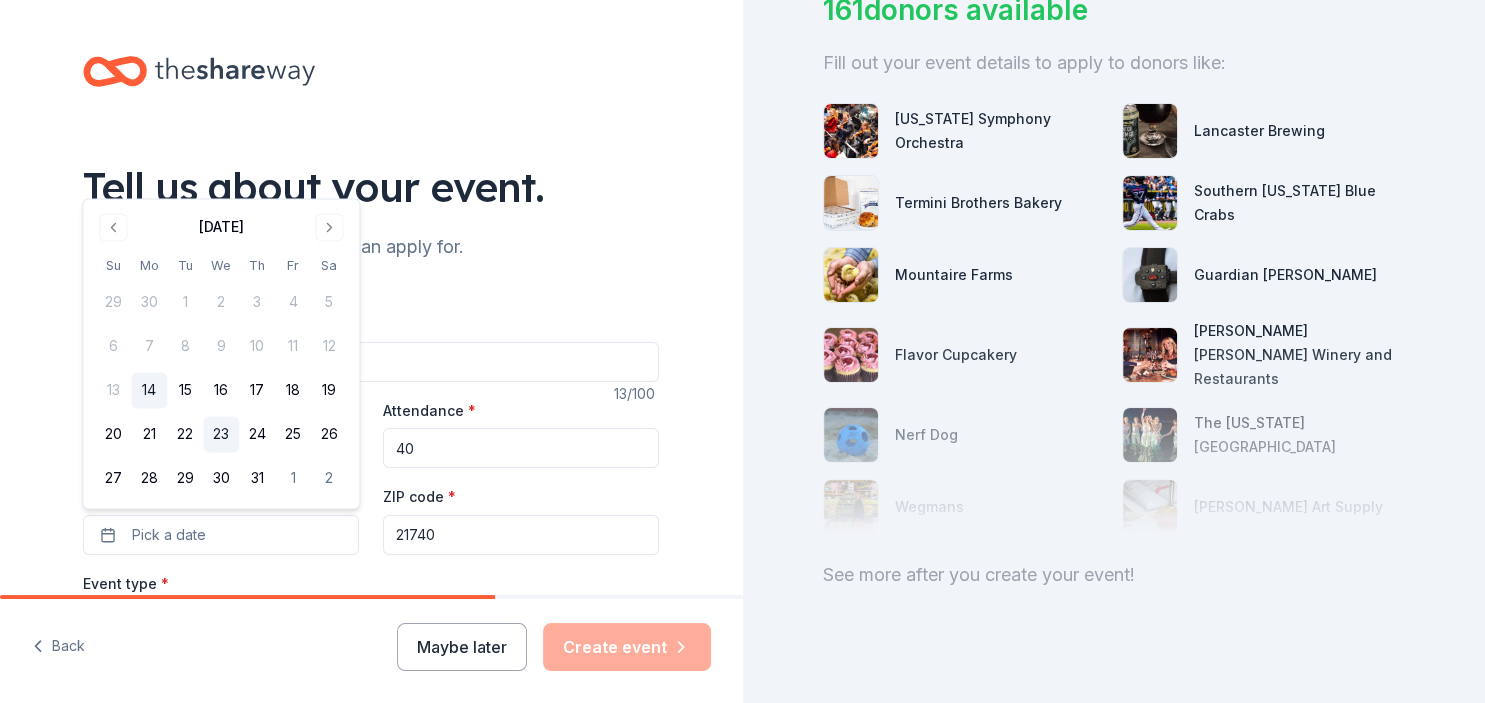 click on "23" at bounding box center [221, 435] 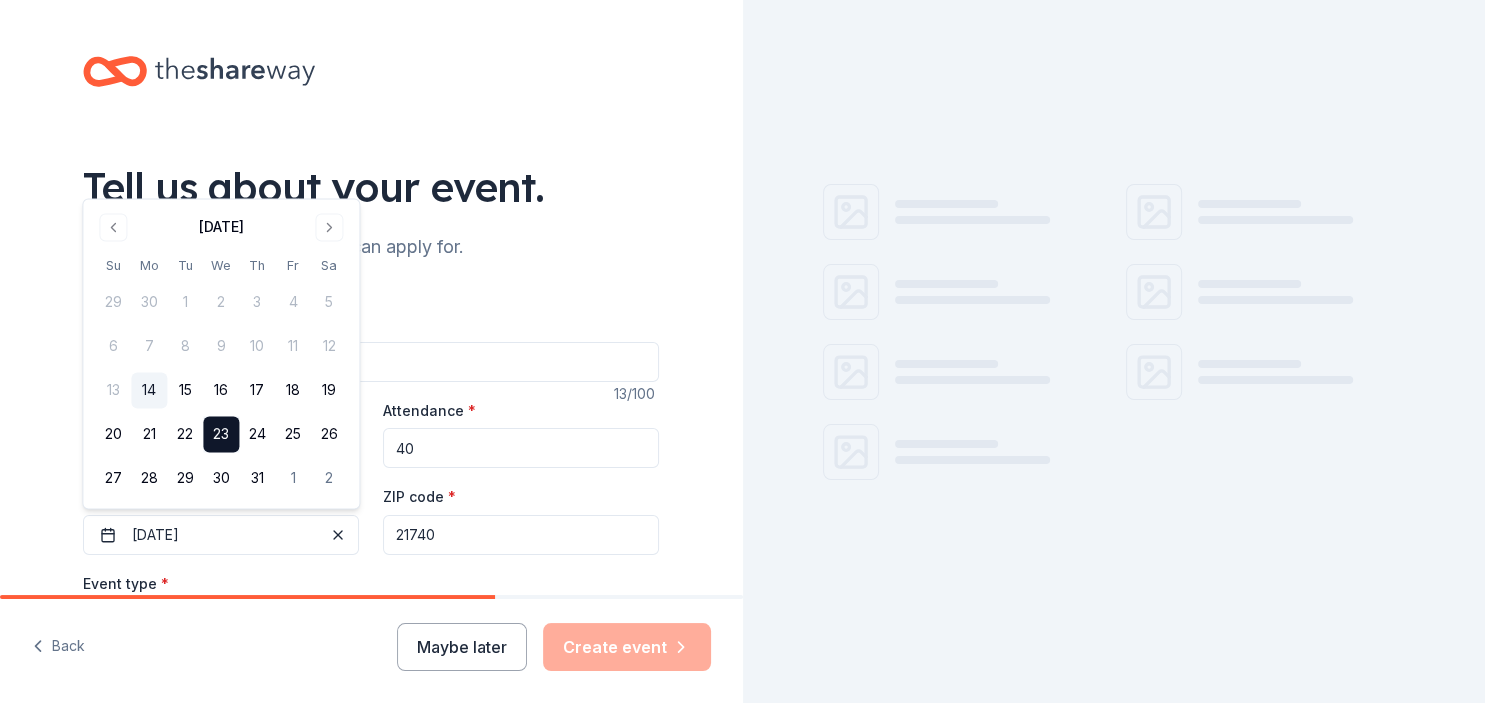 scroll, scrollTop: 0, scrollLeft: 0, axis: both 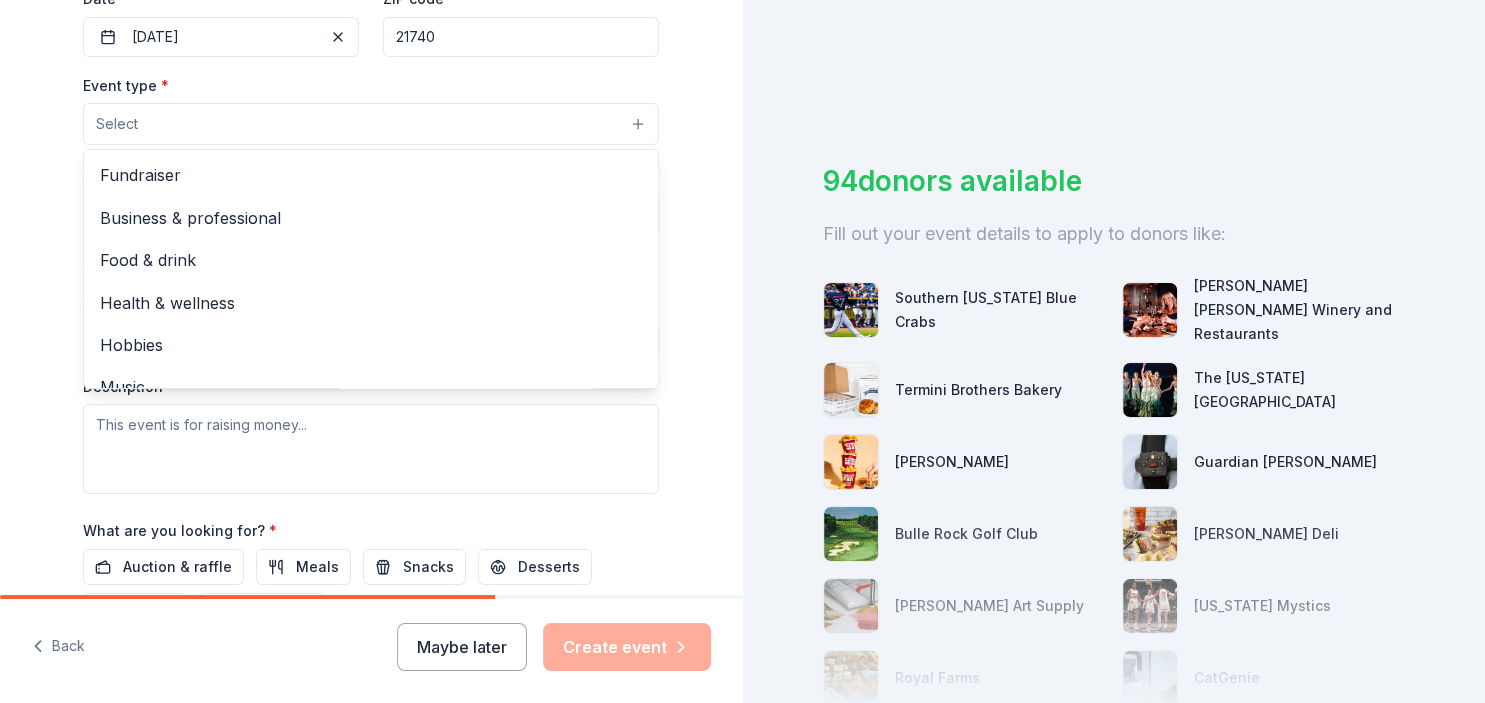 click on "Select" at bounding box center (371, 124) 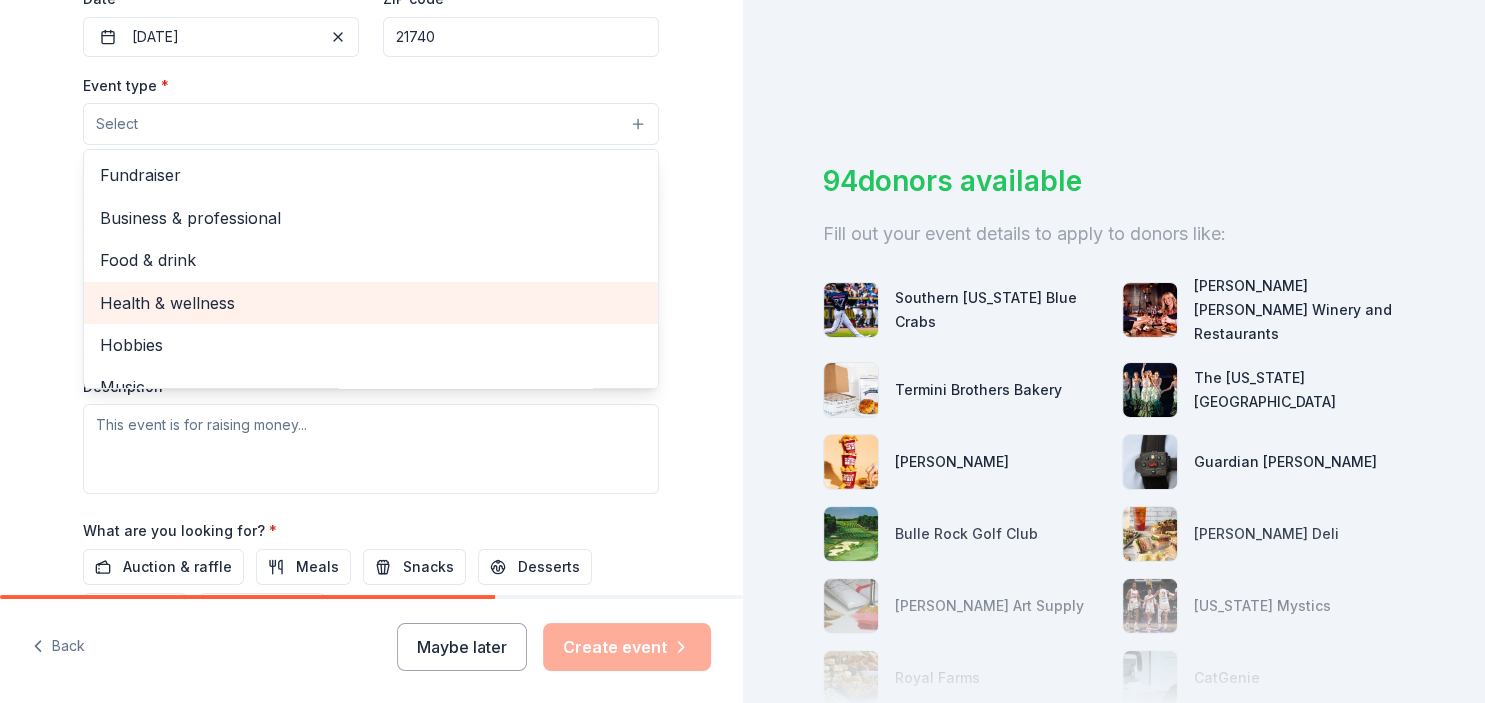 click on "Health & wellness" at bounding box center [371, 303] 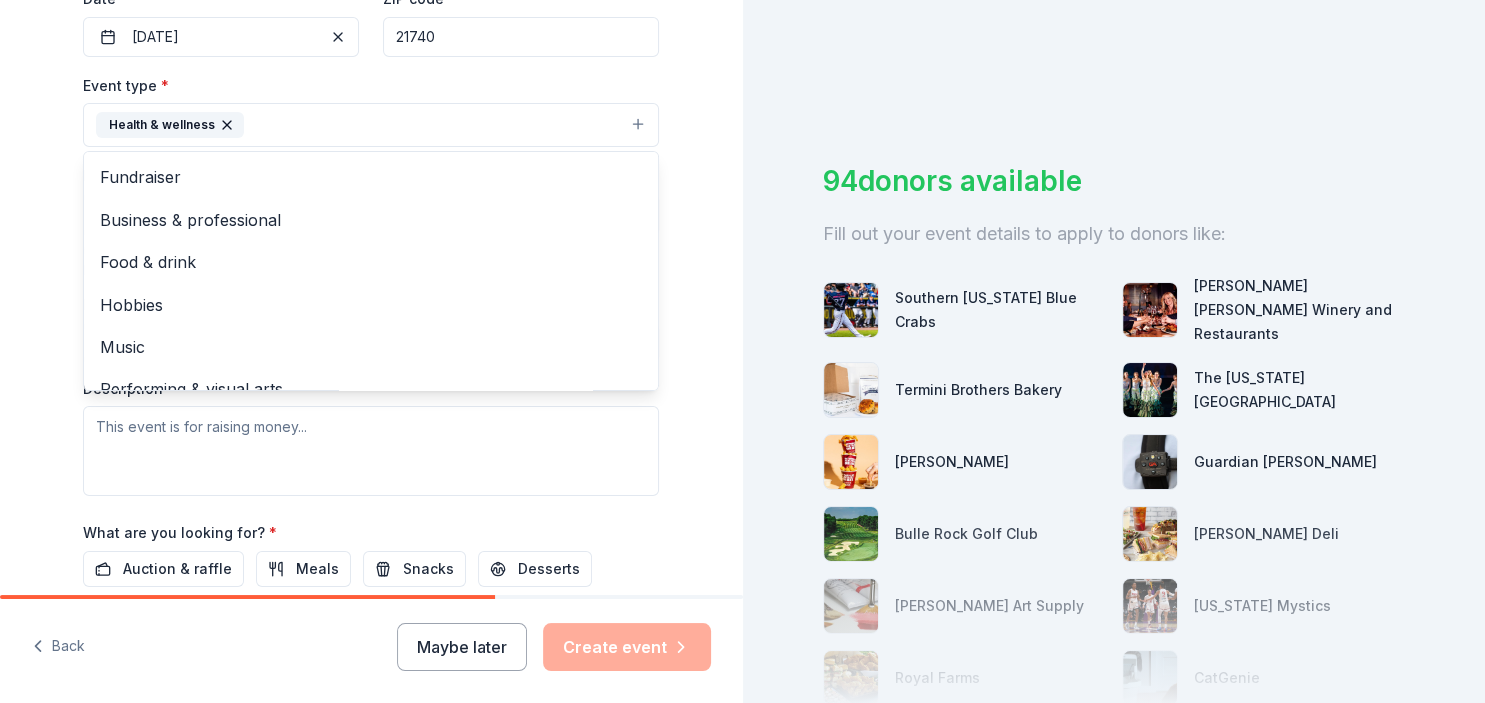click on "Tell us about your event. We'll find in-kind donations you can apply for. Event name * Pop-Up Pantry 13 /100 Event website [URL][DOMAIN_NAME] Attendance * 40 Date * [DATE] ZIP code * 21740 Event type * Health & wellness Fundraiser Business & professional Food & drink Hobbies Music Performing & visual arts Demographic Select We use this information to help brands find events with their target demographic to sponsor their products. Mailing address Apt/unit Description What are you looking for? * Auction & raffle Meals Snacks Desserts Alcohol Beverages Send me reminders Email me reminders of donor application deadlines Recurring event" at bounding box center (371, 168) 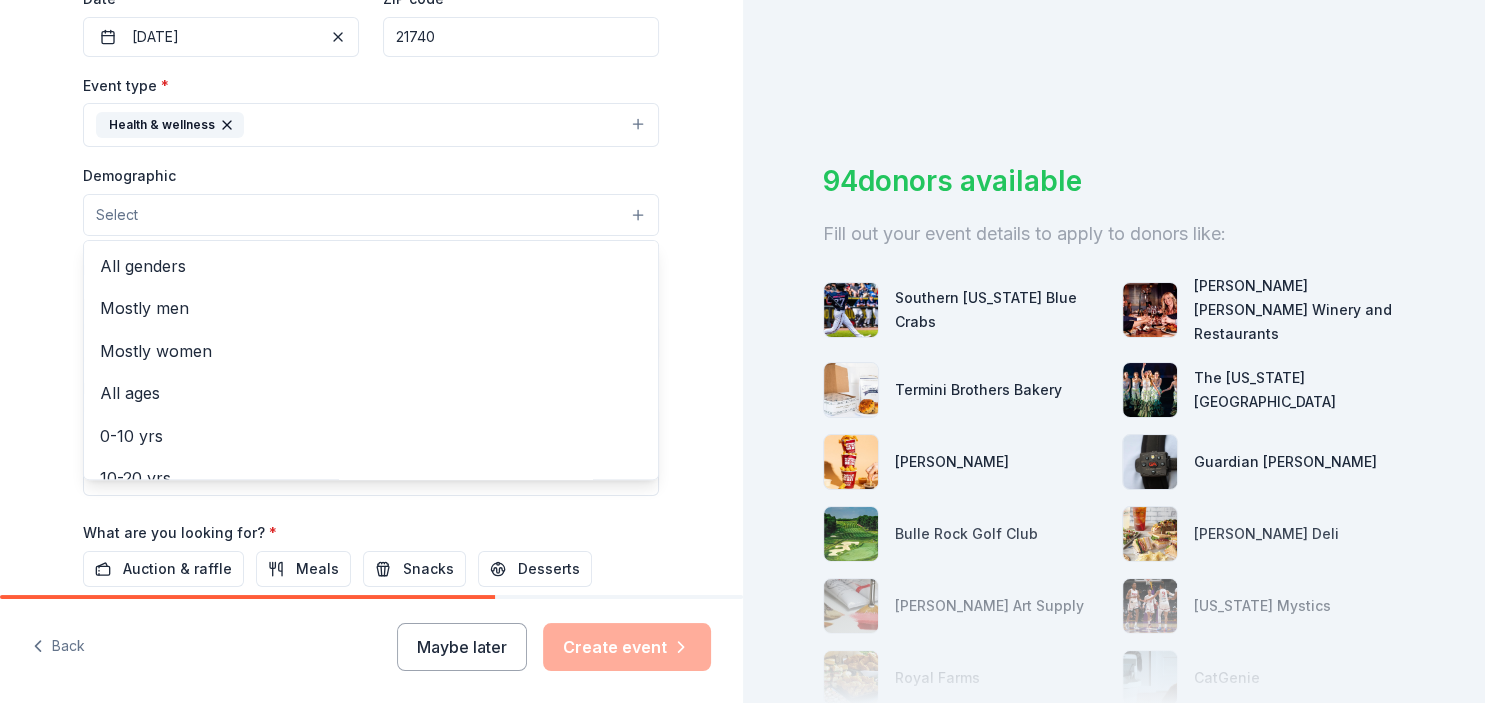 click on "Select" at bounding box center [371, 215] 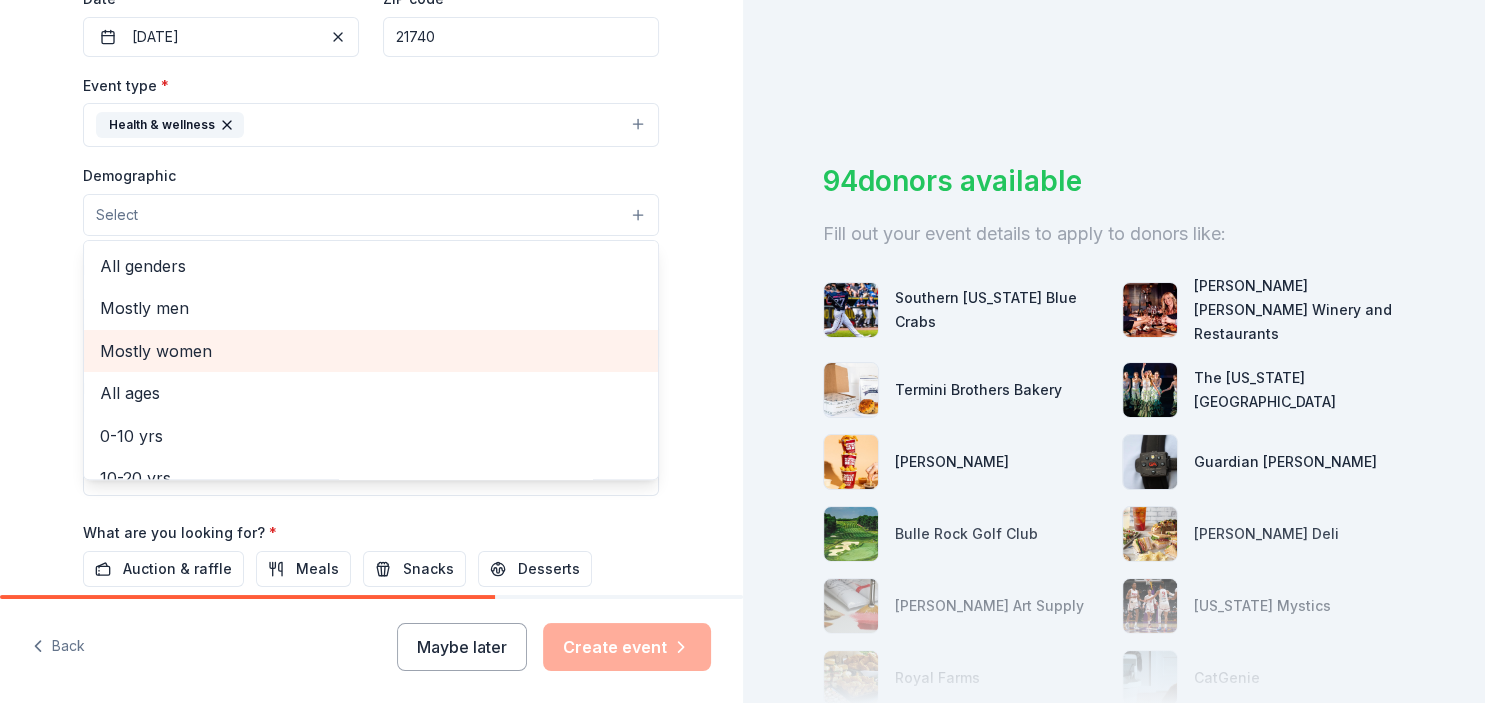 click on "Mostly women" at bounding box center [371, 351] 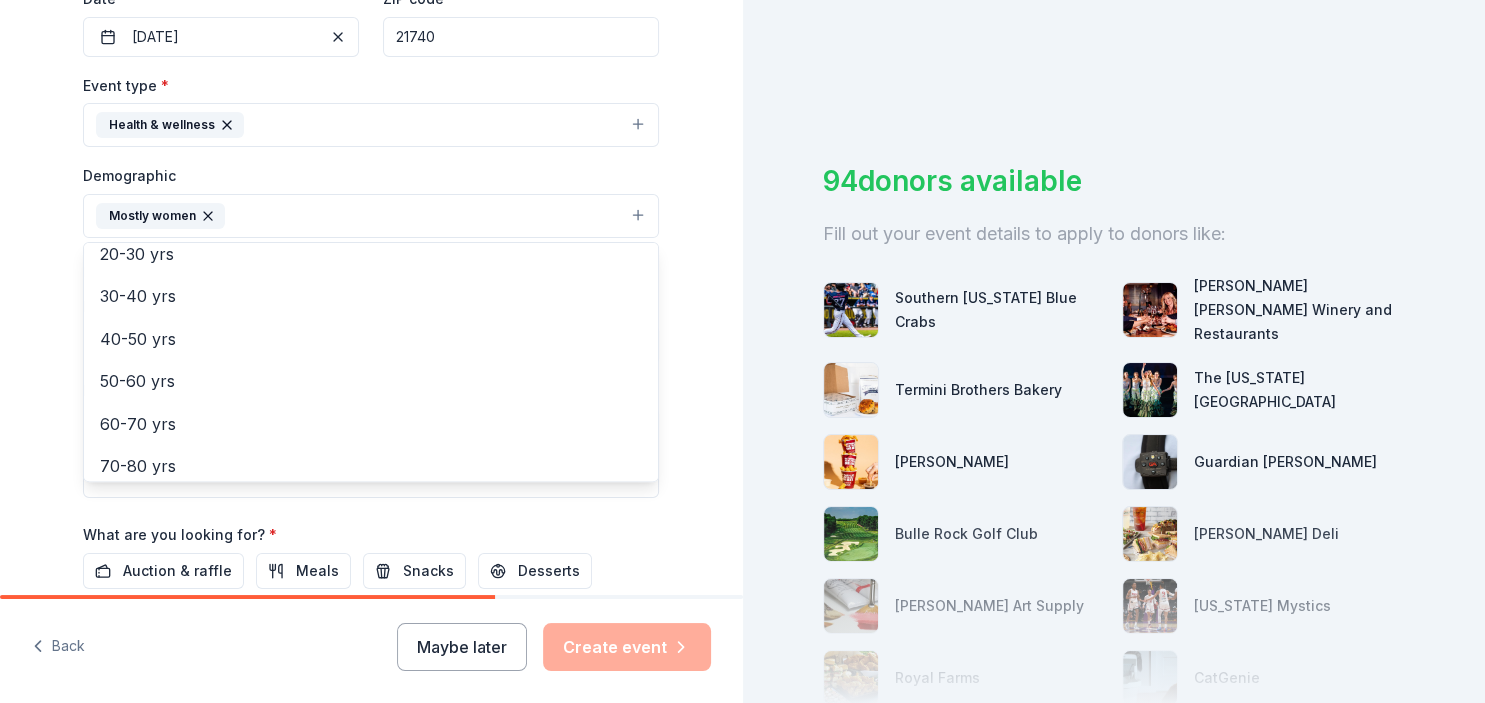 scroll, scrollTop: 224, scrollLeft: 0, axis: vertical 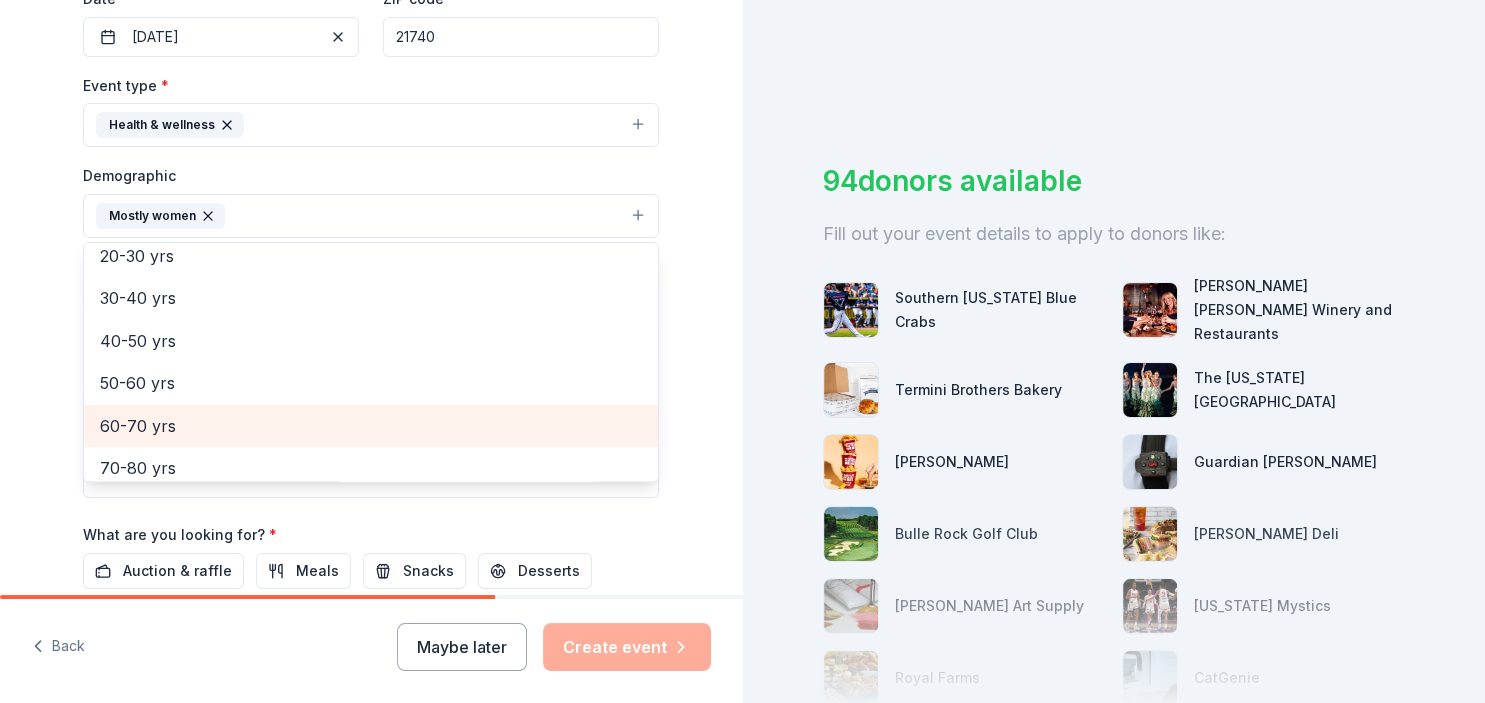 click on "60-70 yrs" at bounding box center [371, 426] 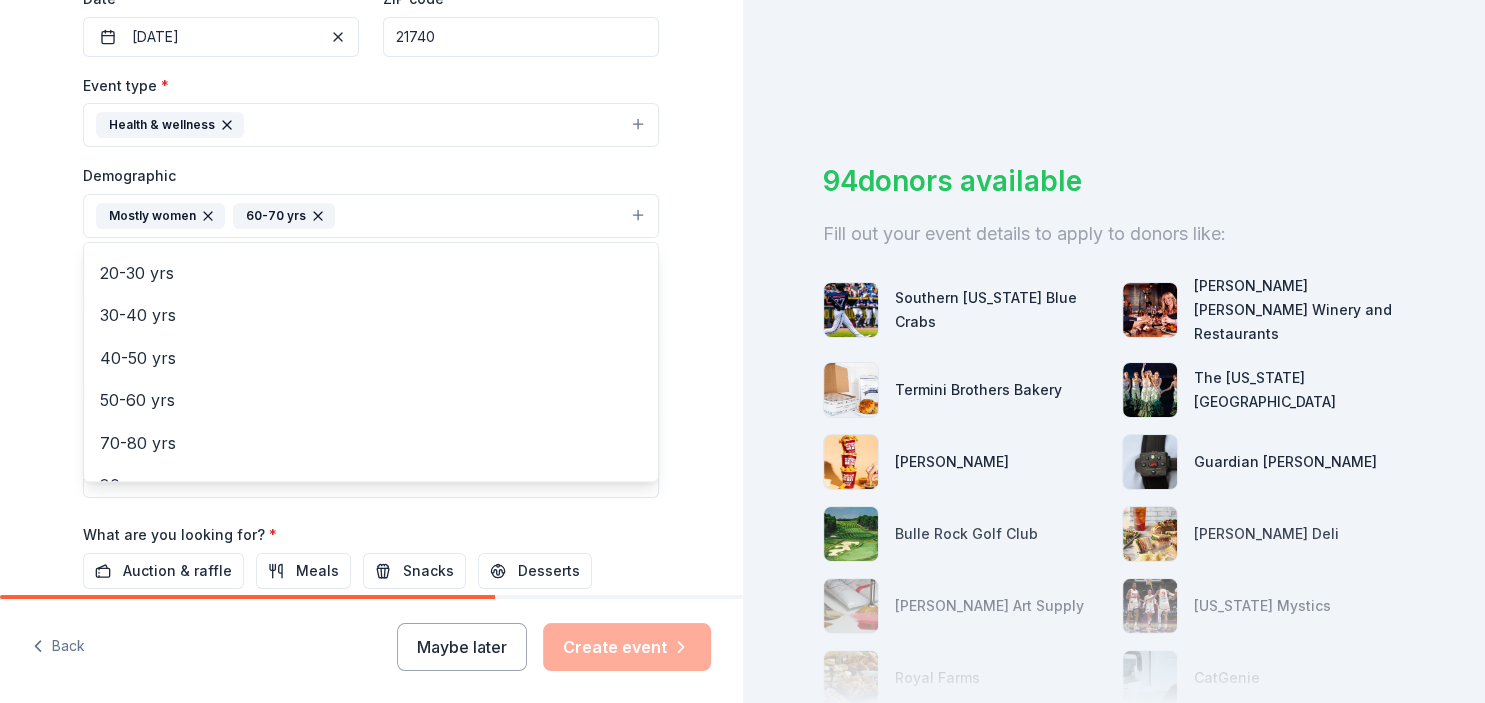scroll, scrollTop: 236, scrollLeft: 0, axis: vertical 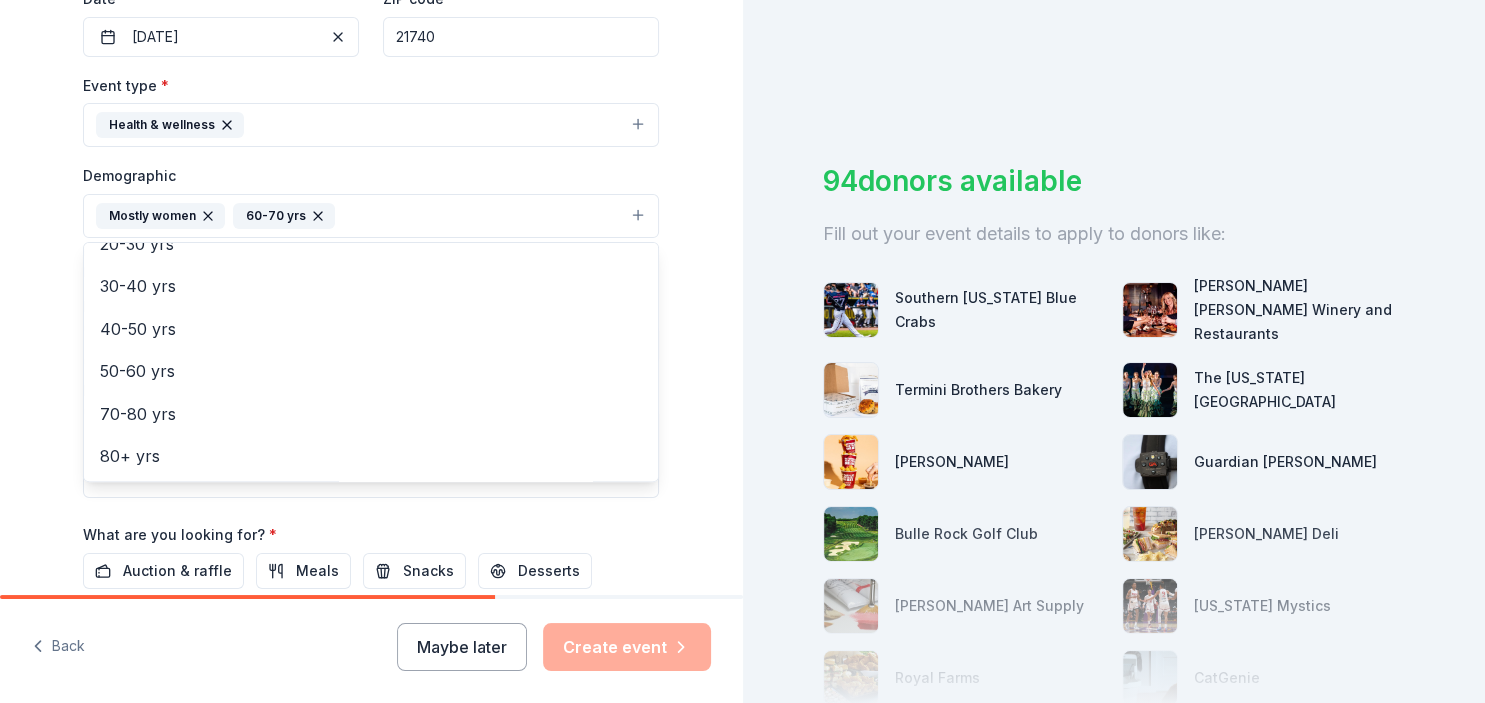 click on "Tell us about your event. We'll find in-kind donations you can apply for. Event name * Pop-Up Pantry 13 /100 Event website [URL][DOMAIN_NAME] Attendance * 40 Date * [DATE] ZIP code * 21740 Event type * Health & wellness Demographic Mostly women 60-70 yrs All genders Mostly men All ages [DEMOGRAPHIC_DATA] yrs 10-20 yrs 20-30 yrs 30-40 yrs 40-50 yrs 50-60 yrs 70-80 yrs 80+ yrs We use this information to help brands find events with their target demographic to sponsor their products. Mailing address Apt/unit Description What are you looking for? * Auction & raffle Meals Snacks Desserts Alcohol Beverages Send me reminders Email me reminders of donor application deadlines Recurring event" at bounding box center [371, 169] 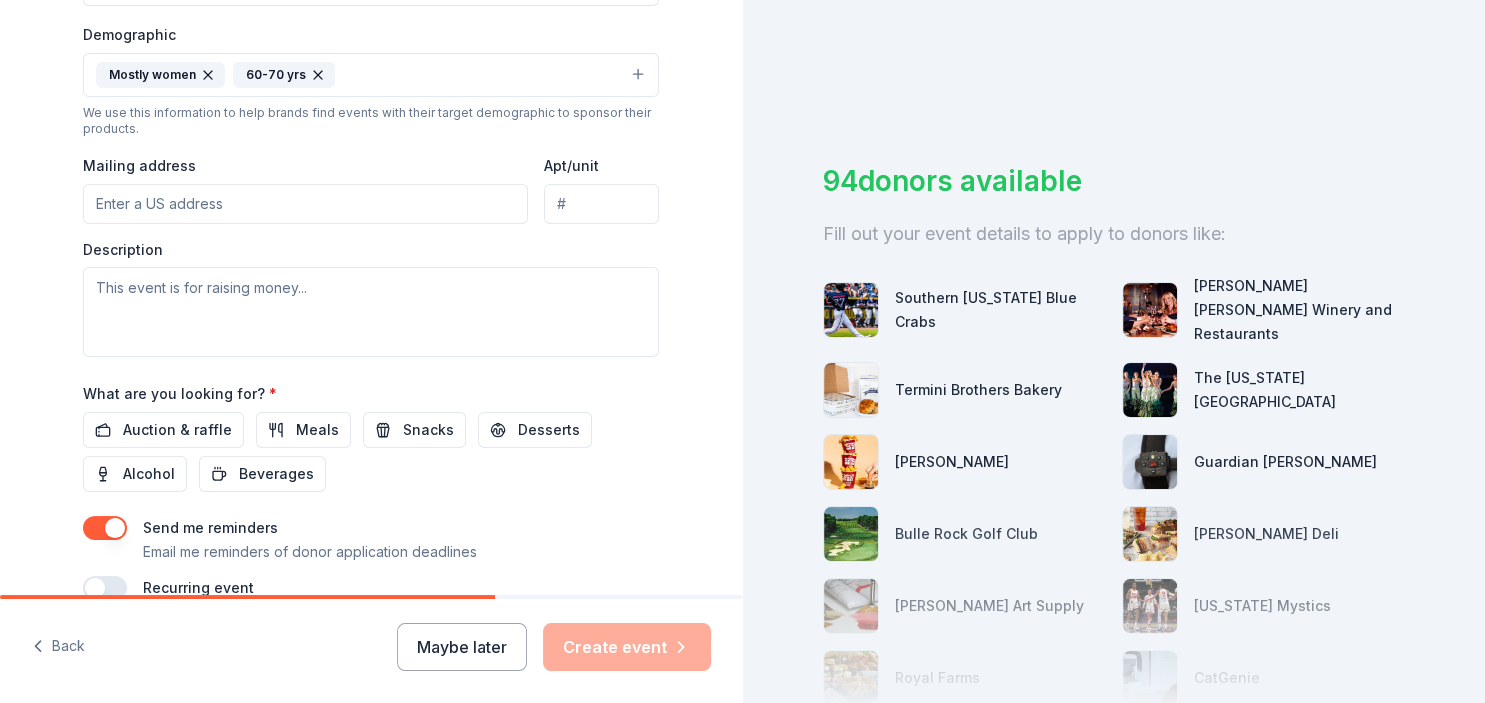 scroll, scrollTop: 612, scrollLeft: 0, axis: vertical 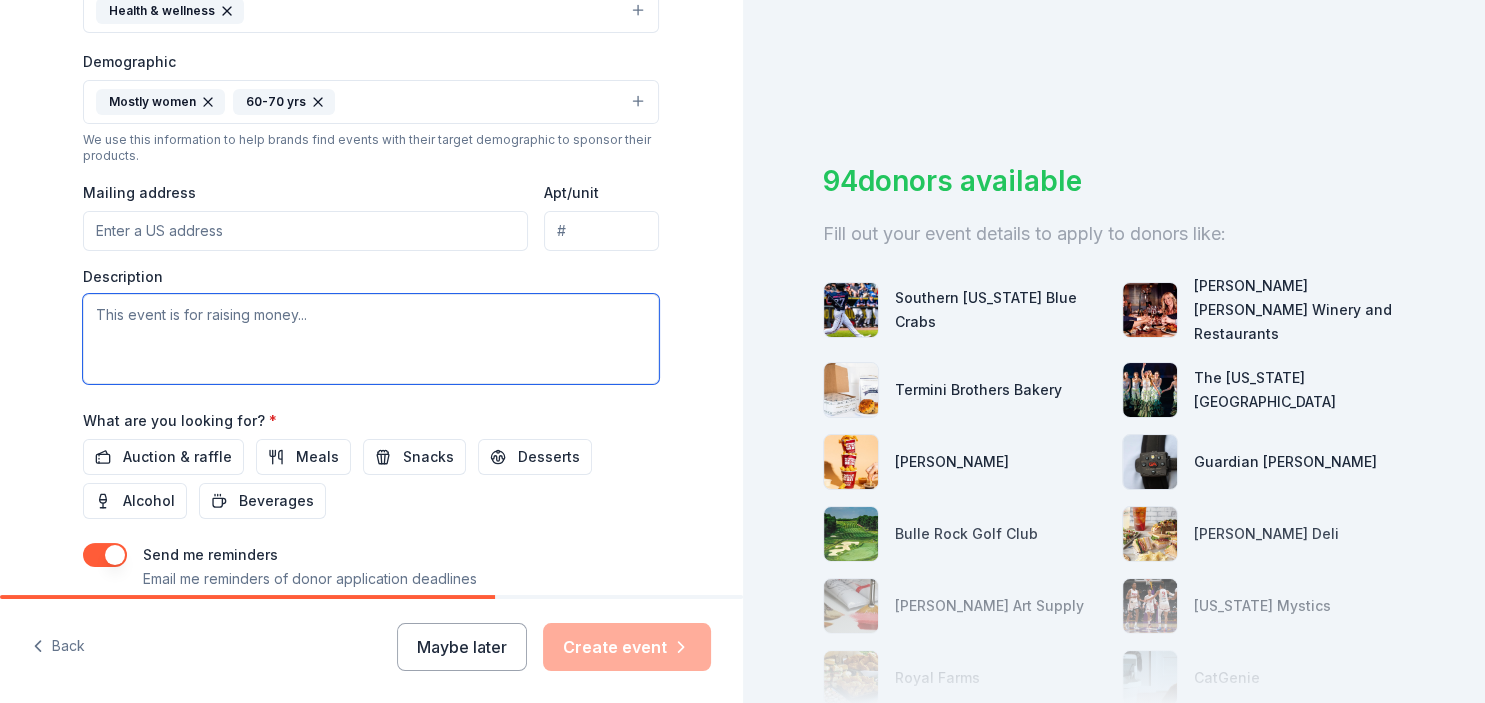 click at bounding box center (371, 339) 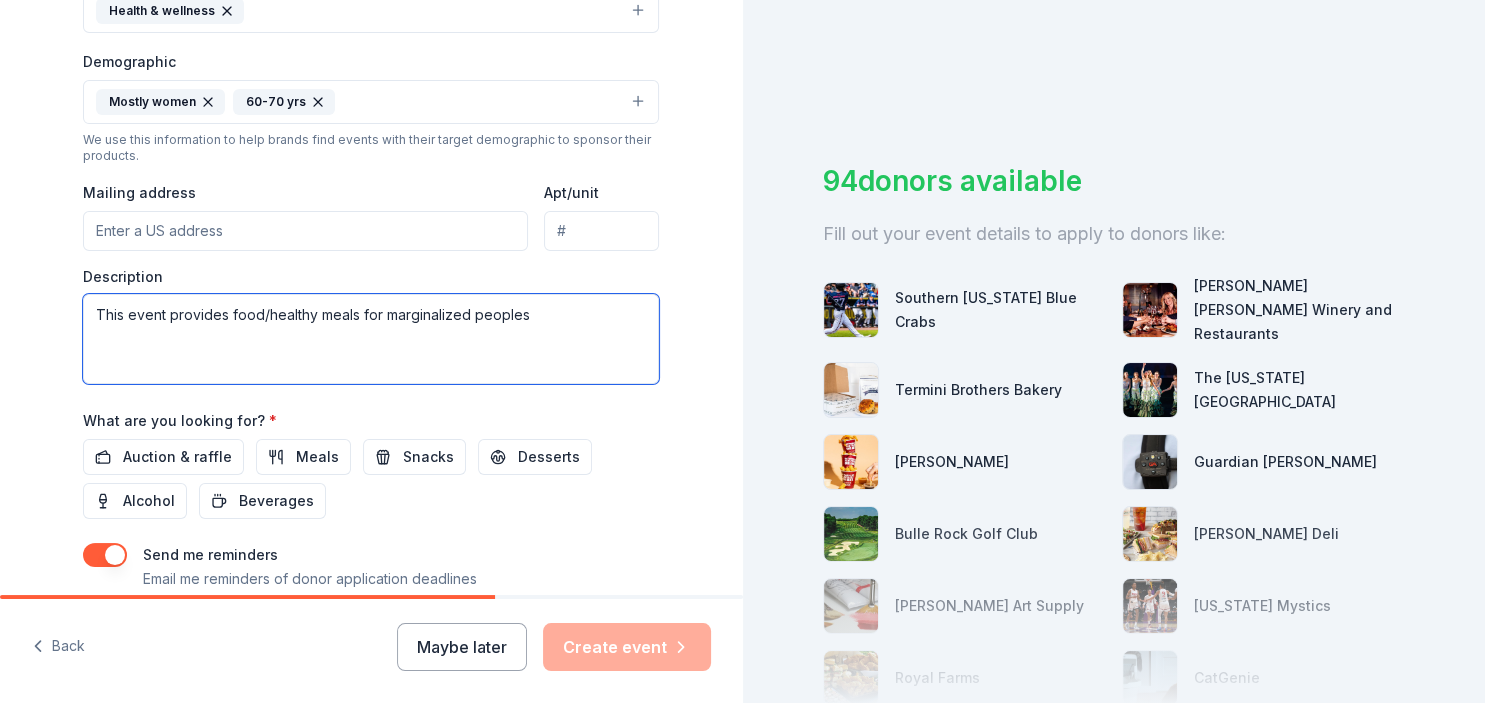 type on "This event provides food/healthy meals for marginalized peoples" 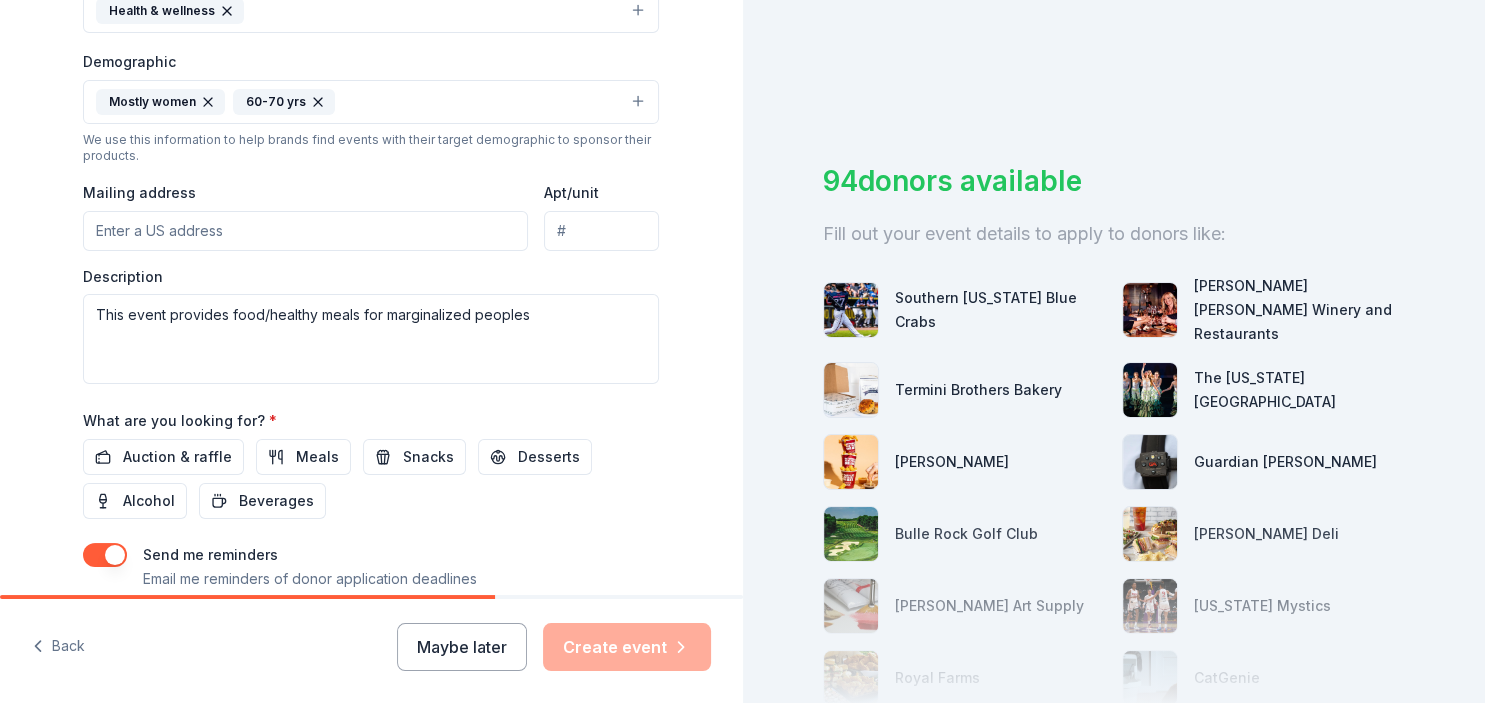 click on "Mailing address" at bounding box center [305, 231] 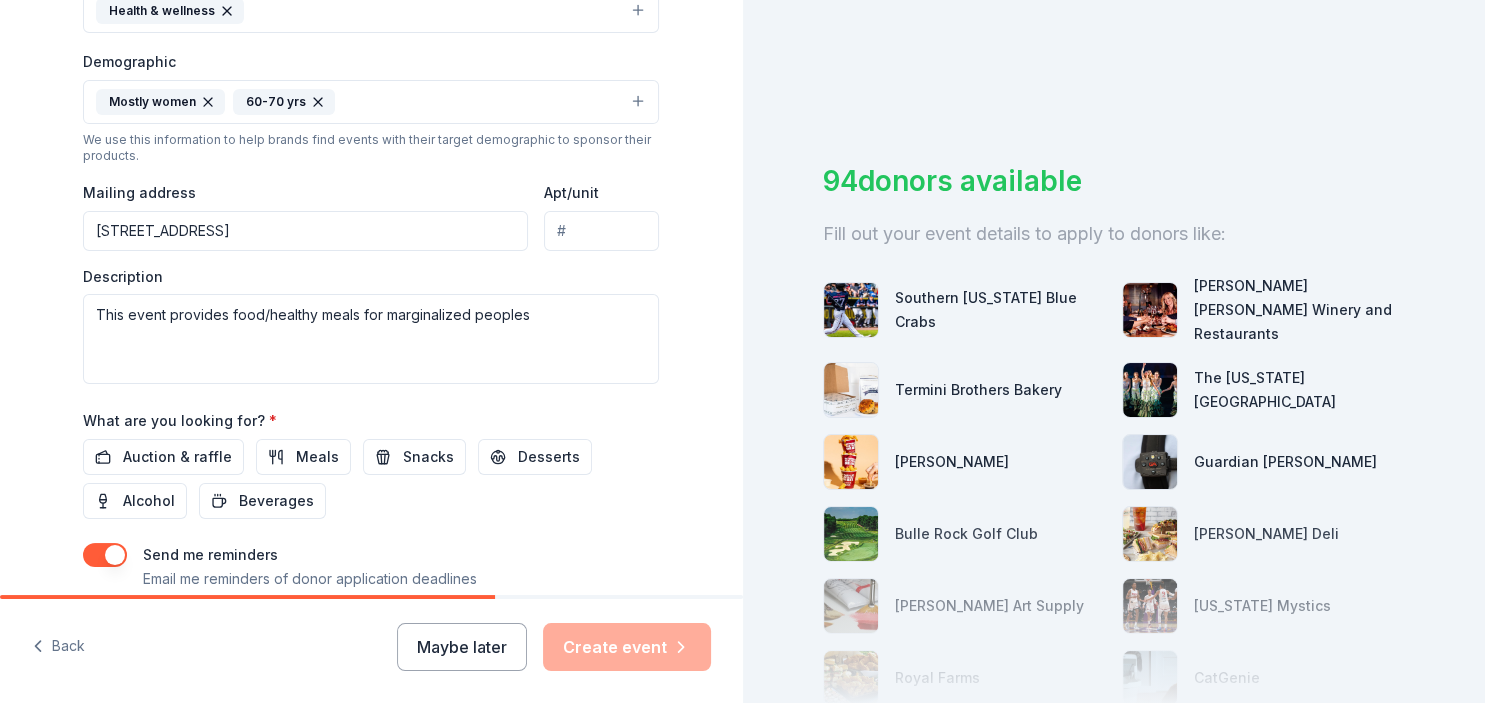 type on "[STREET_ADDRESS]" 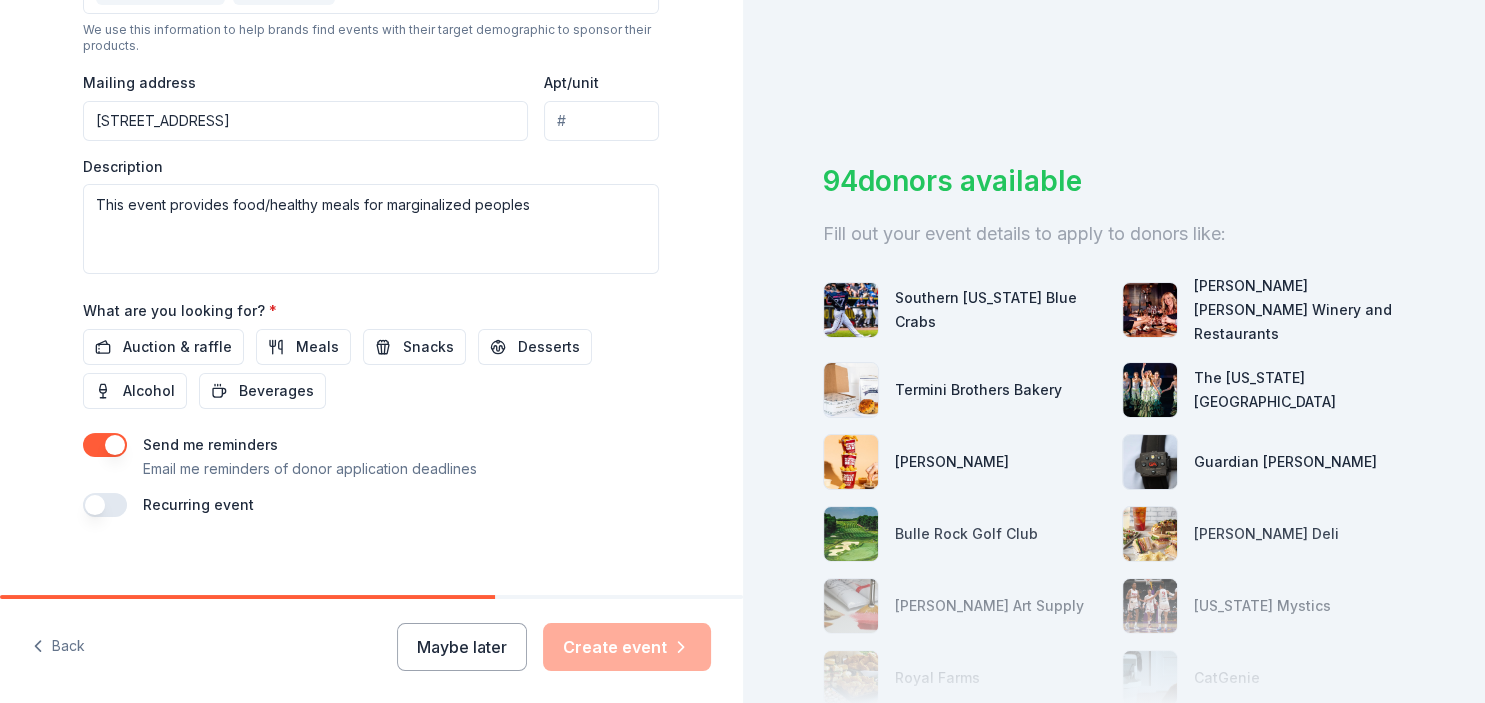 scroll, scrollTop: 735, scrollLeft: 0, axis: vertical 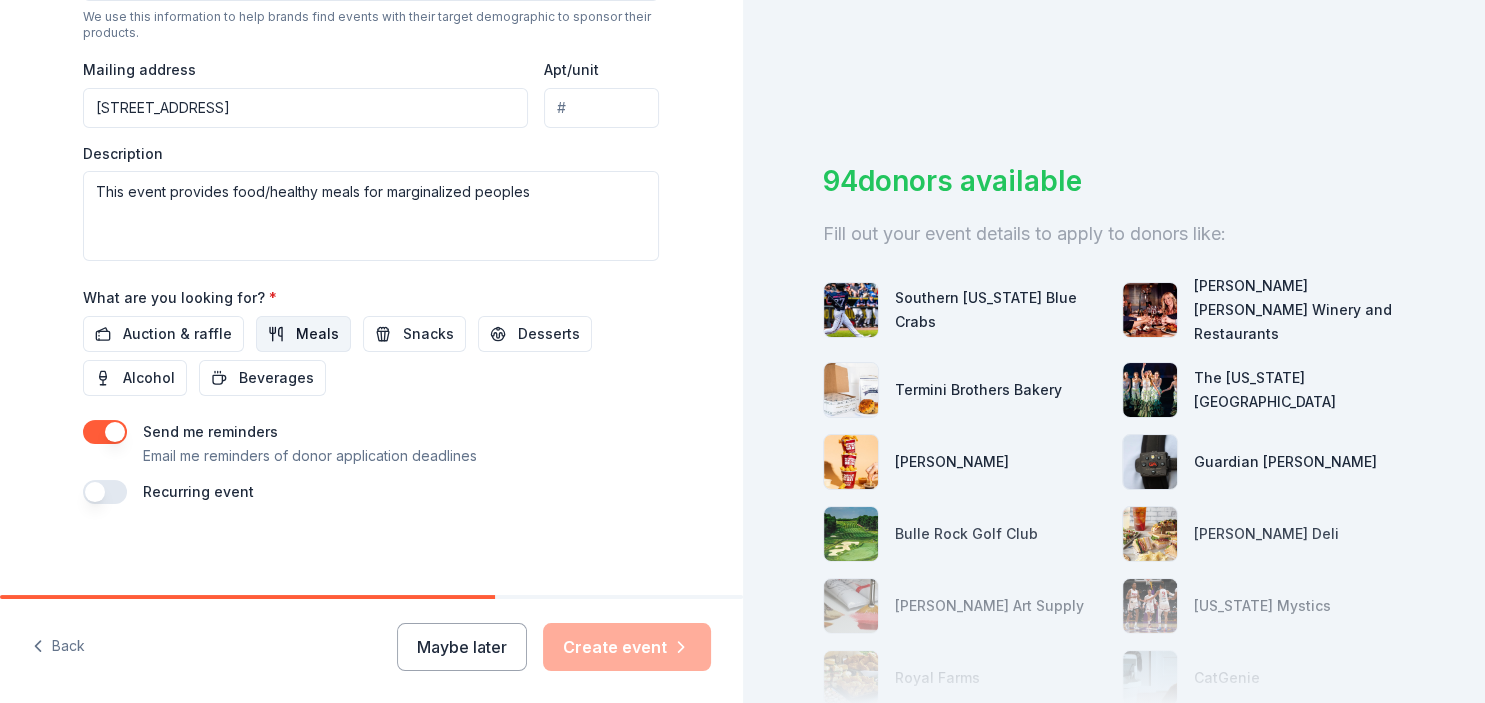 click on "Meals" at bounding box center (317, 334) 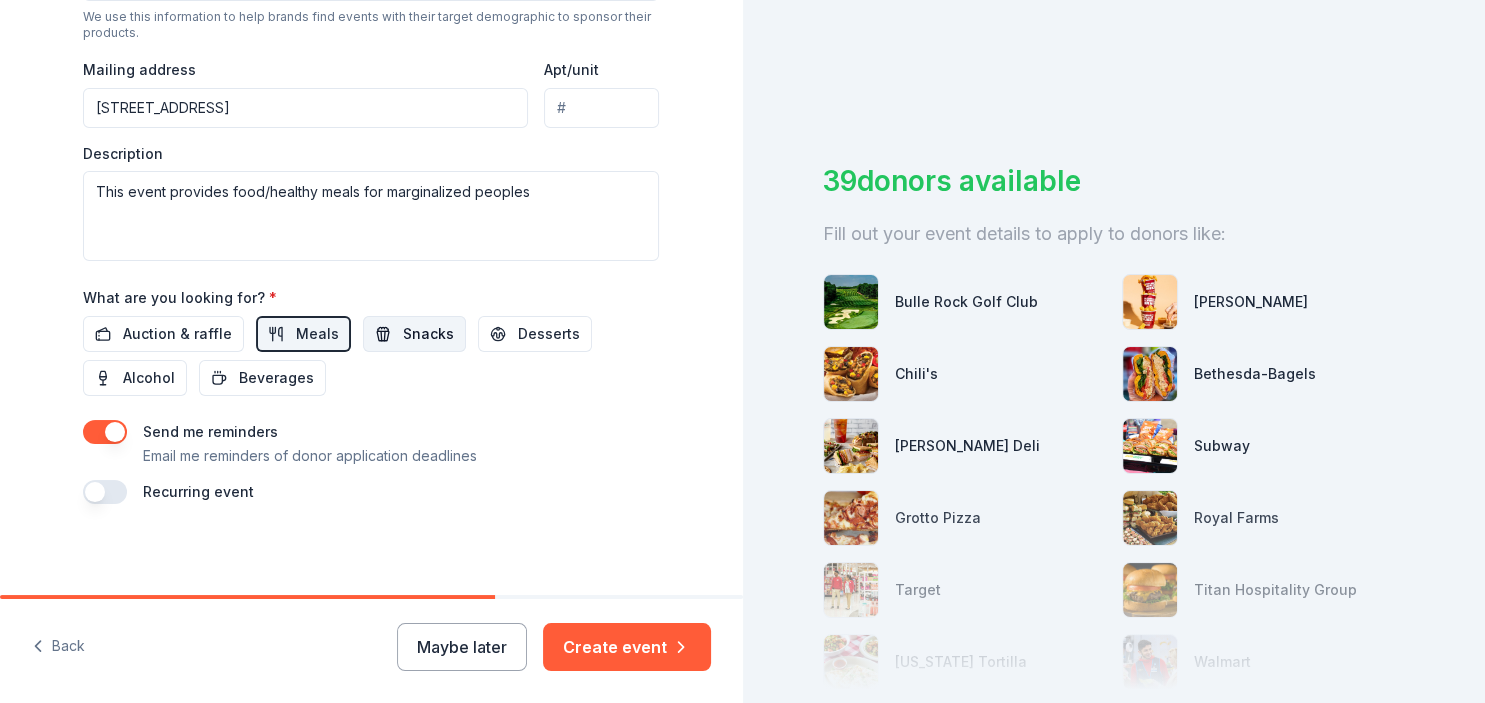 click on "Snacks" at bounding box center (414, 334) 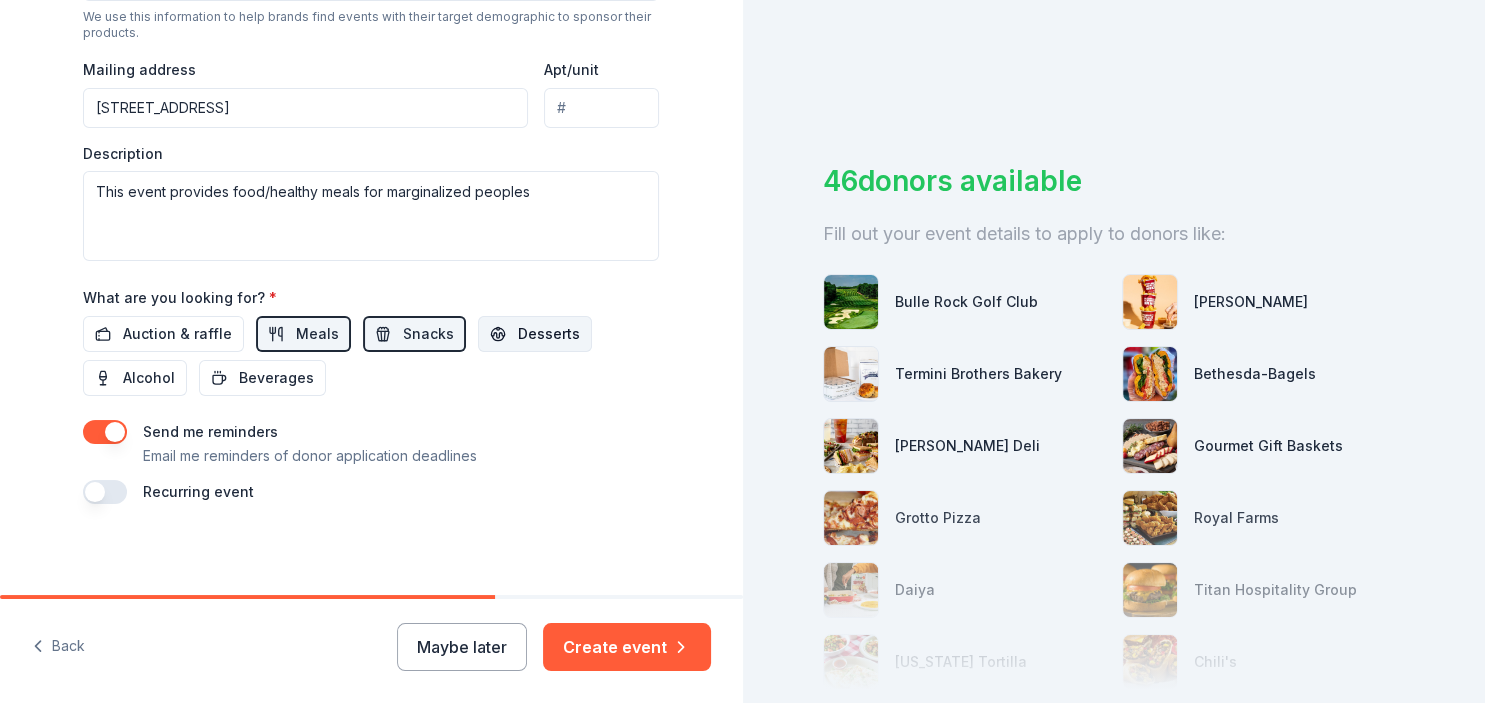 click on "Desserts" at bounding box center [549, 334] 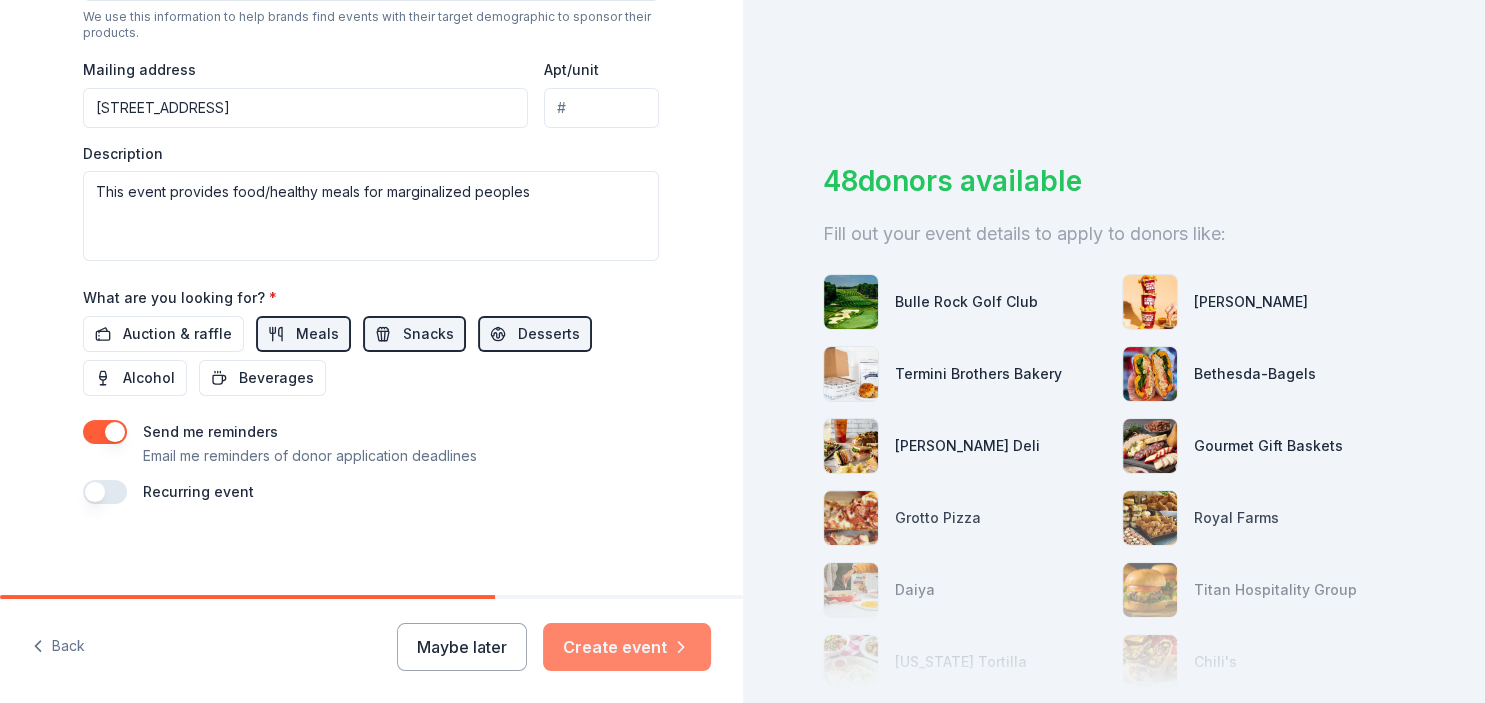click on "Create event" at bounding box center (627, 647) 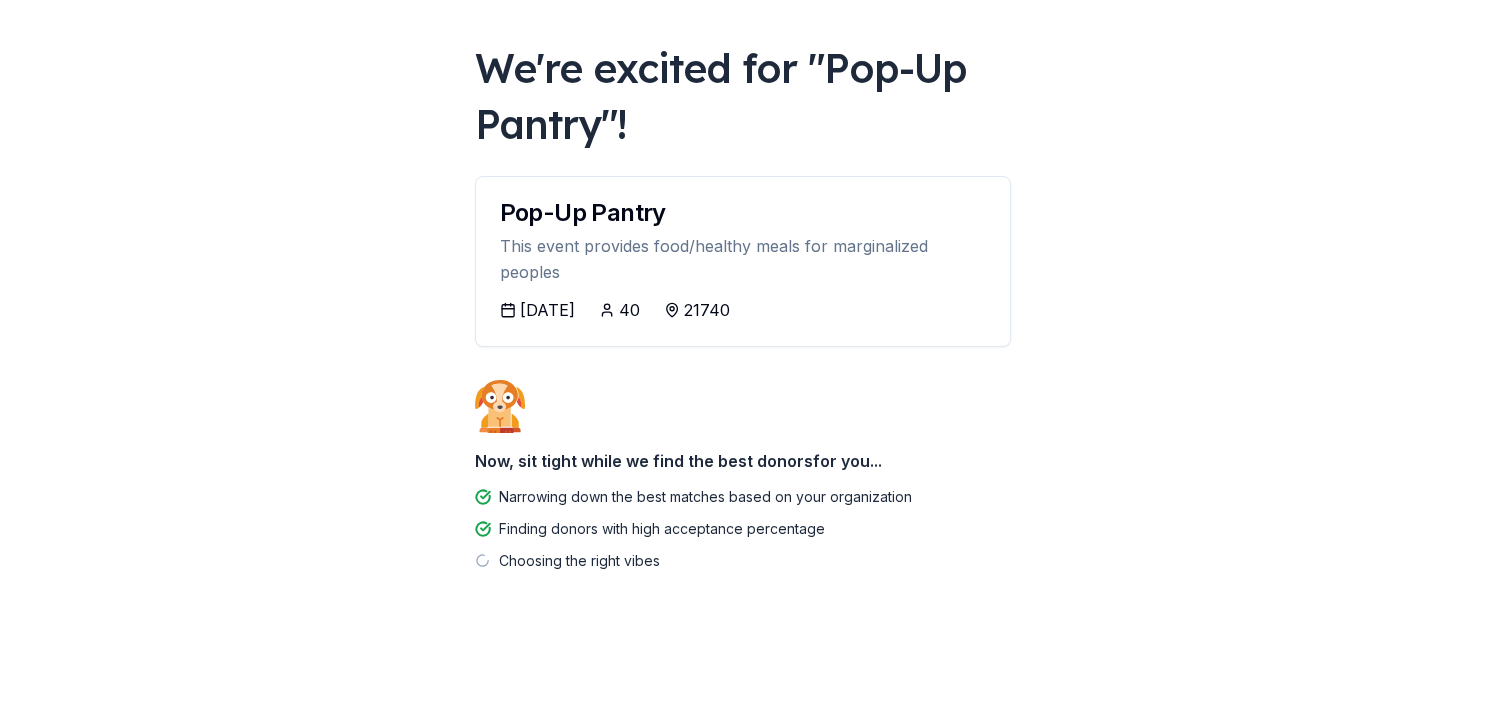 scroll, scrollTop: 88, scrollLeft: 0, axis: vertical 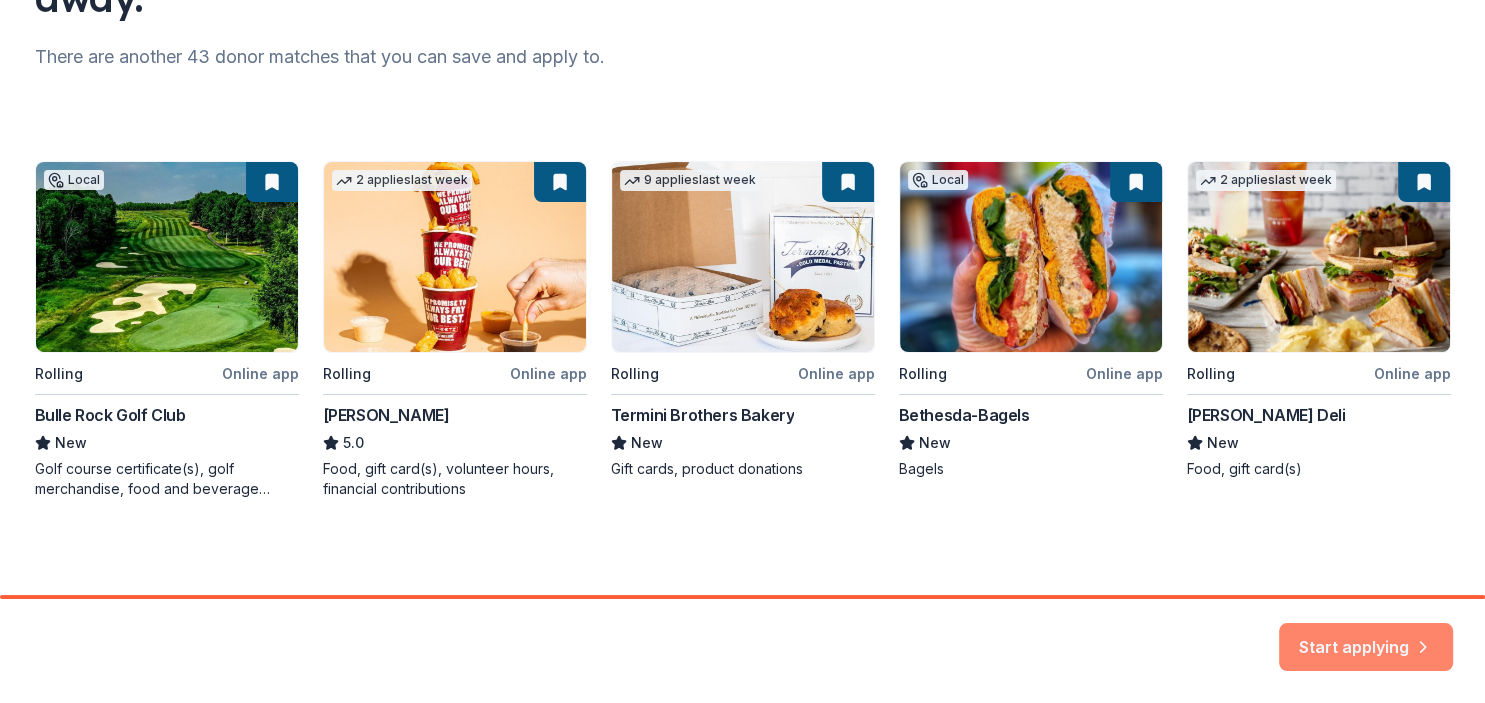 click on "Start applying" at bounding box center [1366, 635] 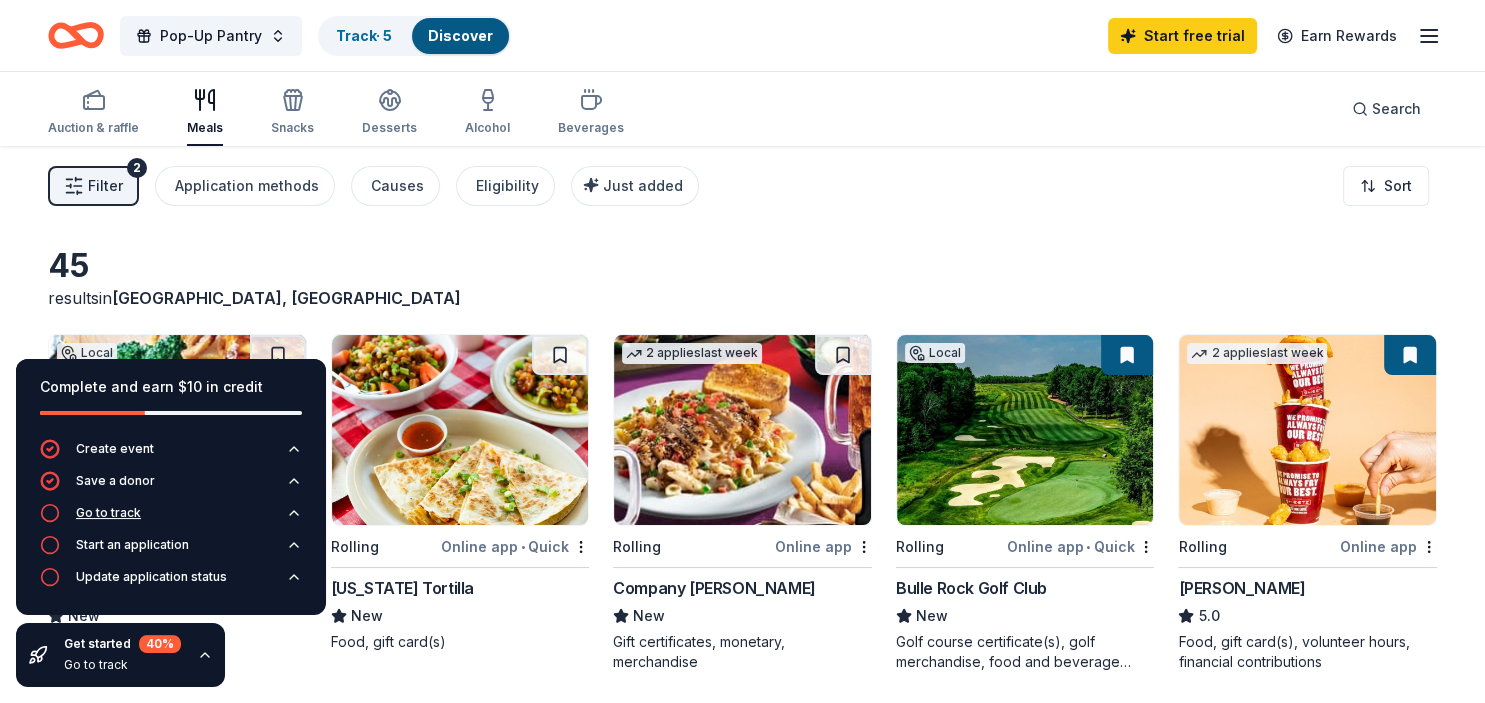 click on "Go to track" at bounding box center (171, 519) 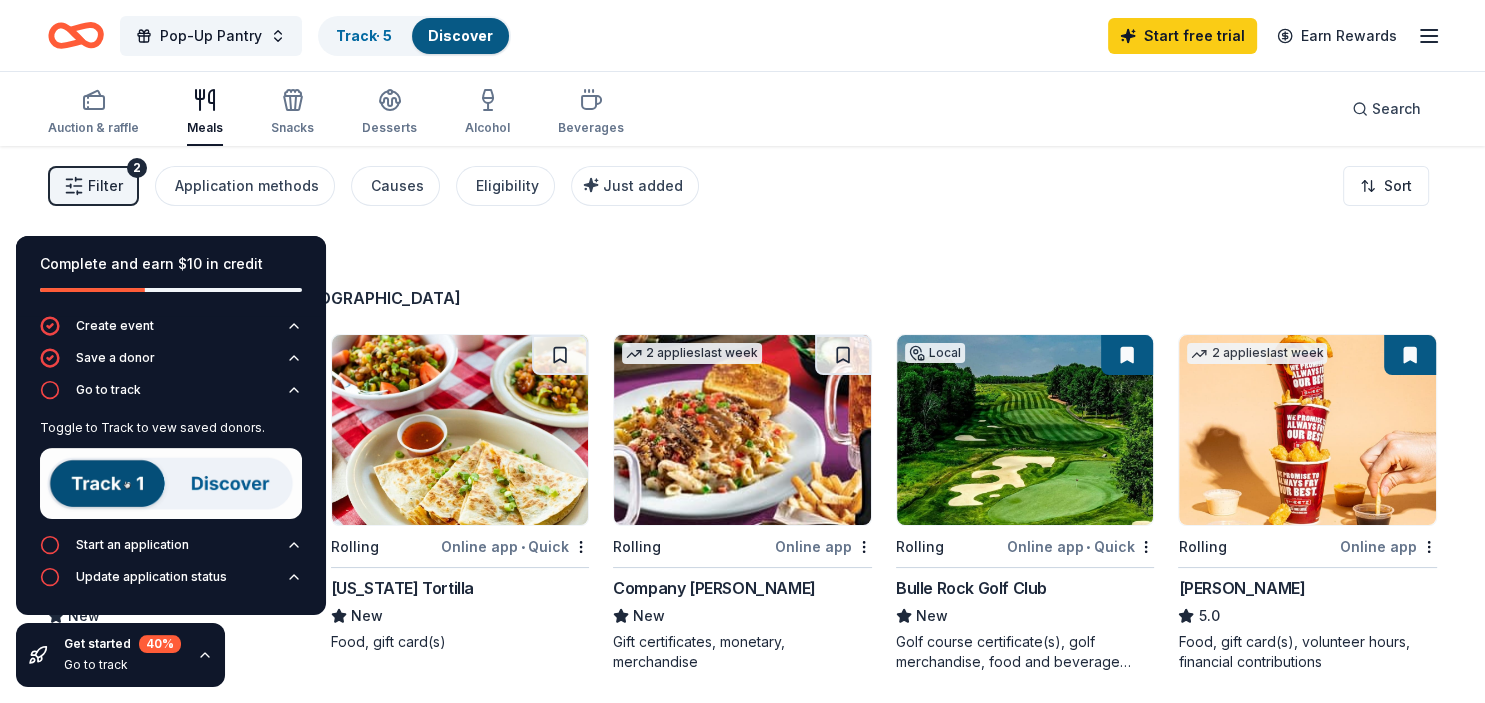 click at bounding box center [171, 483] 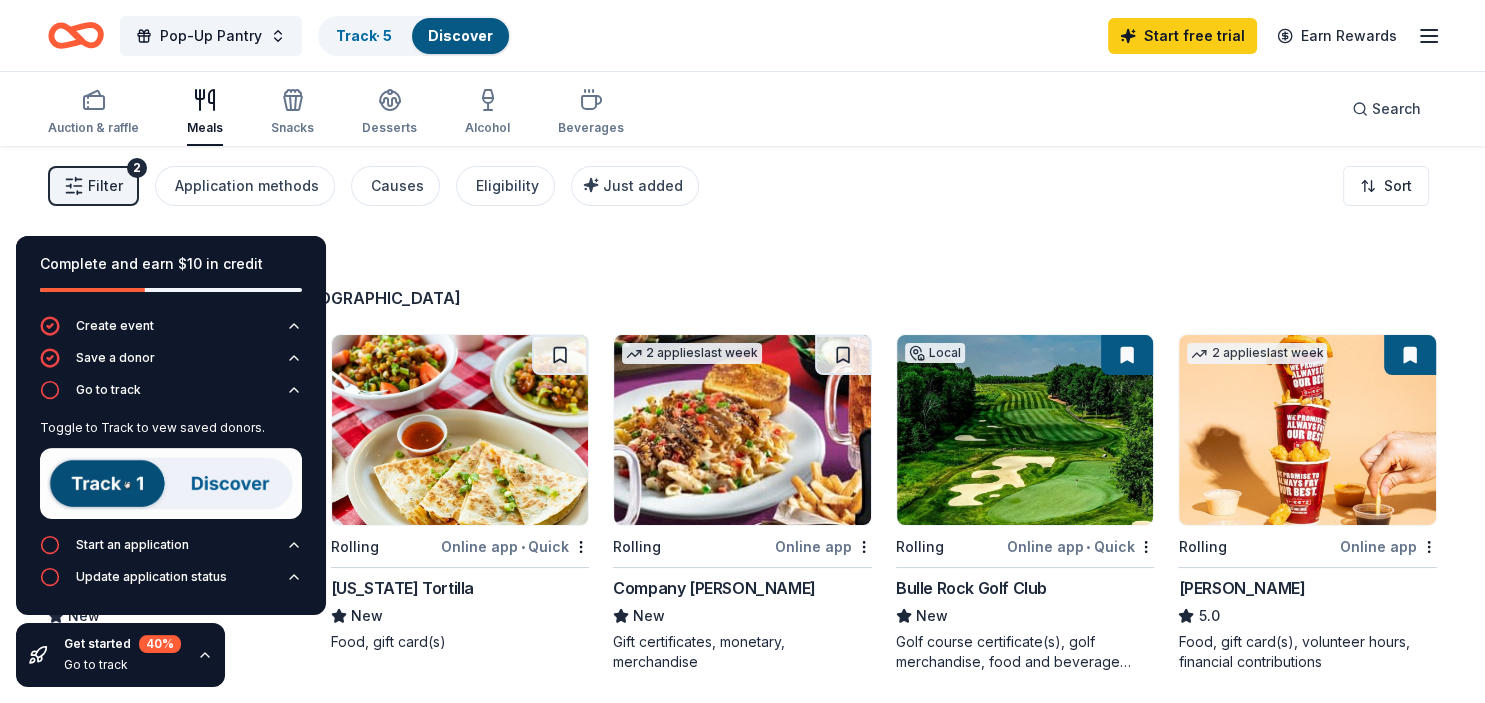 click on "Filter 2 Application methods Causes Eligibility Just added Sort" at bounding box center (742, 186) 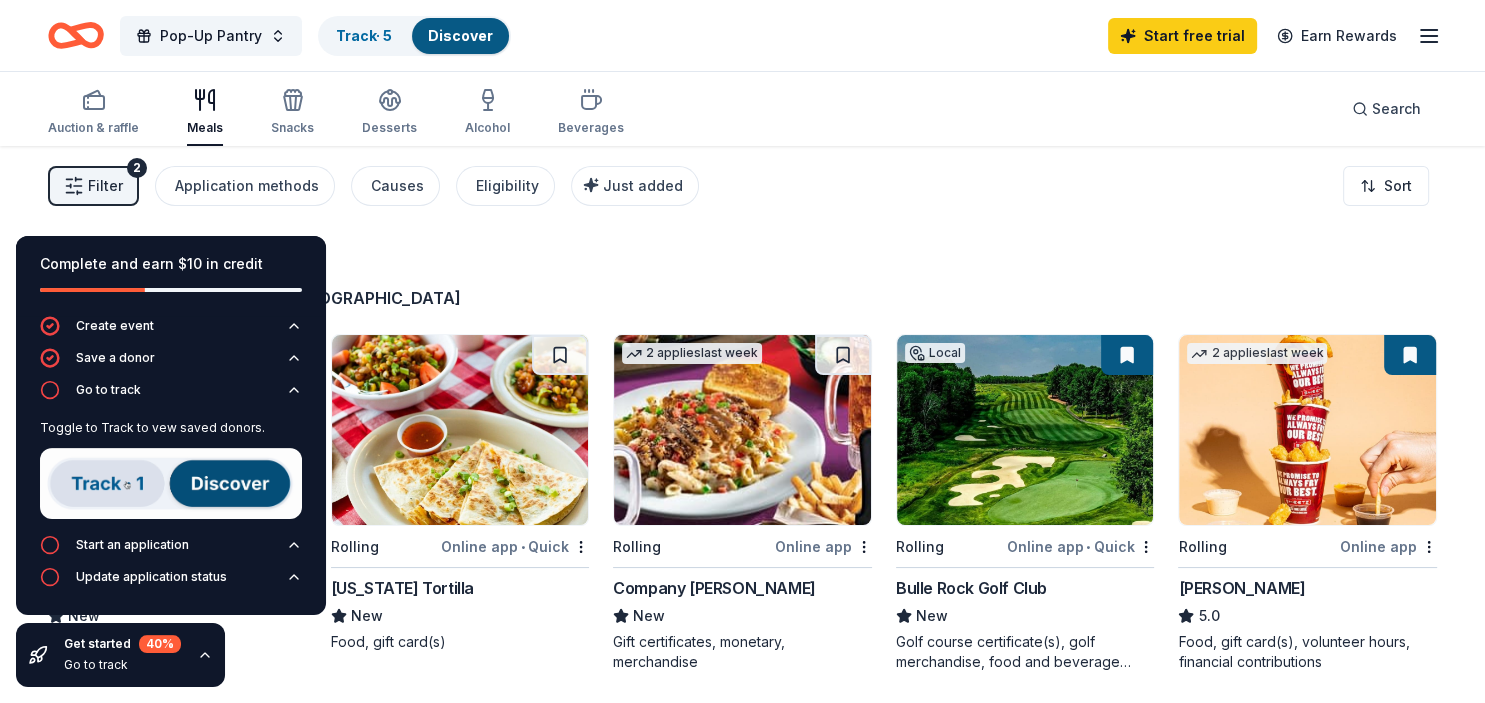 click on "45 results  in  [GEOGRAPHIC_DATA], [GEOGRAPHIC_DATA]" at bounding box center [742, 278] 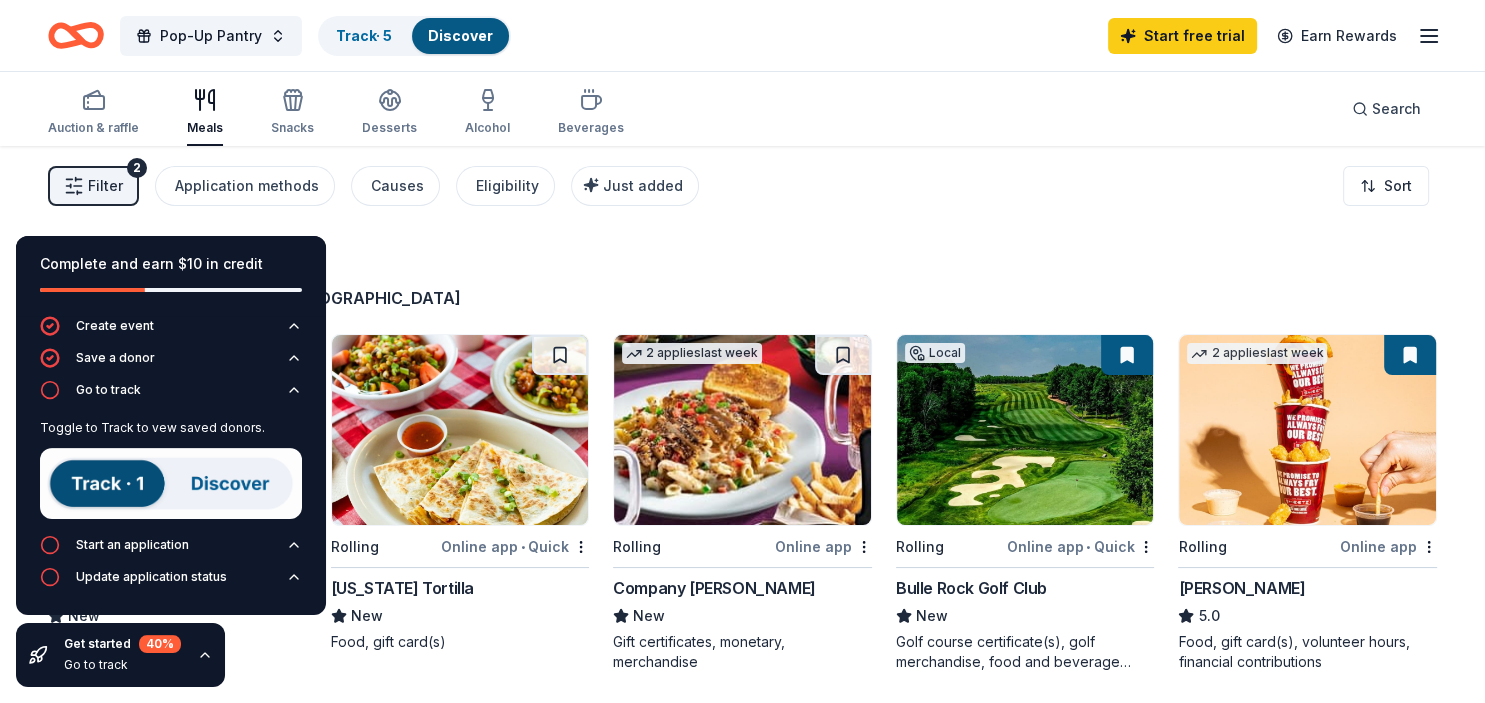 click on "Local Rolling Online app • Quick The Rose Group New Food, gift card(s) Rolling Online app • Quick [US_STATE] Tortilla New Food, gift card(s) 2   applies  last week Rolling Online app Company [PERSON_NAME] New Gift certificates, monetary, merchandise Local Rolling Online app • Quick Bulle Rock Golf Club New Golf course certificate(s), golf merchandise, food and beverage certificate 2   applies  last week Rolling Online app [PERSON_NAME] 5.0 Food, gift card(s), volunteer hours, financial contributions 3   applies  last week Rolling Target 4.3 Gift cards ($50-100 value, with a maximum donation of $500 per year) 1   apply  last week Local Rolling Online app • Quick Squisito Pizza & Pasta New Food, gift card 2   applies  last week Rolling Online app • Quick [PERSON_NAME] Deli New Food, gift card(s) Rolling Quick Subway 5.0 Food, gift card(s) Local Rolling Online app Bethesda-Bagels New Bagels 3   applies  last week Rolling Online app • Quick Mission BBQ New Food, gift cards 3   applies  last week Rolling Chili's 5.0" at bounding box center (742, 1062) 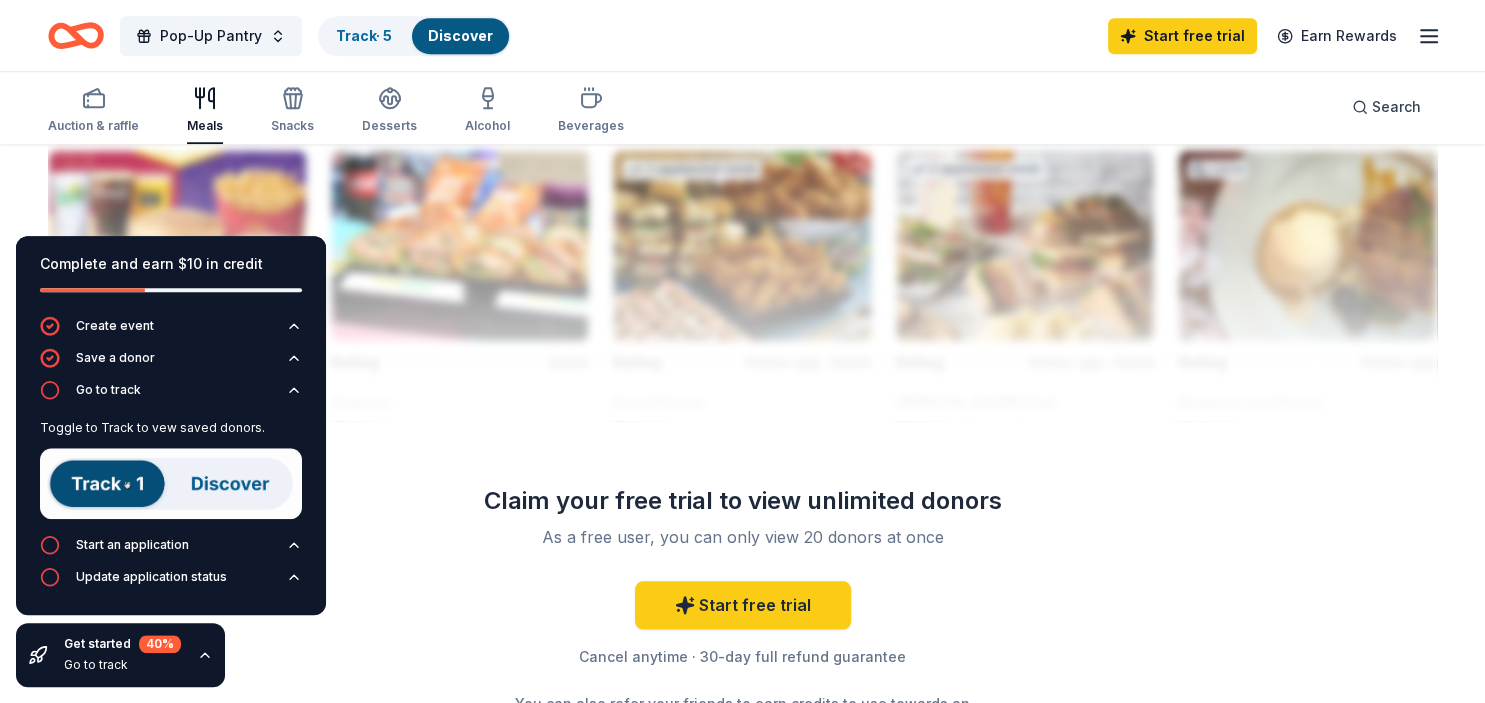 scroll, scrollTop: 1752, scrollLeft: 0, axis: vertical 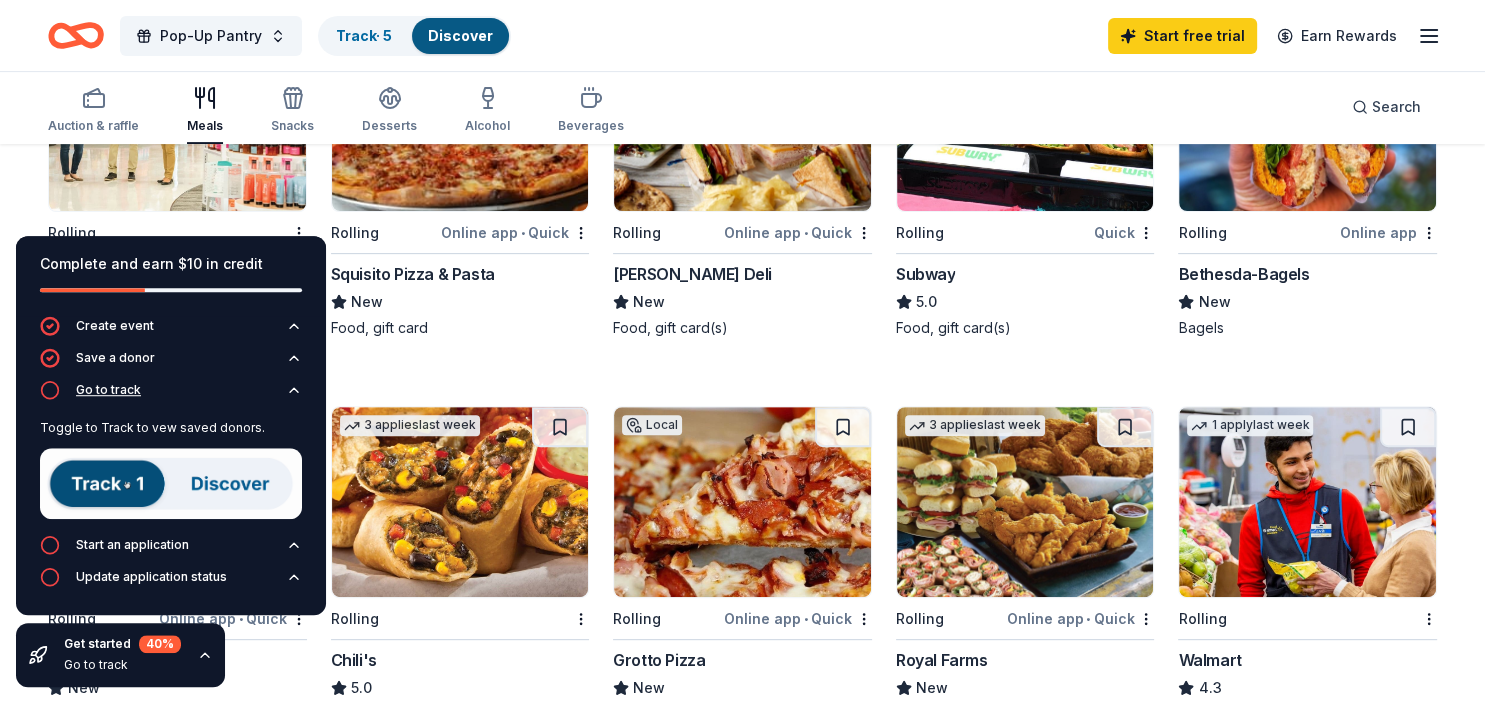 click on "Go to track" at bounding box center [171, 396] 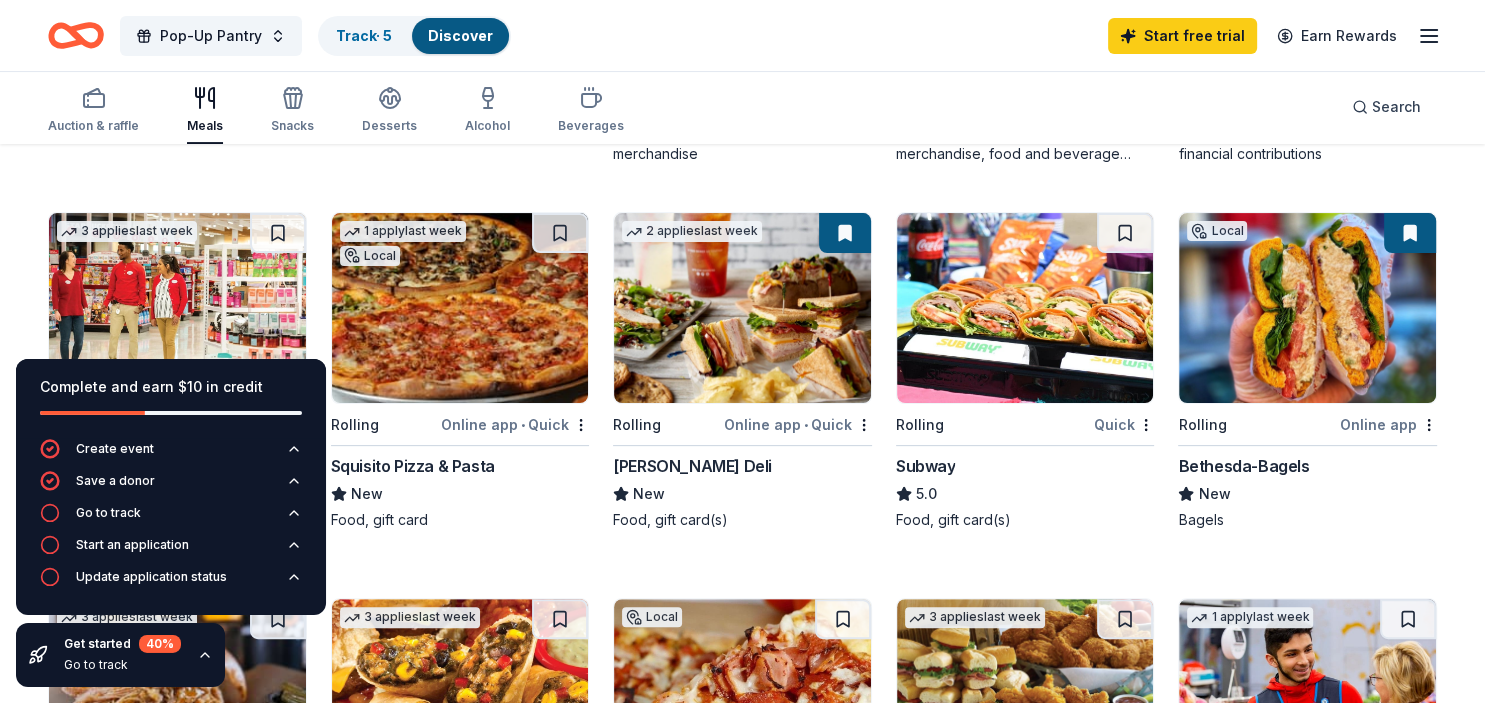 scroll, scrollTop: 504, scrollLeft: 0, axis: vertical 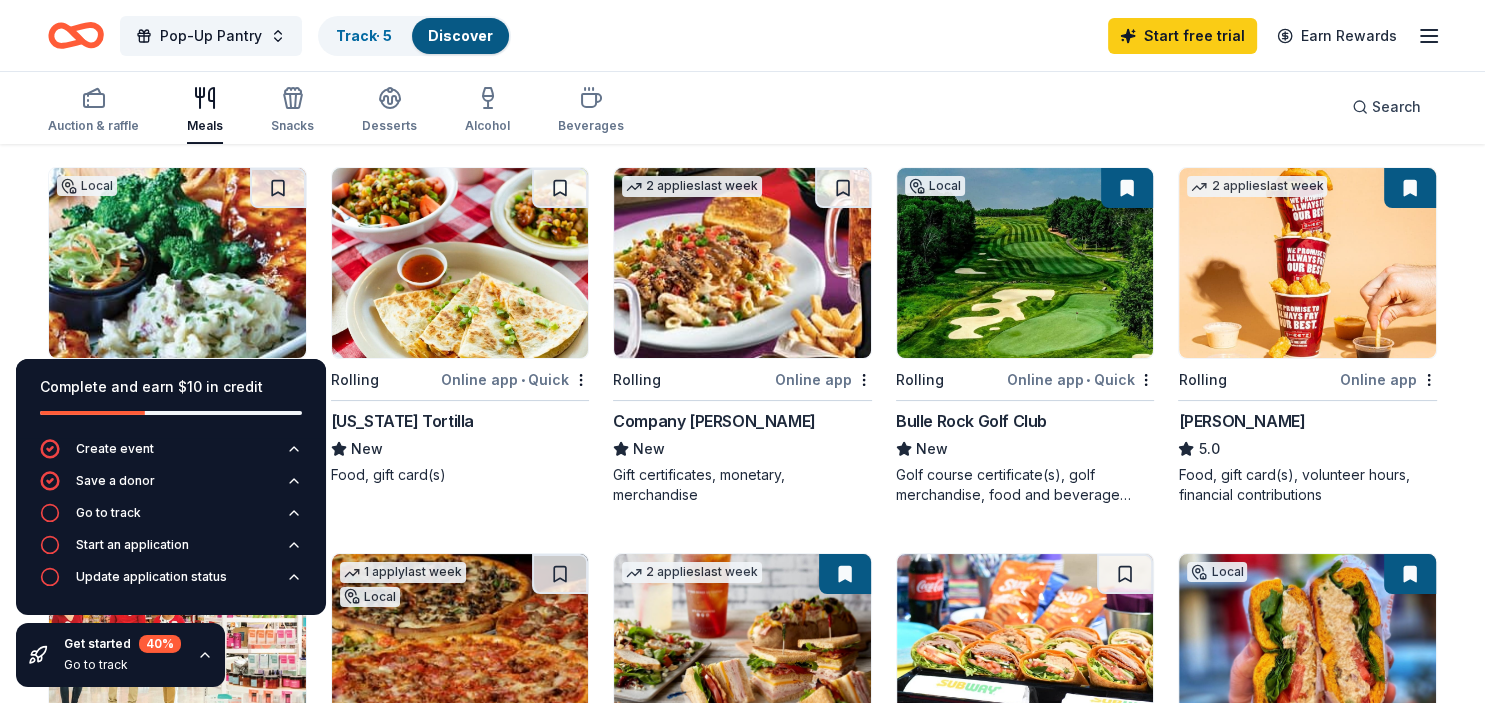 click at bounding box center [1410, 188] 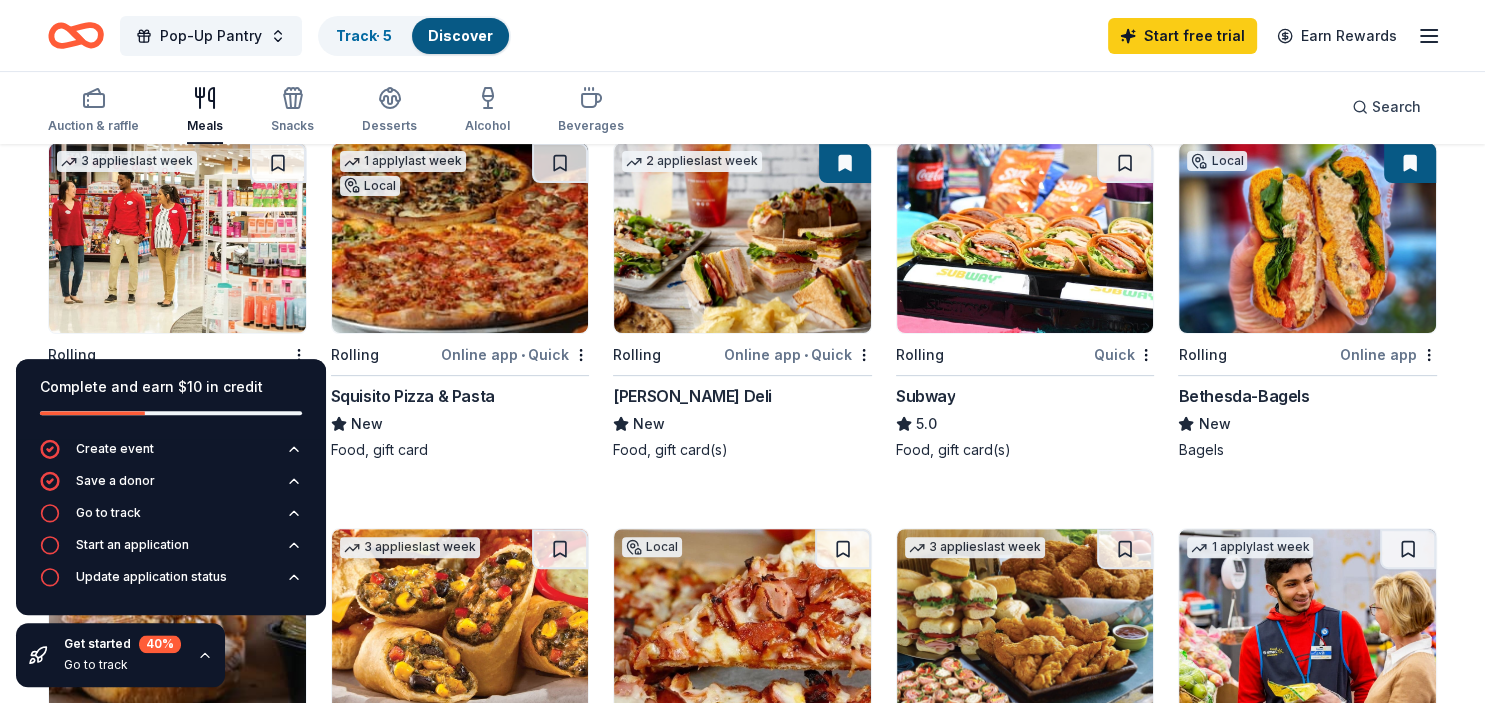 scroll, scrollTop: 544, scrollLeft: 0, axis: vertical 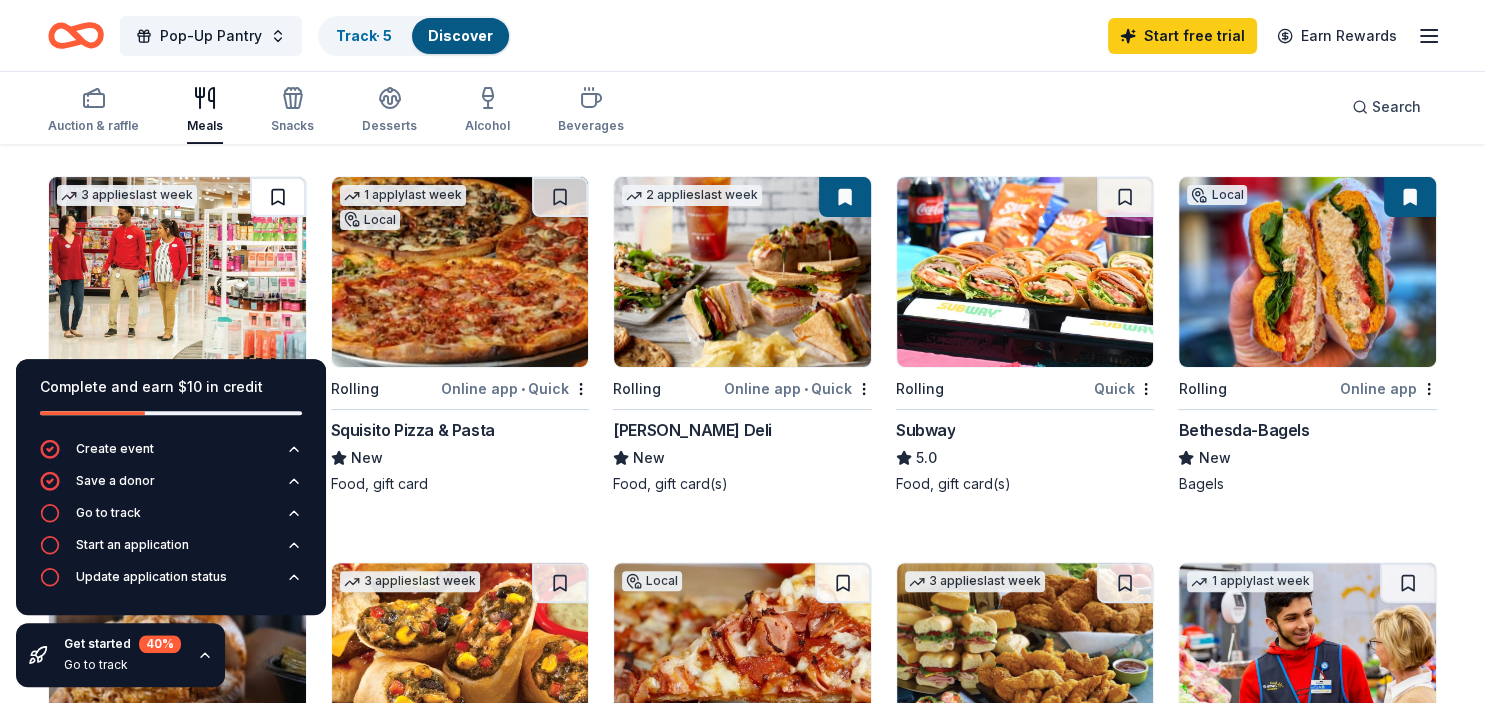 click at bounding box center [278, 197] 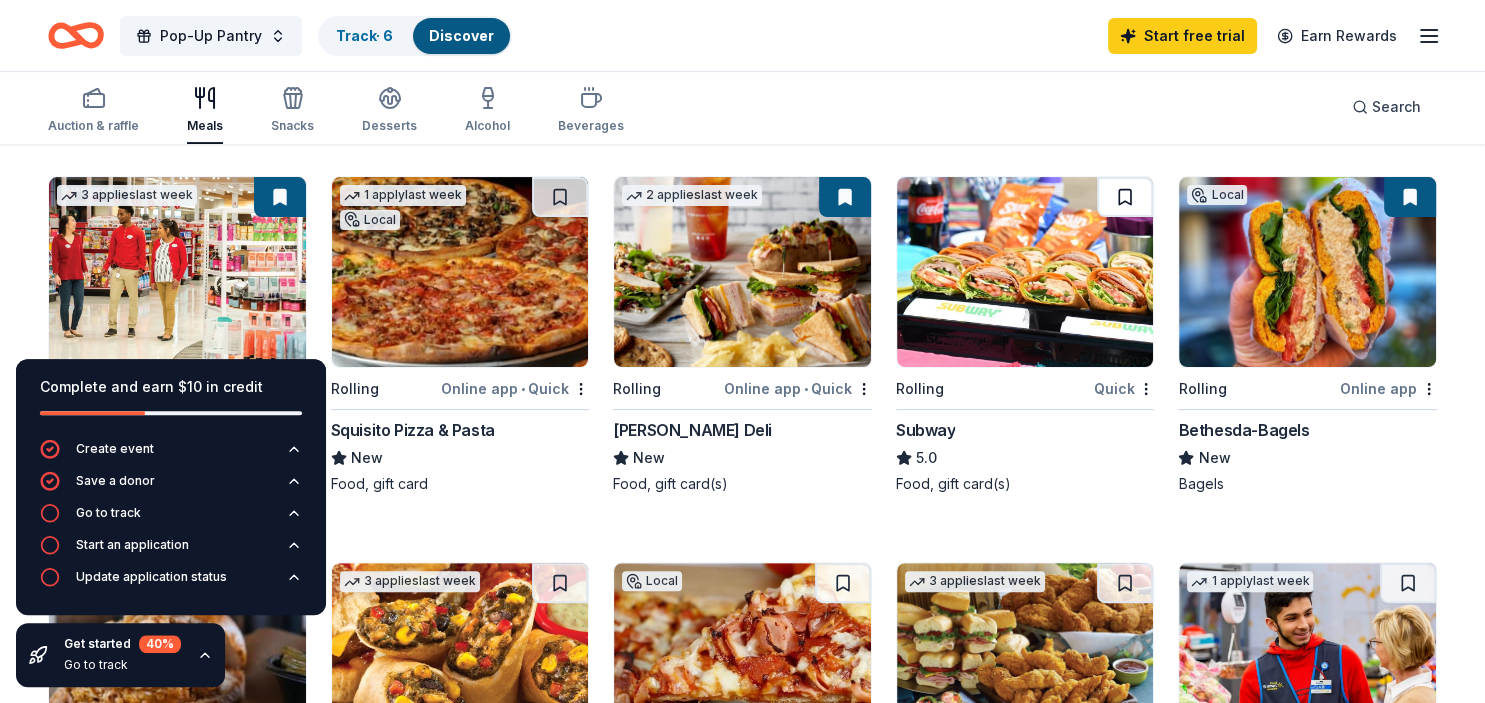 click at bounding box center [1125, 197] 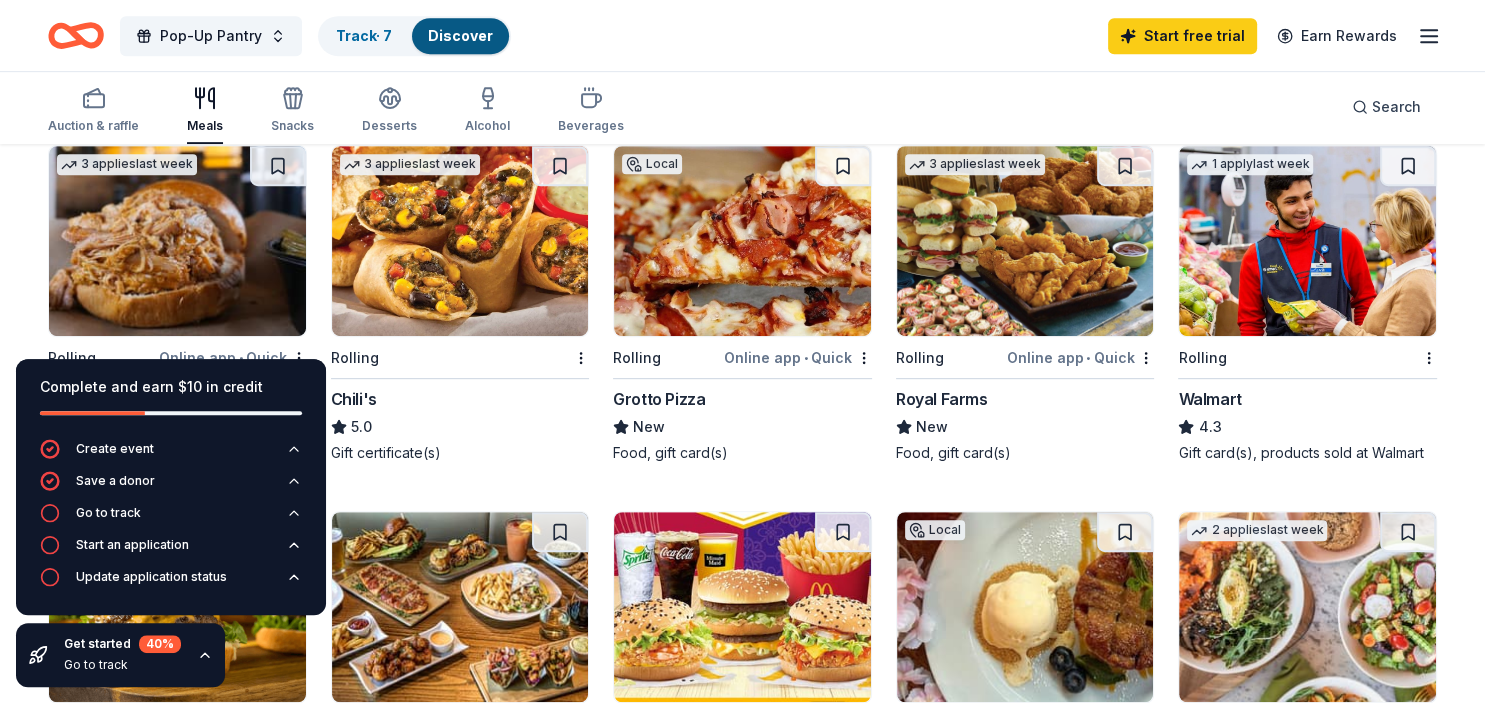 scroll, scrollTop: 964, scrollLeft: 0, axis: vertical 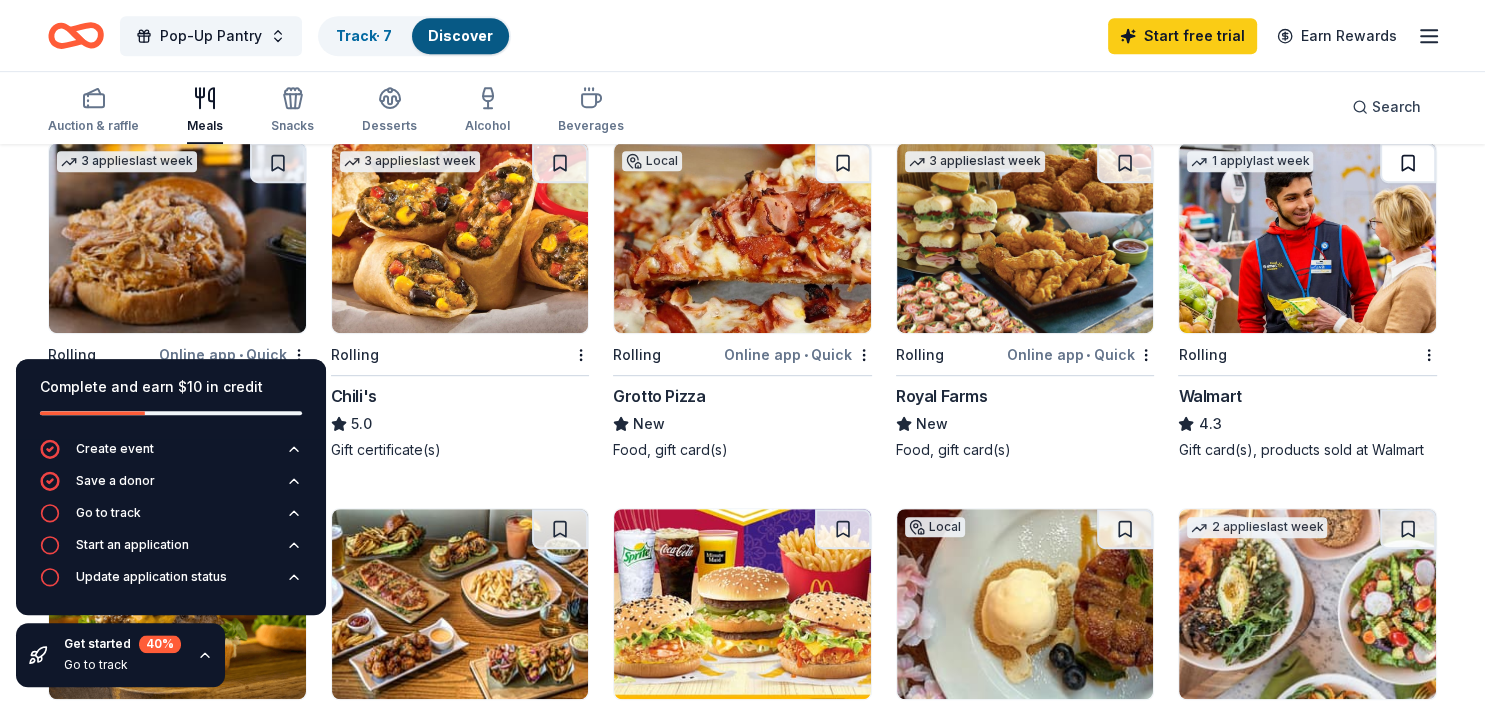 click at bounding box center (1408, 163) 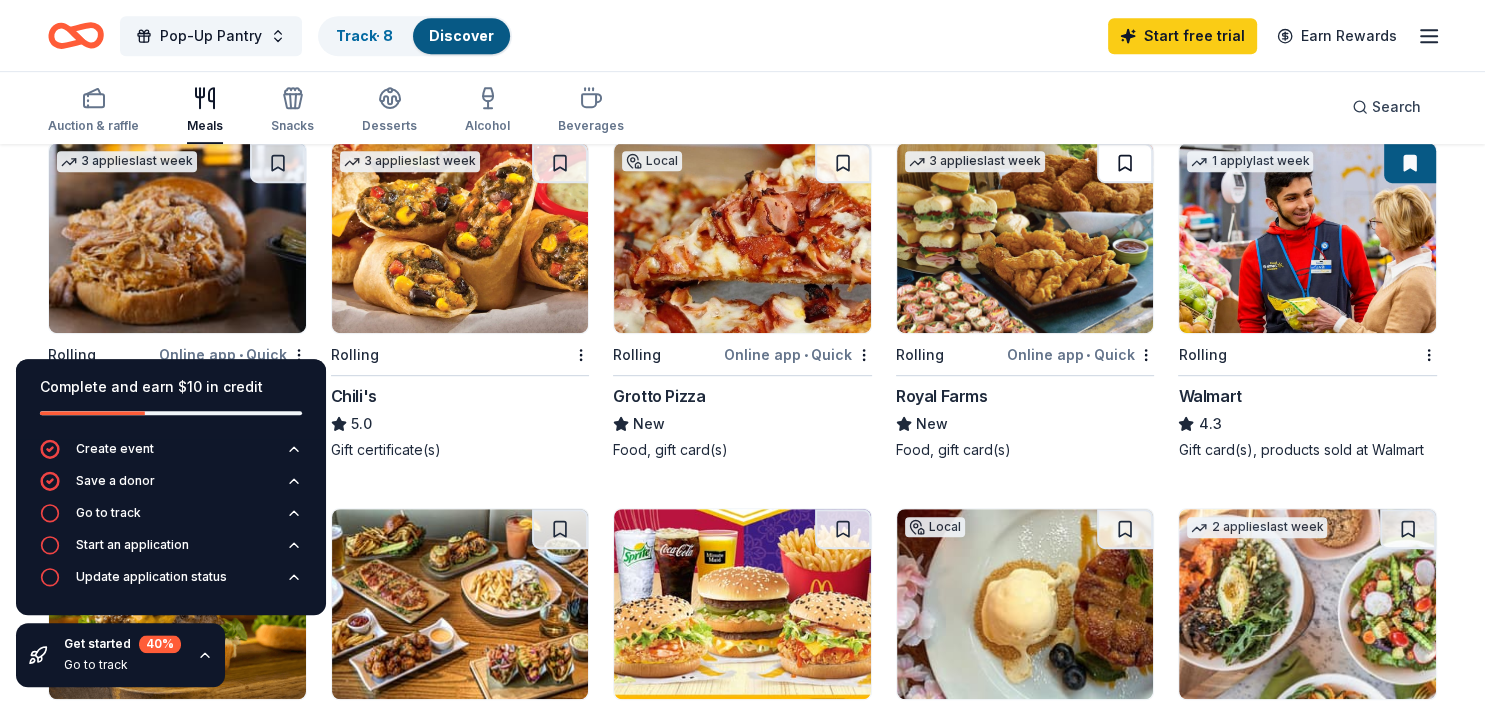 click at bounding box center [1125, 163] 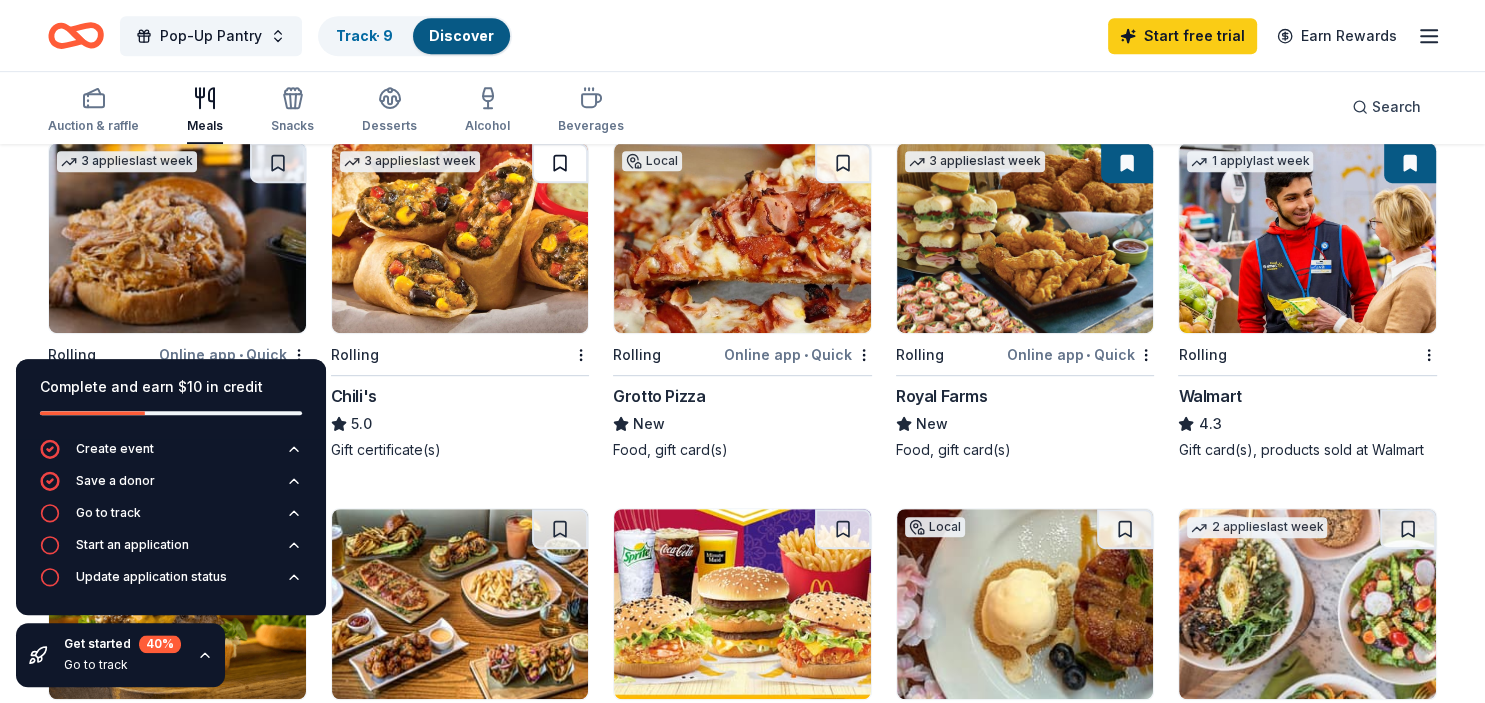 click at bounding box center [560, 163] 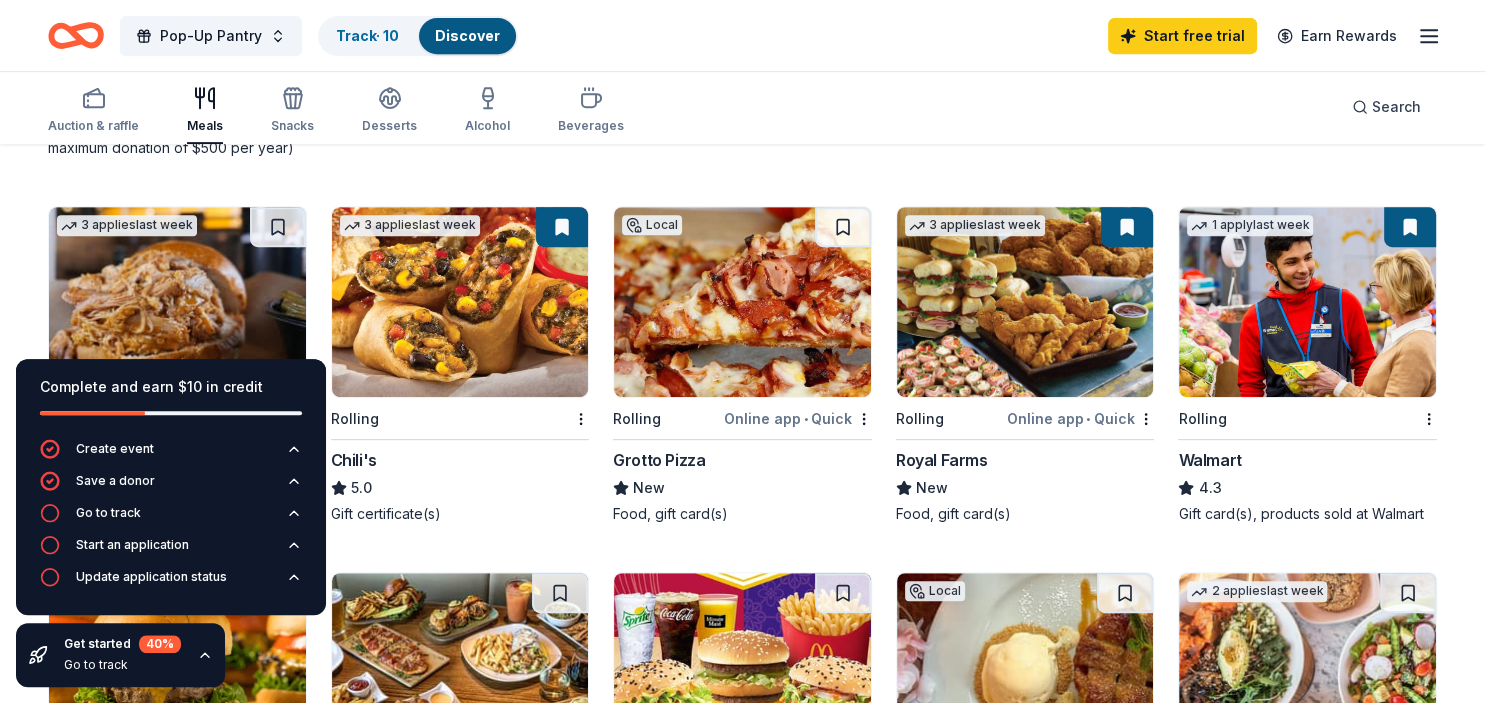 scroll, scrollTop: 888, scrollLeft: 0, axis: vertical 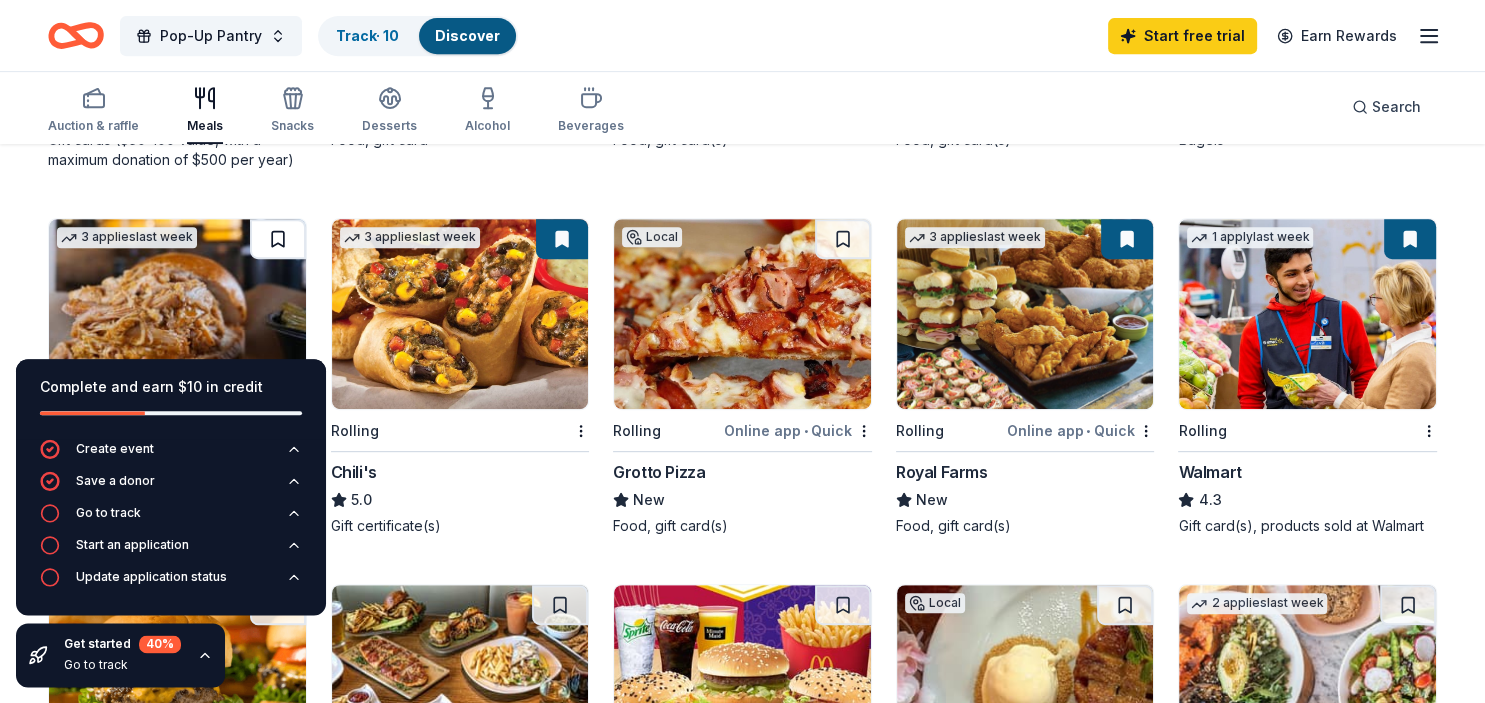 click at bounding box center (278, 239) 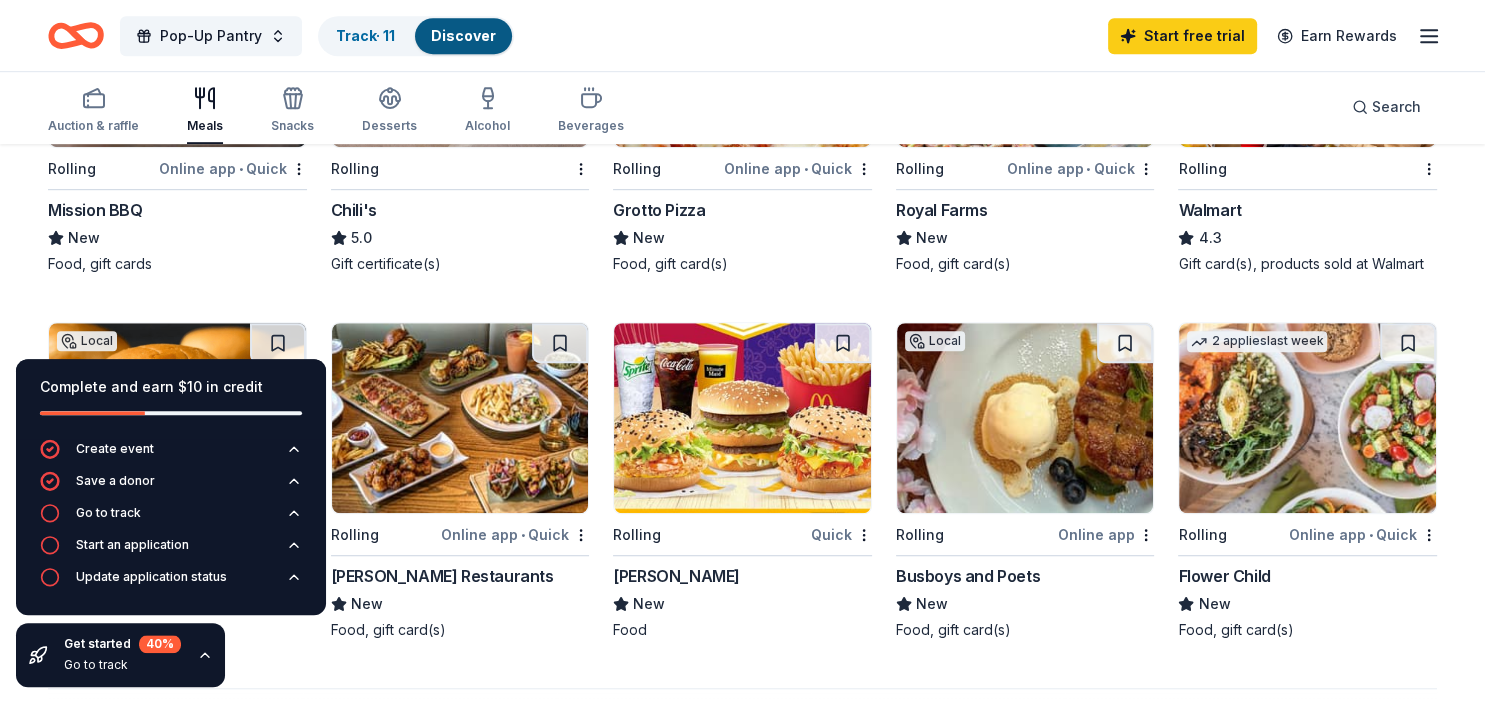 scroll, scrollTop: 1201, scrollLeft: 0, axis: vertical 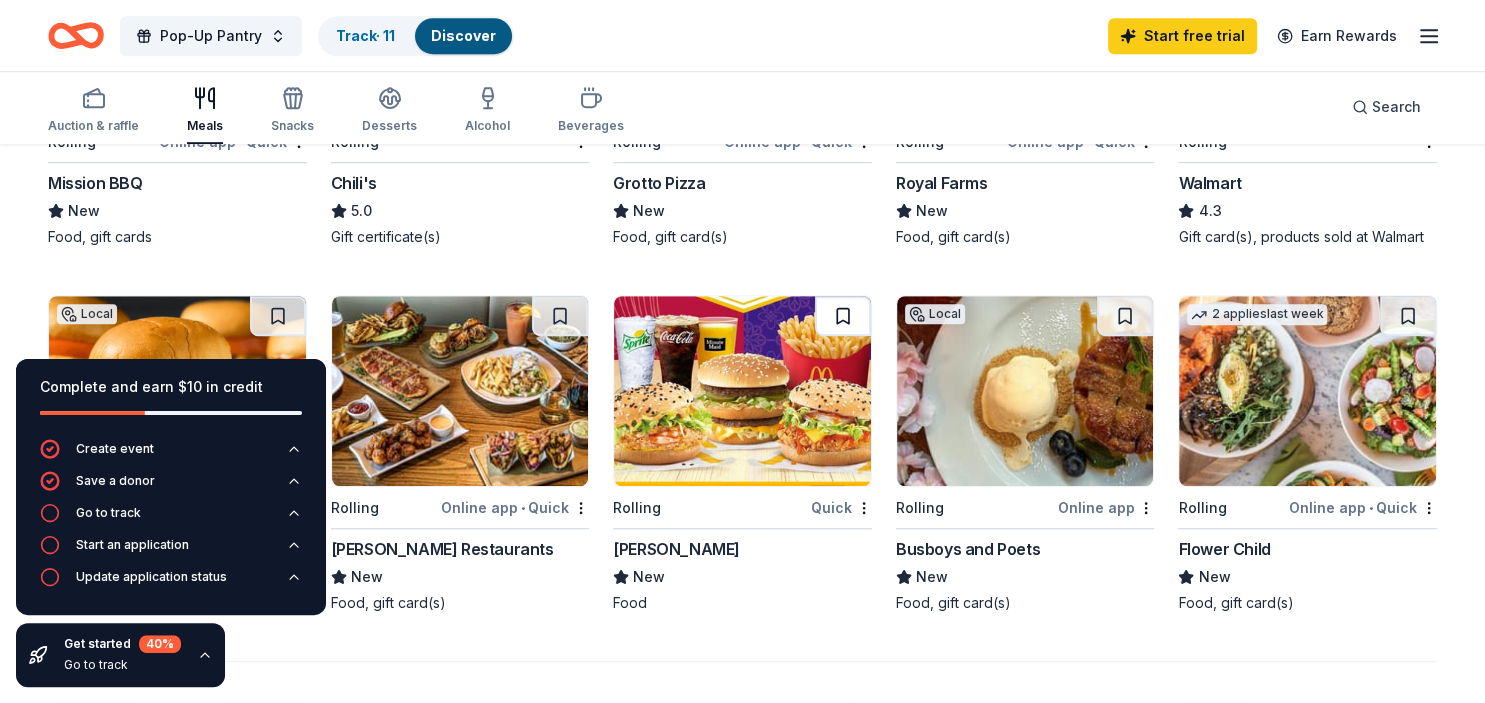 click at bounding box center (843, 316) 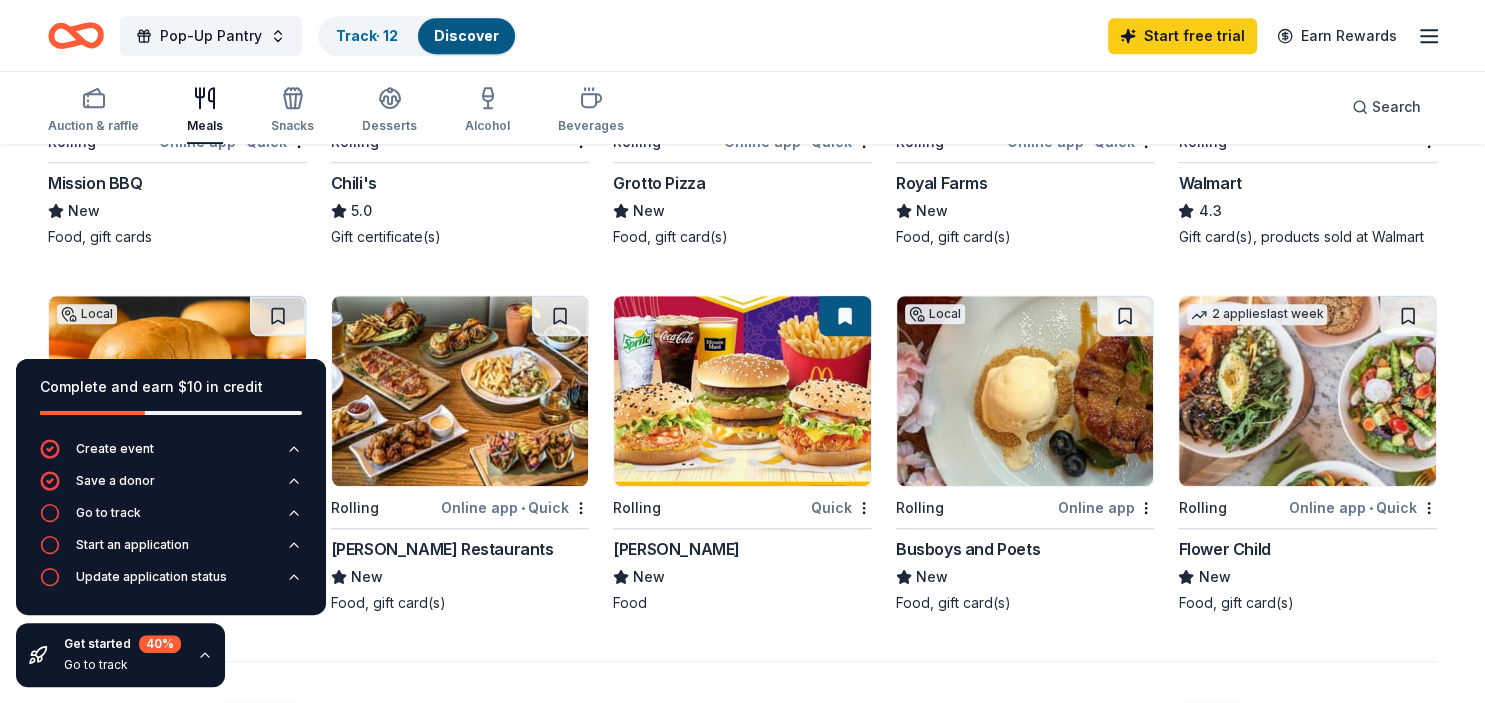 scroll, scrollTop: 1230, scrollLeft: 0, axis: vertical 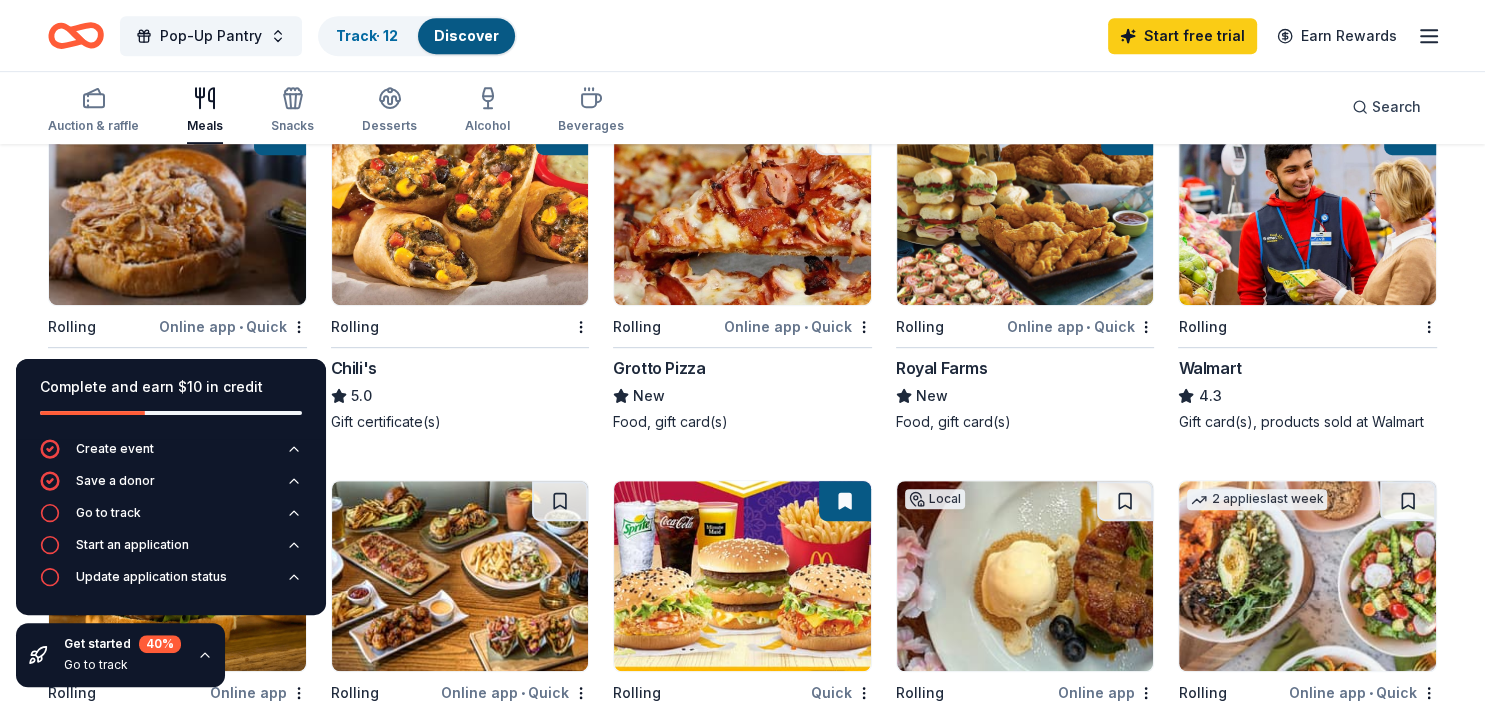 click on "Go to track" at bounding box center (122, 665) 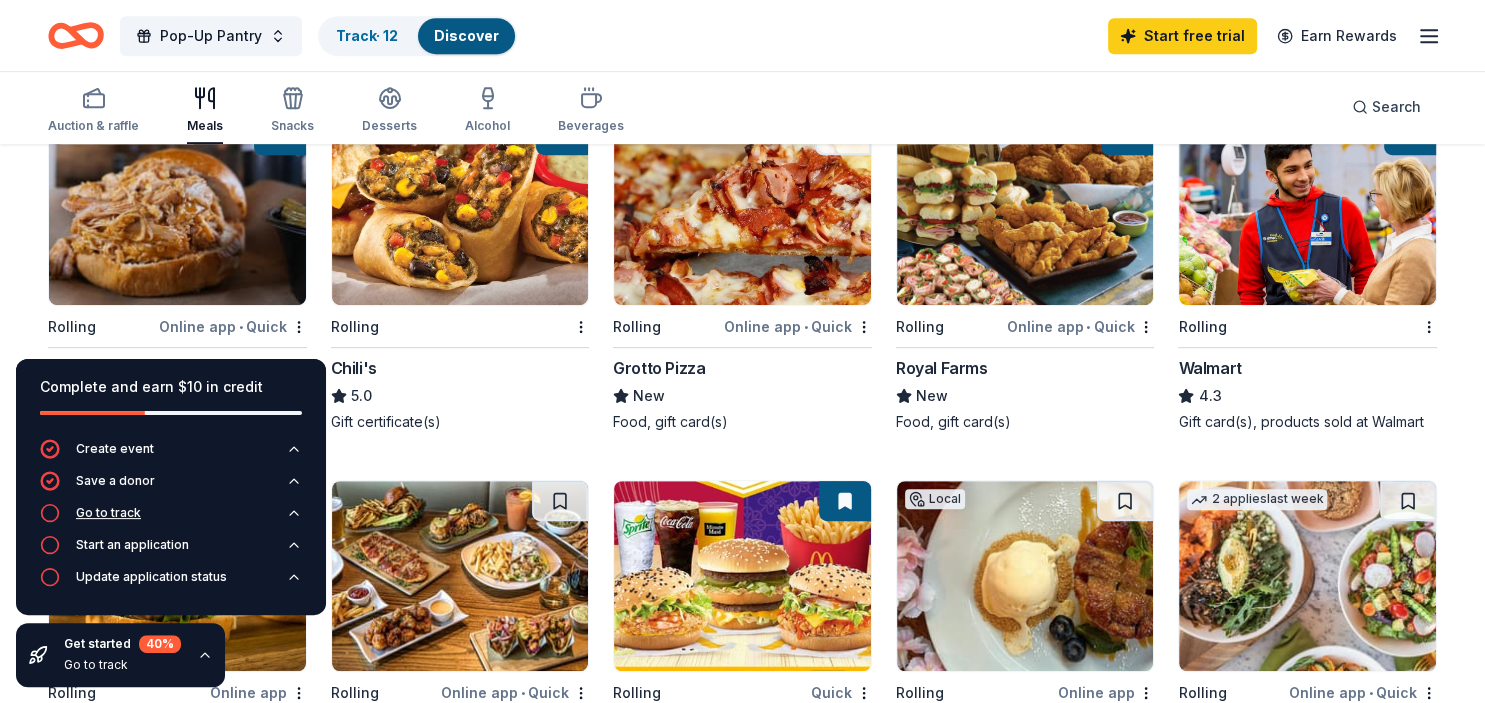 click 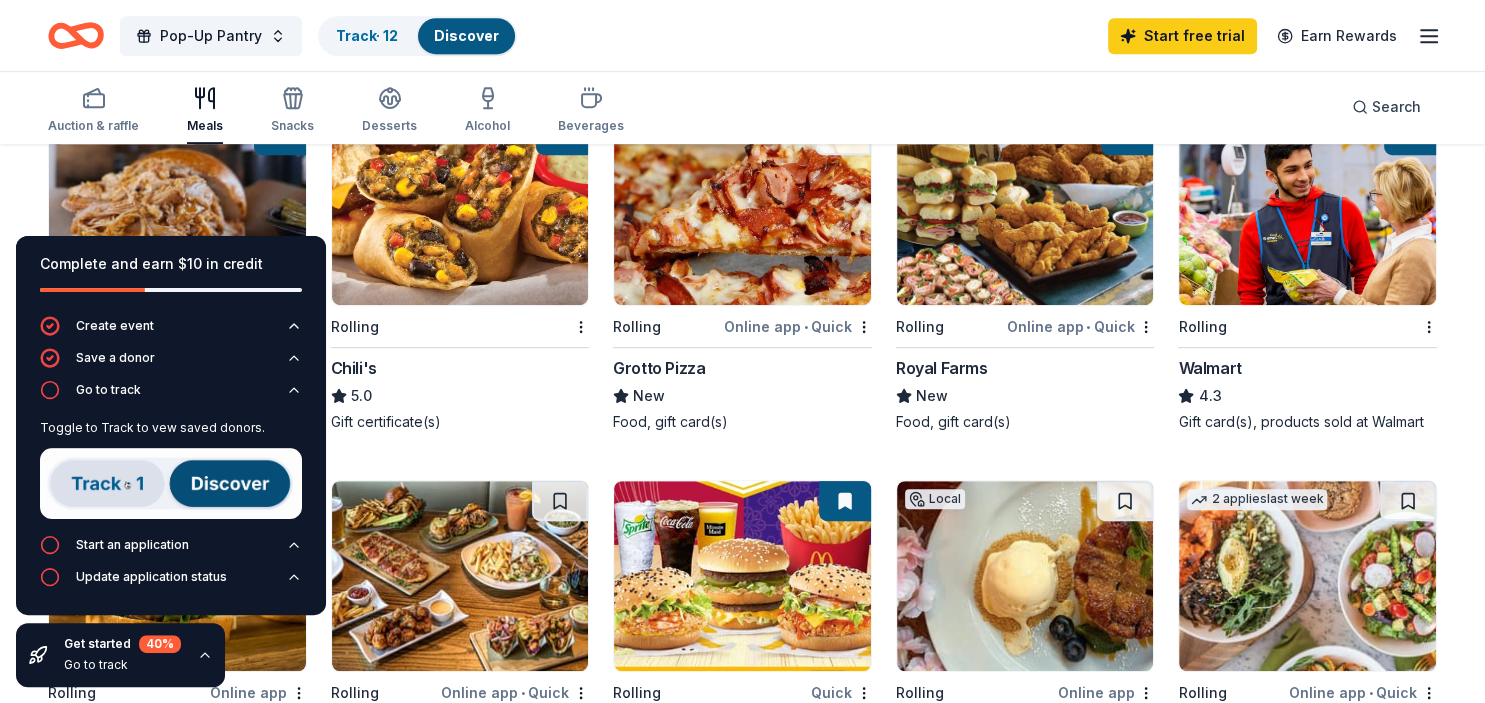 click at bounding box center [171, 483] 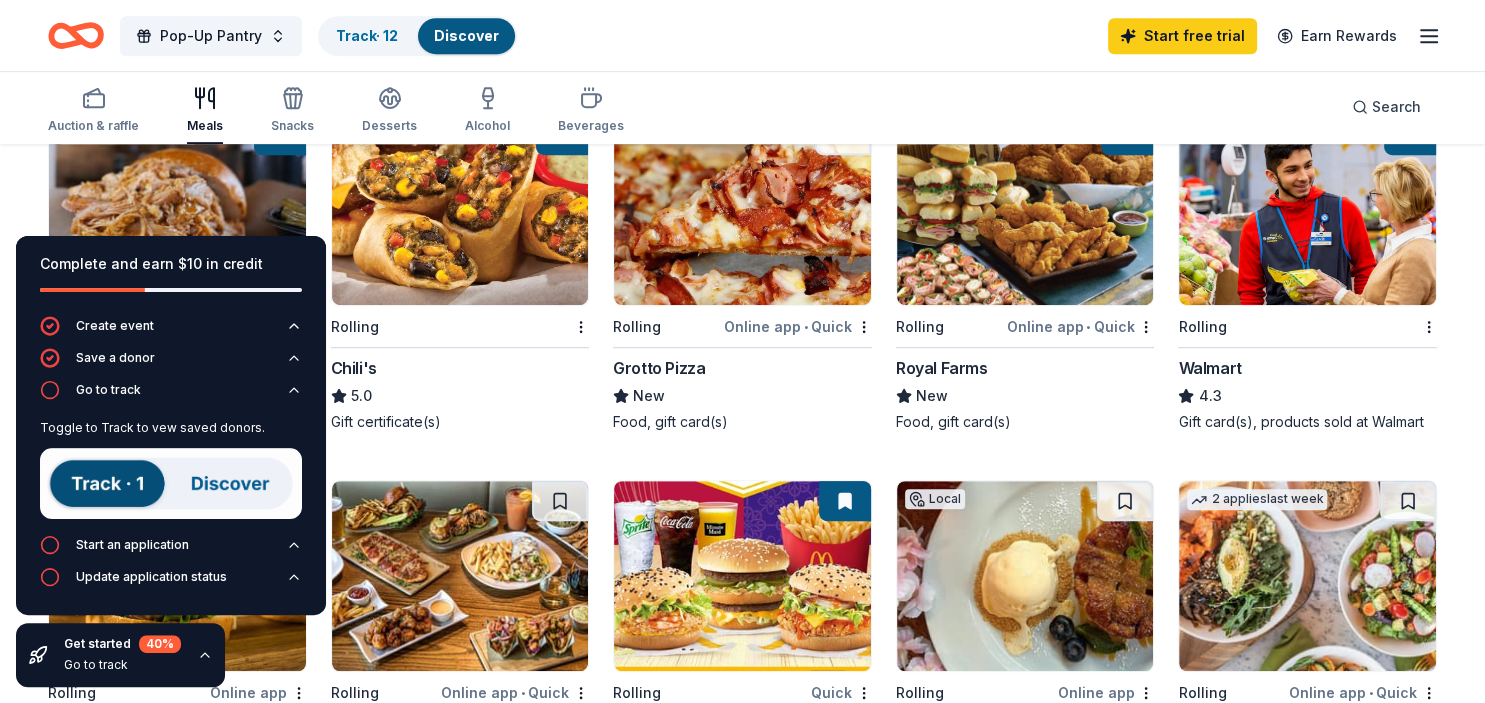 click at bounding box center (171, 483) 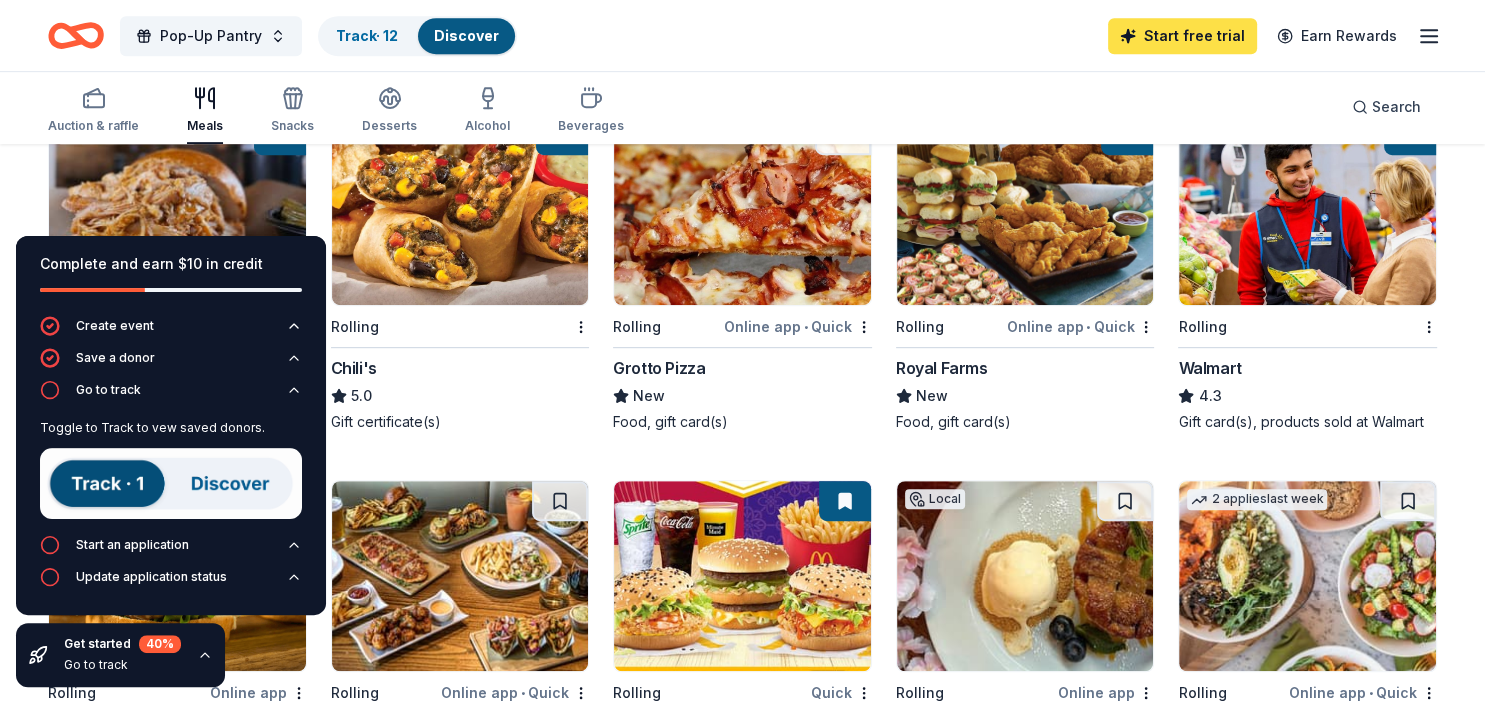 click on "Start free  trial" at bounding box center (1182, 36) 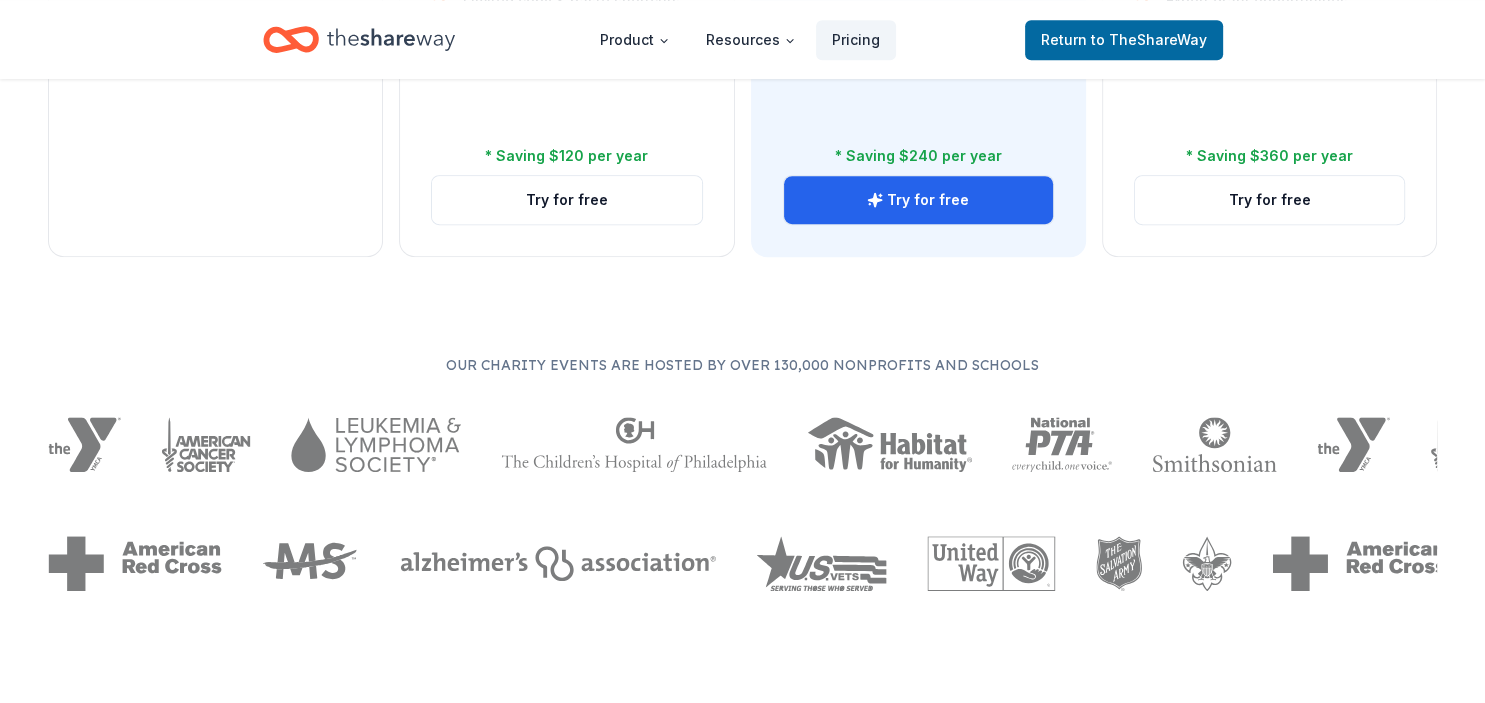 scroll, scrollTop: 0, scrollLeft: 0, axis: both 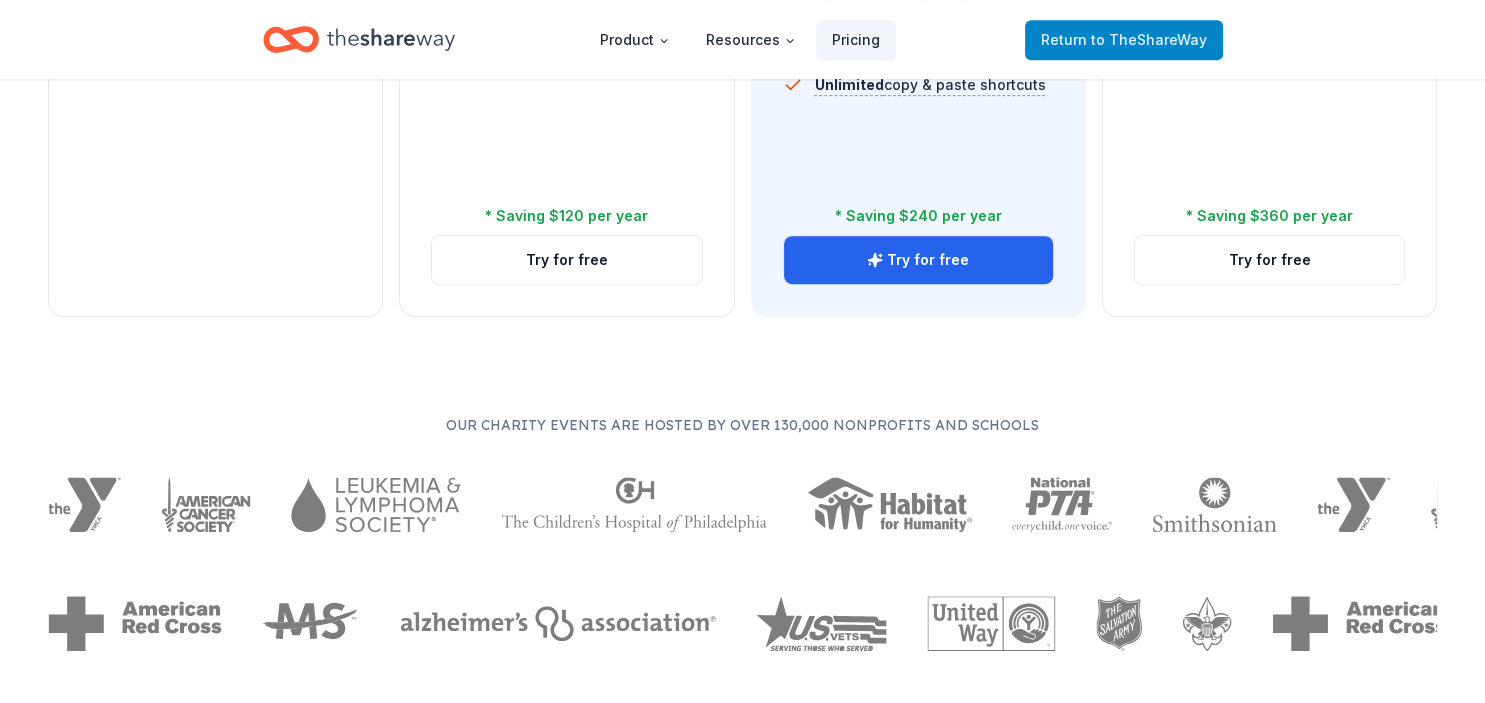 click on "to TheShareWay" at bounding box center (1149, 39) 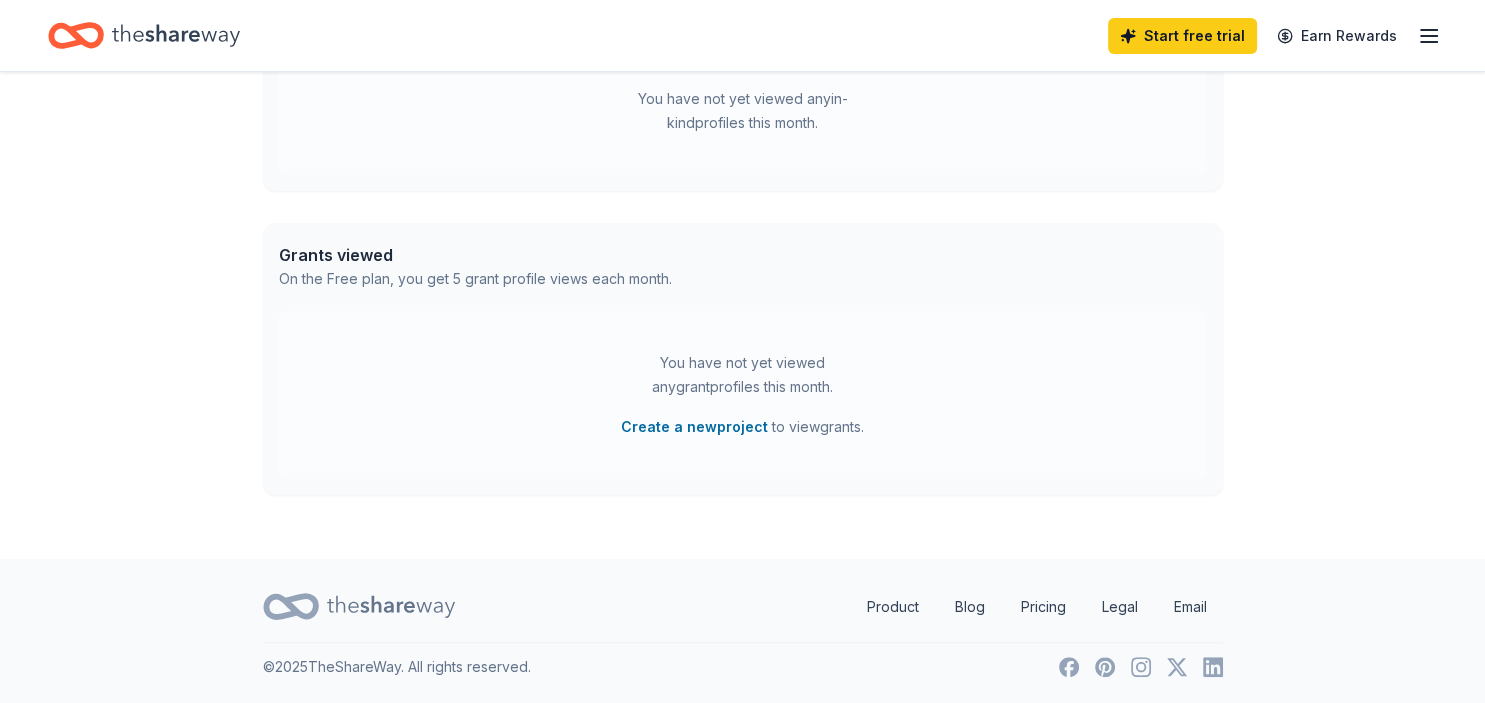 scroll, scrollTop: 0, scrollLeft: 0, axis: both 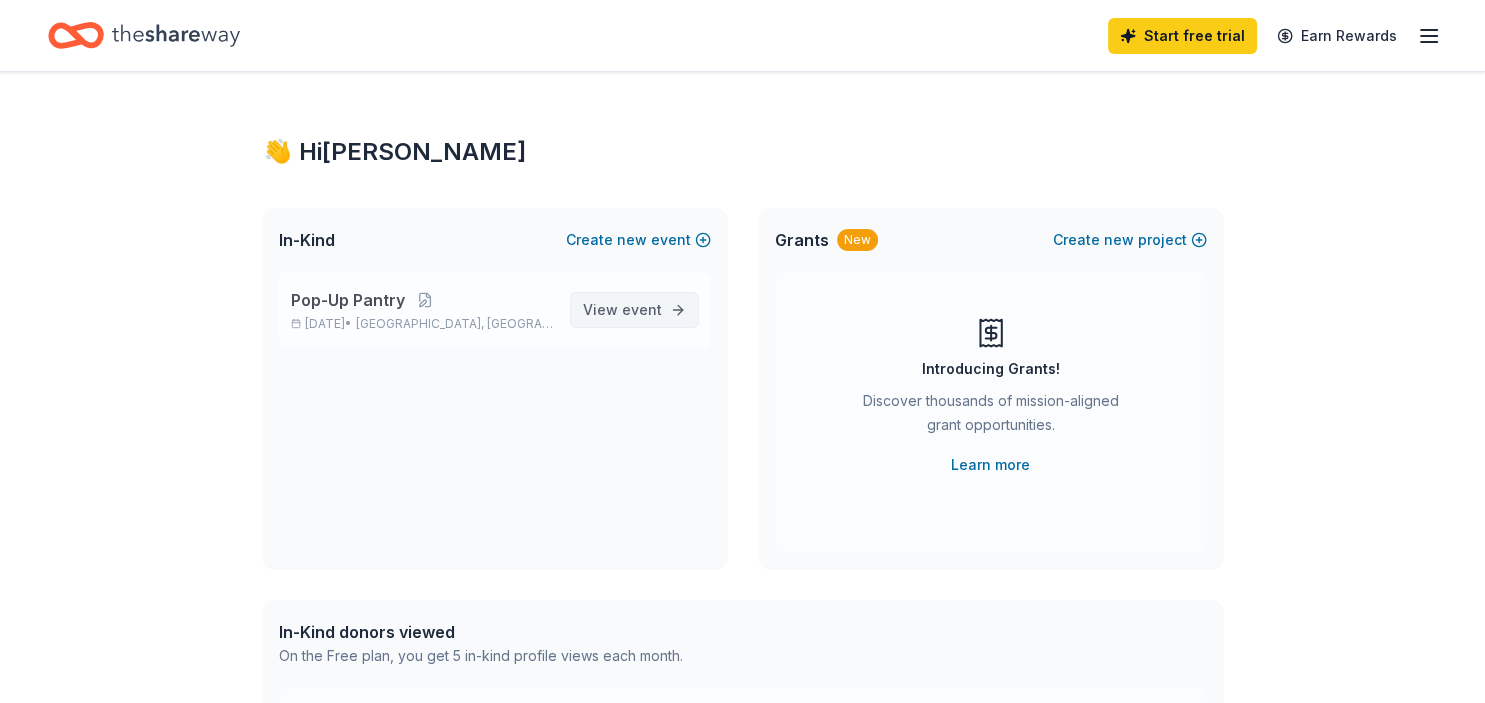 click on "View   event" at bounding box center (622, 310) 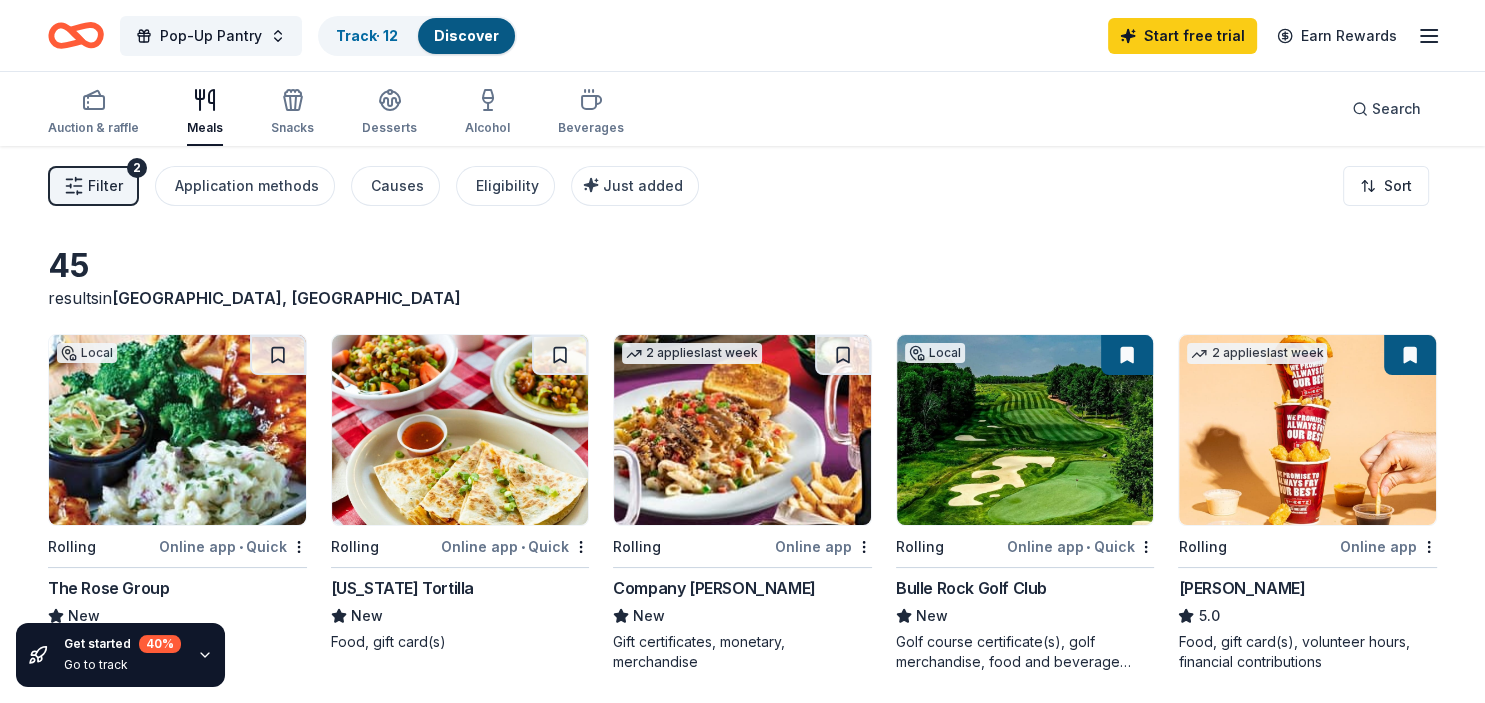click at bounding box center (1127, 355) 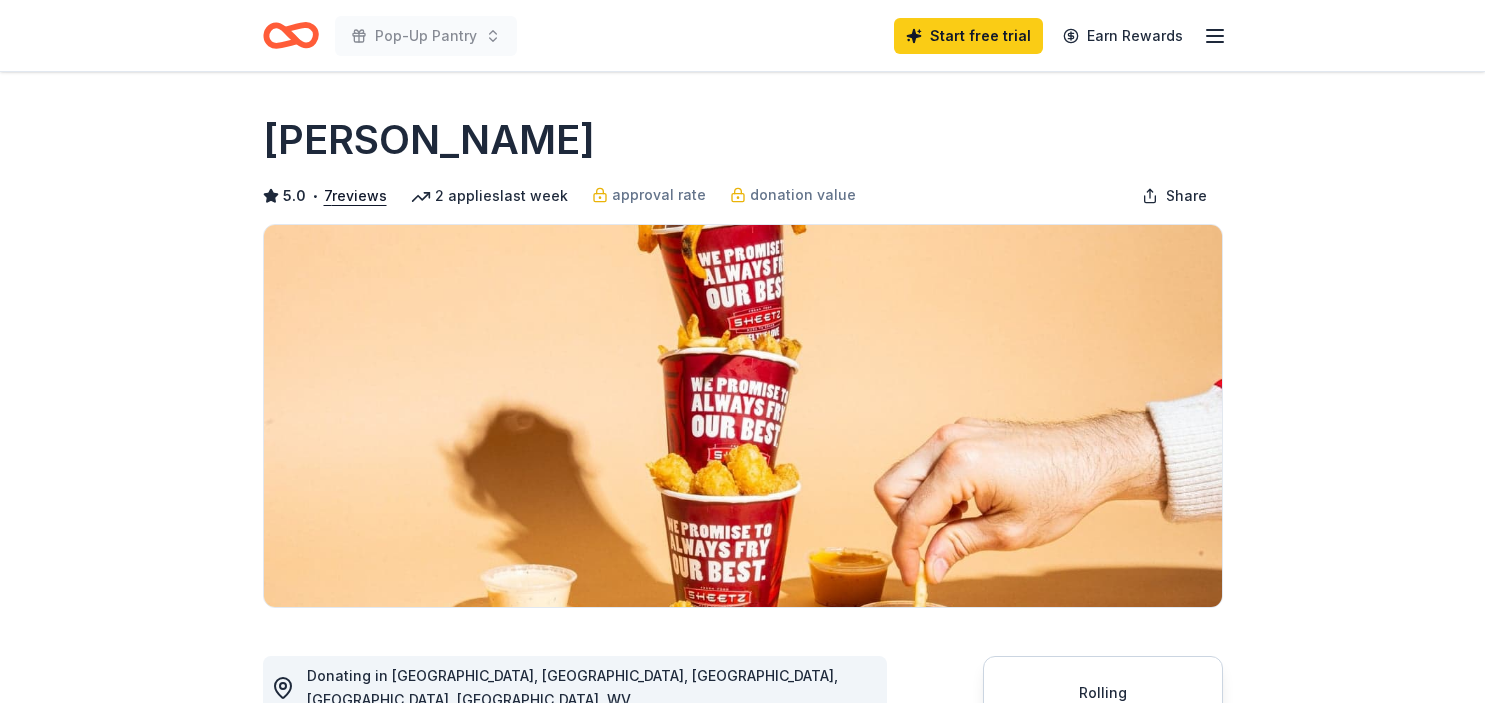 scroll, scrollTop: 0, scrollLeft: 0, axis: both 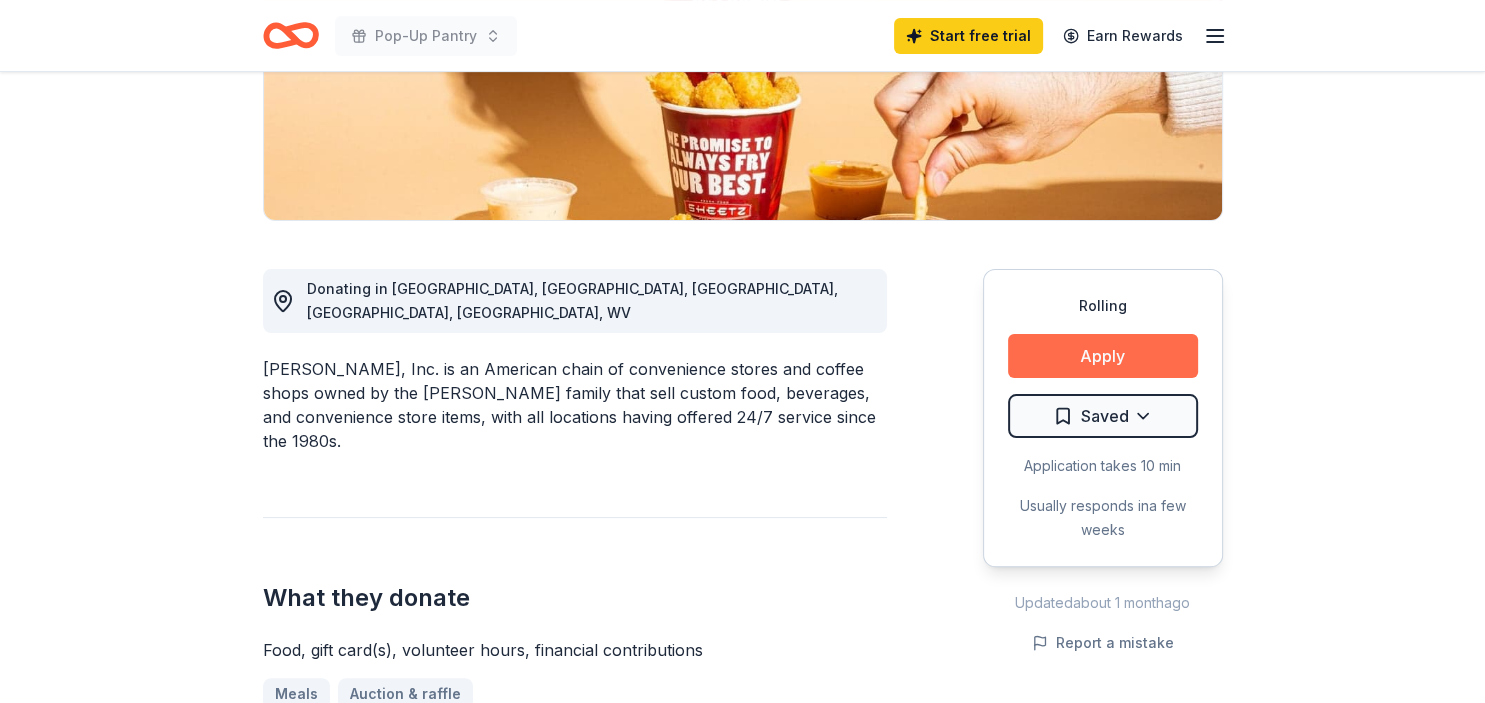 click on "Apply" at bounding box center [1103, 356] 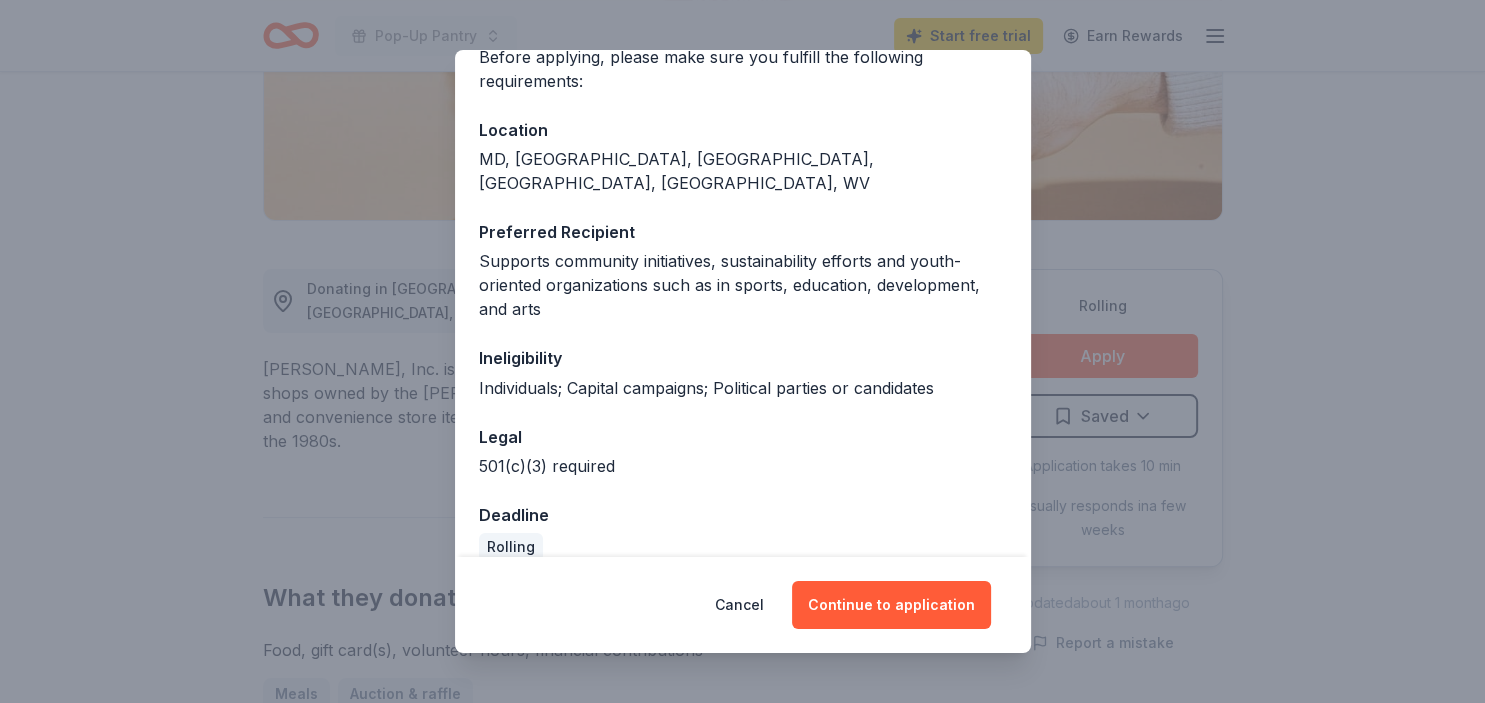 scroll, scrollTop: 177, scrollLeft: 0, axis: vertical 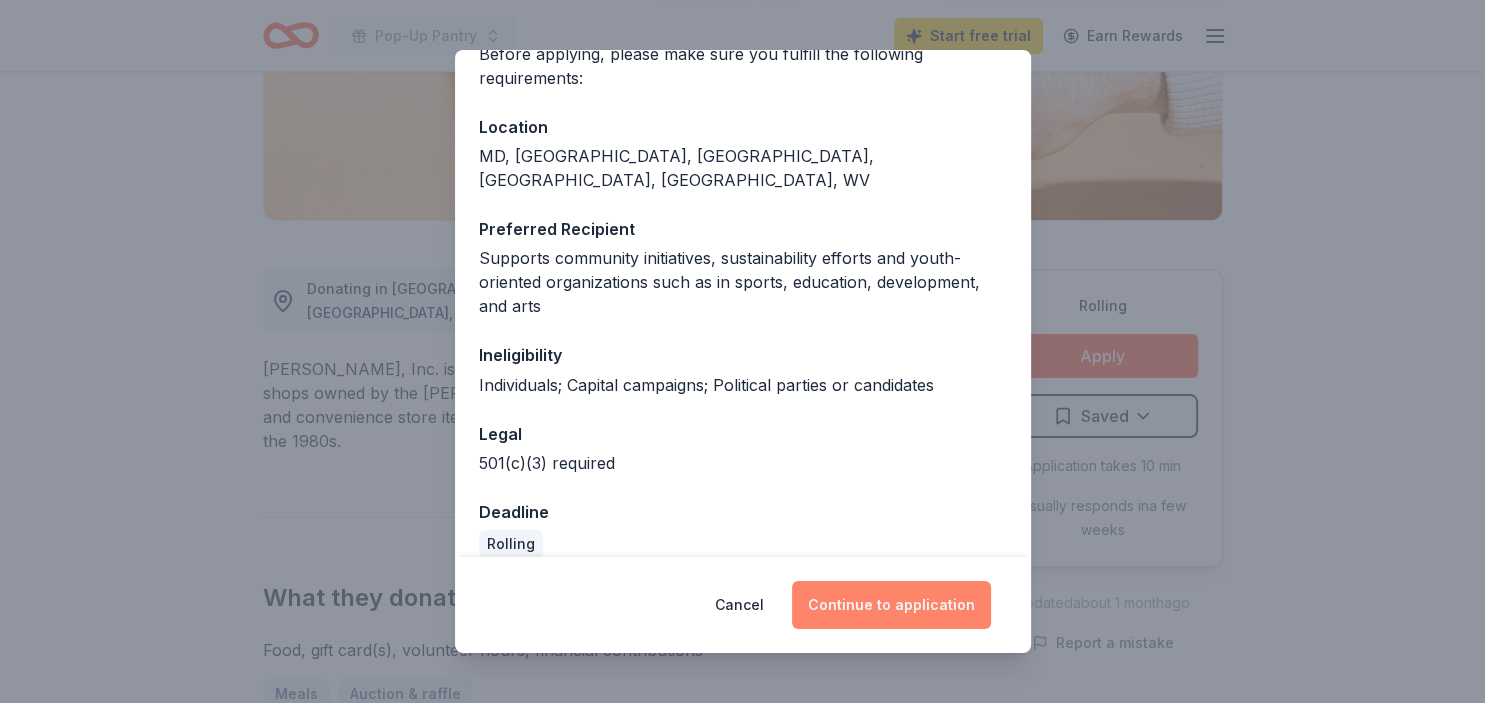 click on "Continue to application" at bounding box center (891, 605) 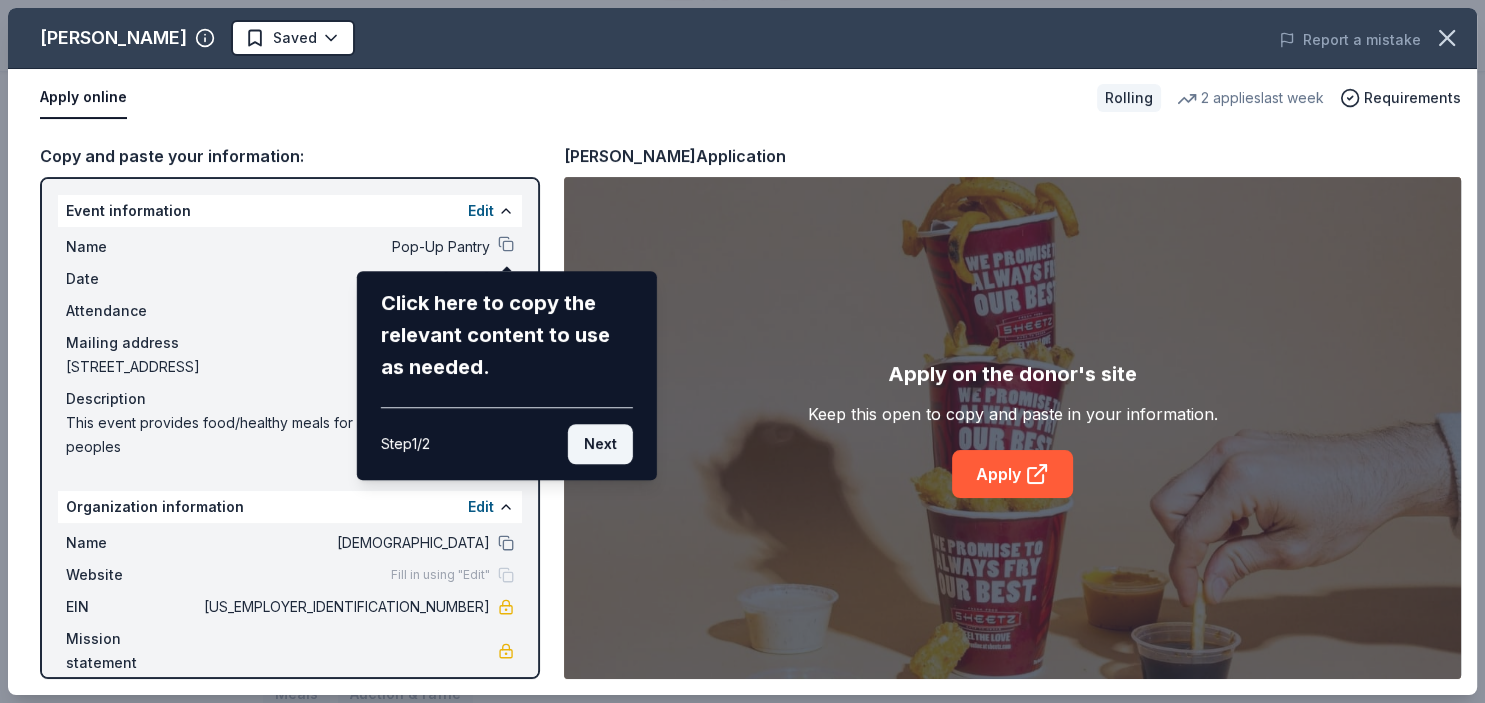 click on "Next" at bounding box center (600, 444) 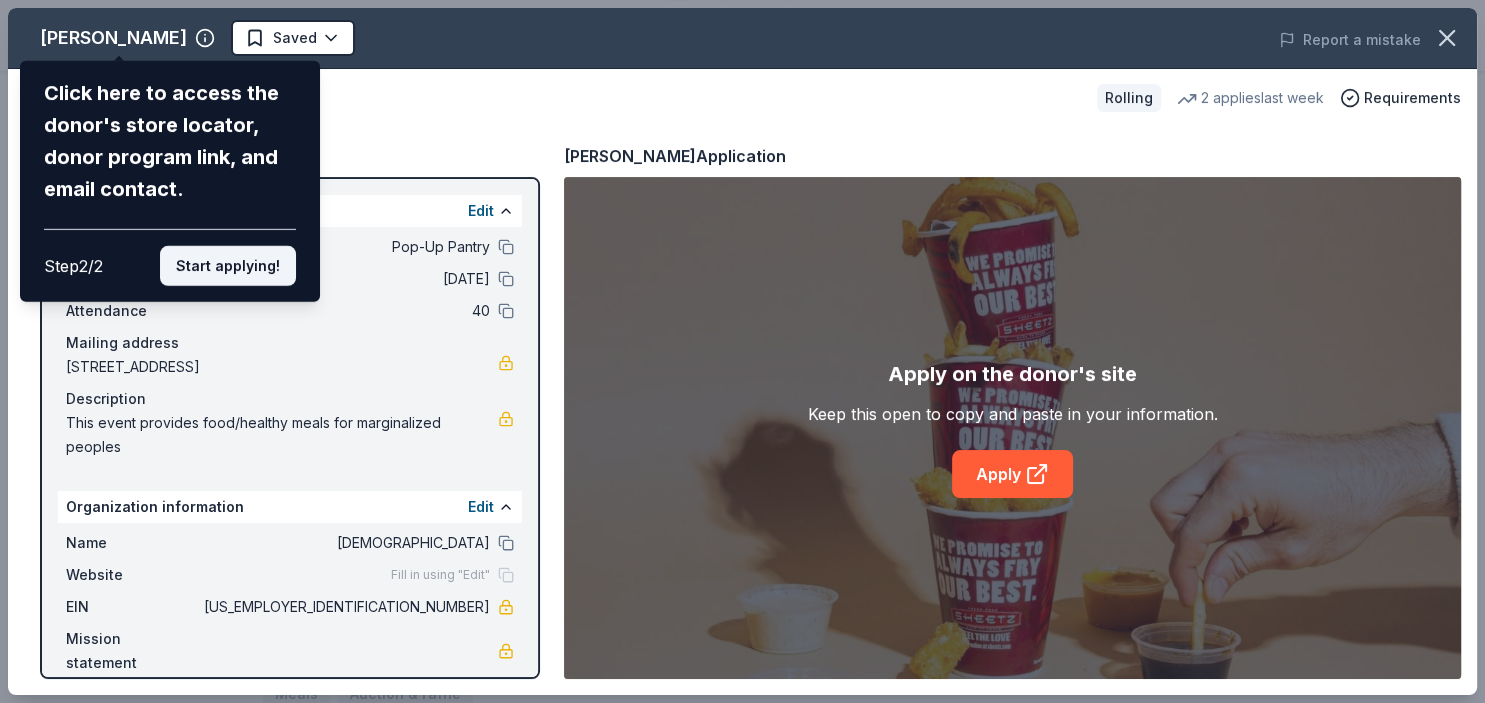 click on "Start applying!" at bounding box center (228, 266) 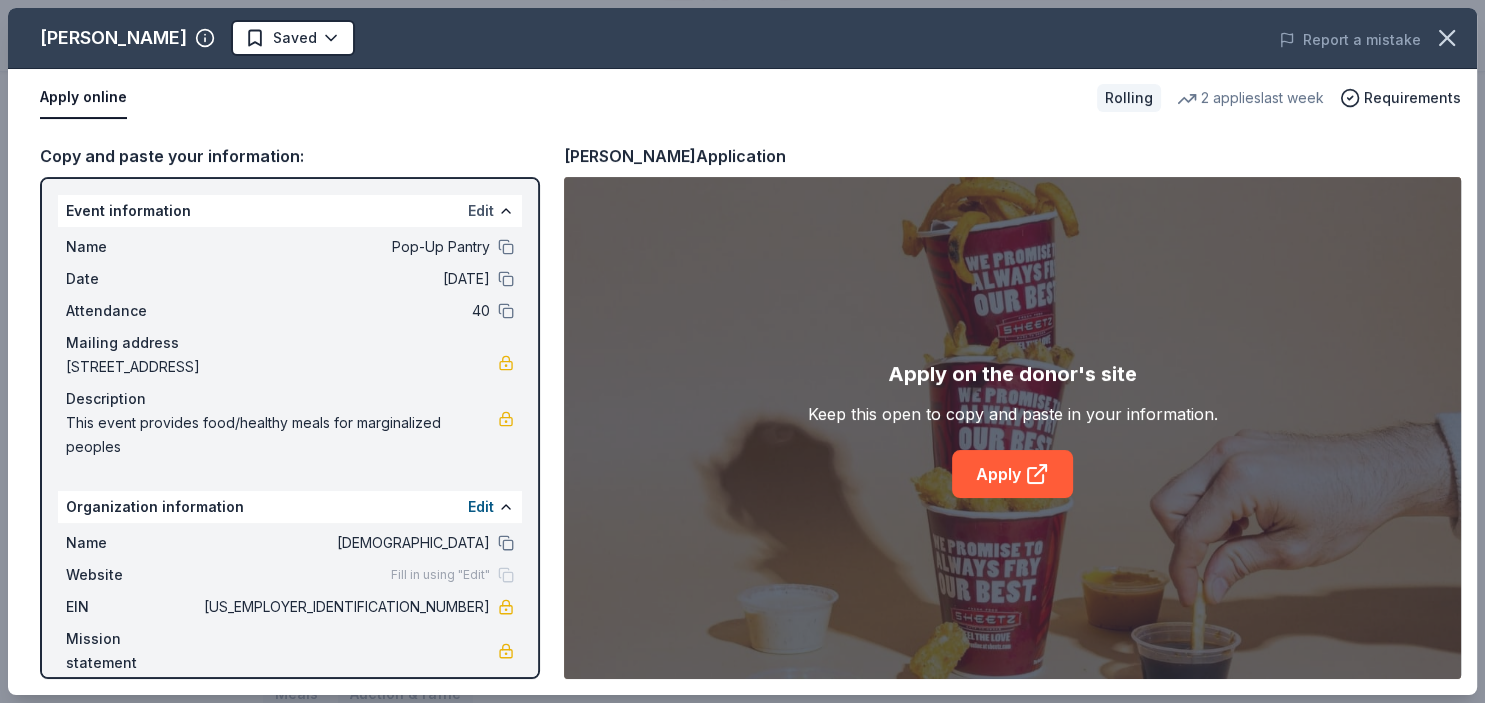 click on "Edit" at bounding box center [481, 211] 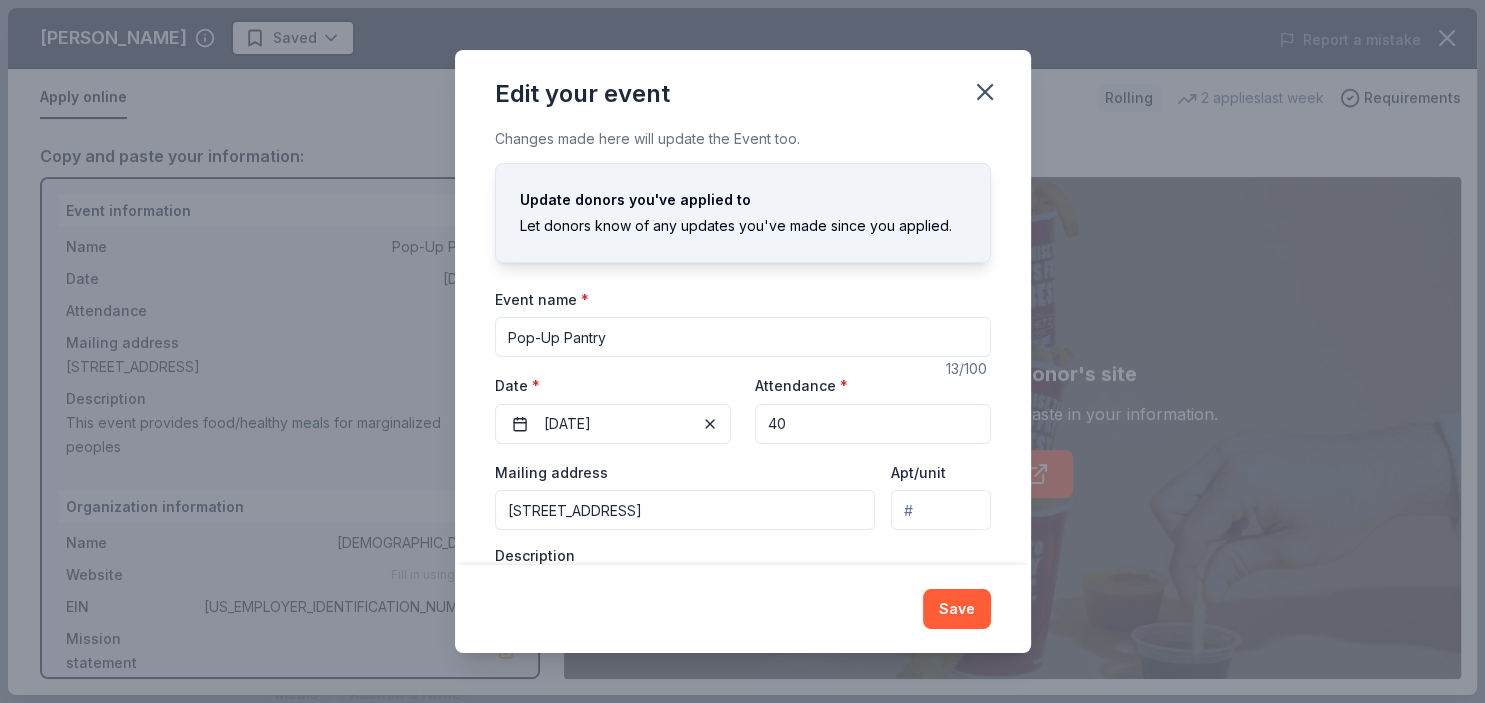 scroll, scrollTop: 0, scrollLeft: 0, axis: both 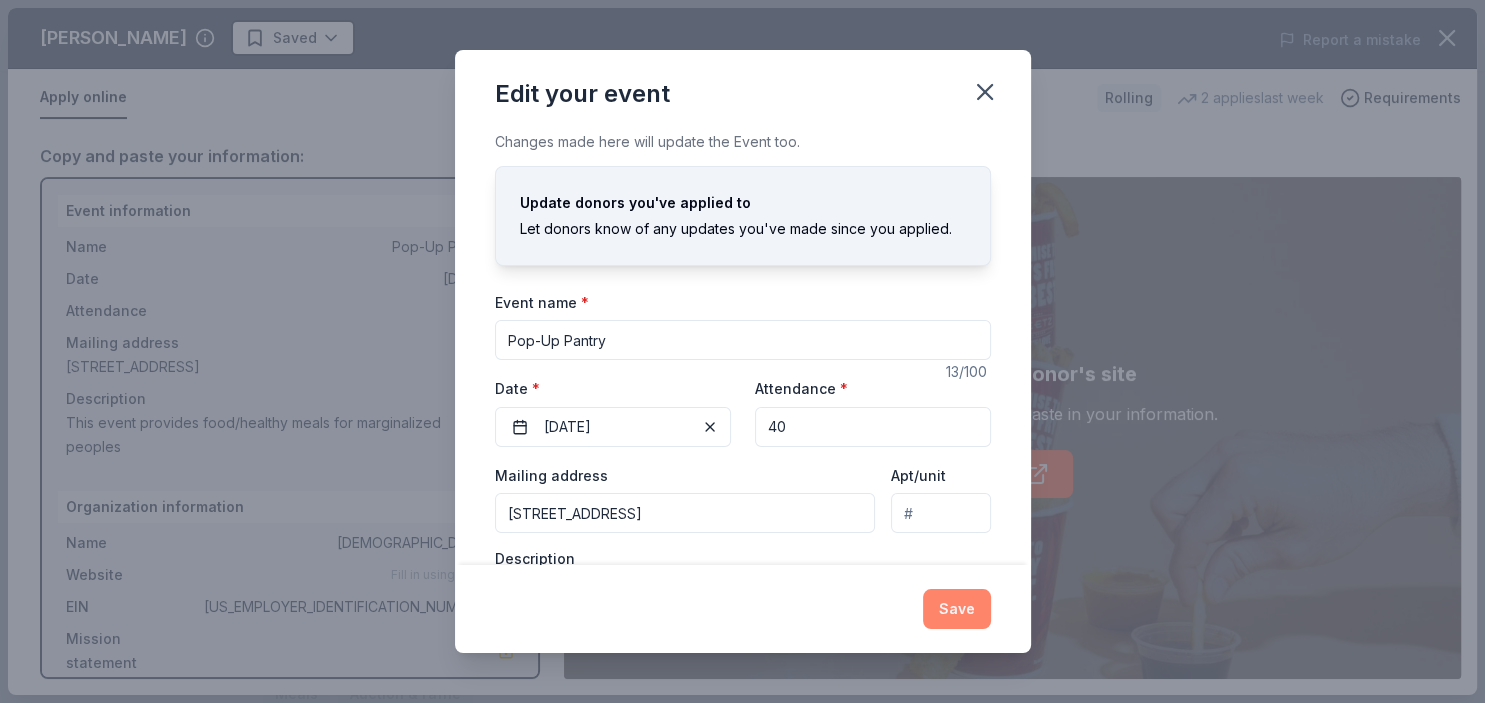 click on "Save" at bounding box center (957, 609) 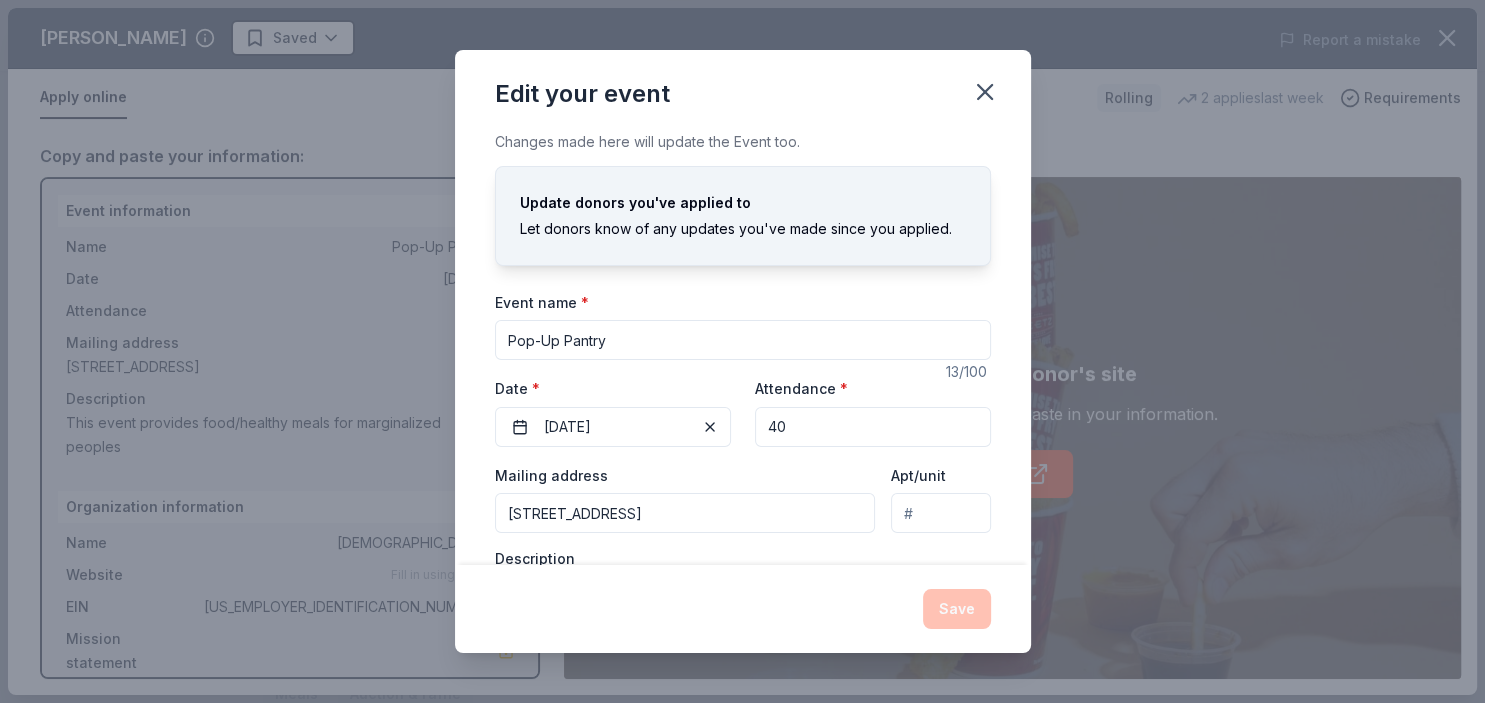 click on "Save" at bounding box center (743, 609) 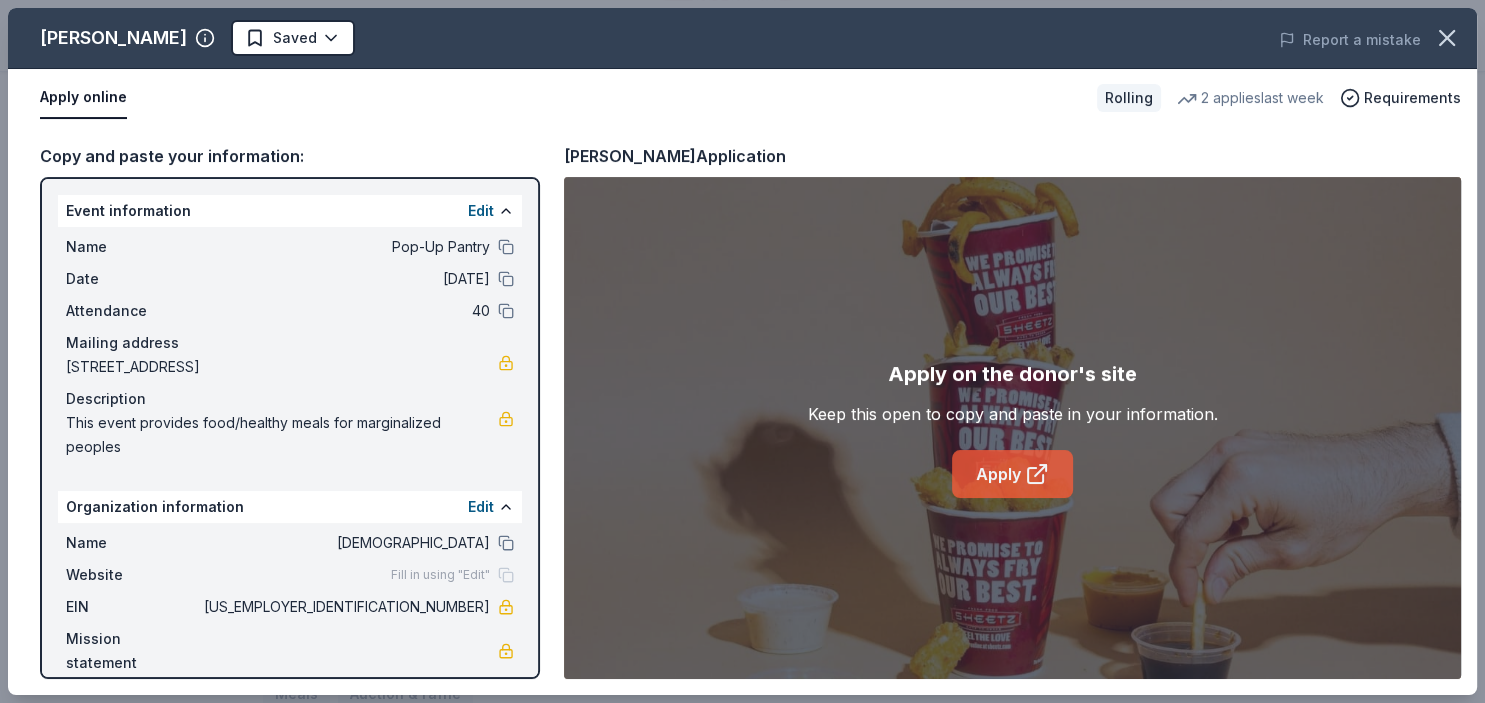 click 